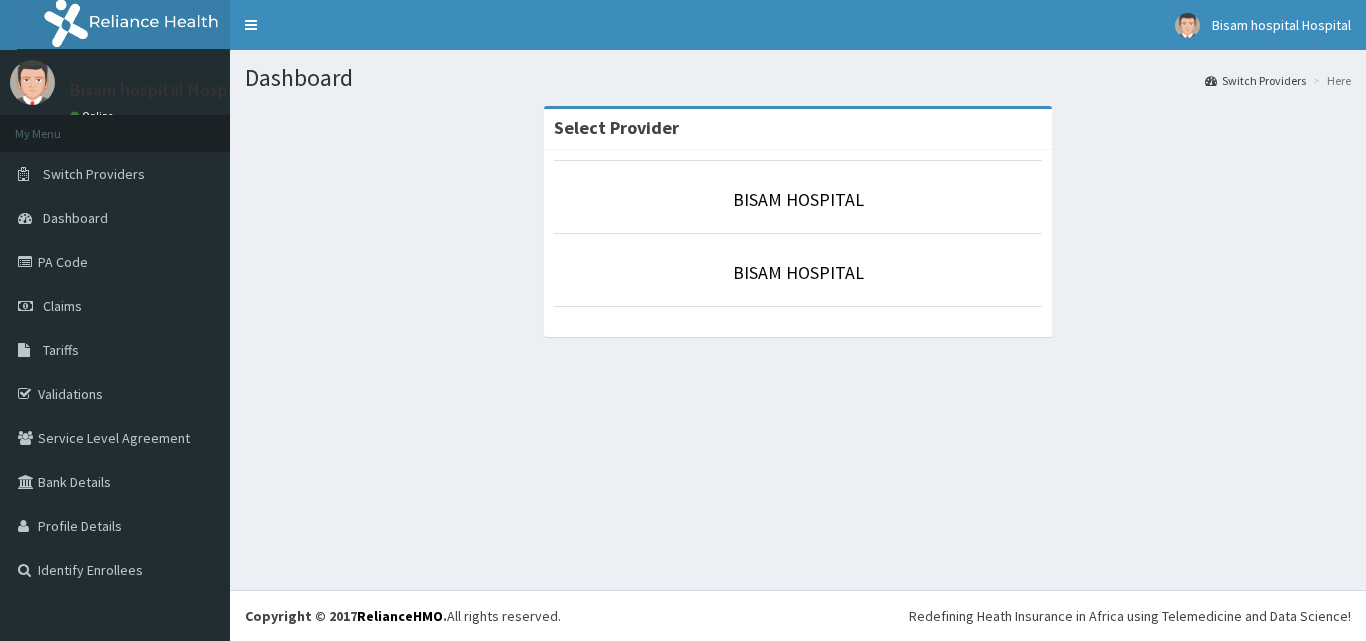 scroll, scrollTop: 0, scrollLeft: 0, axis: both 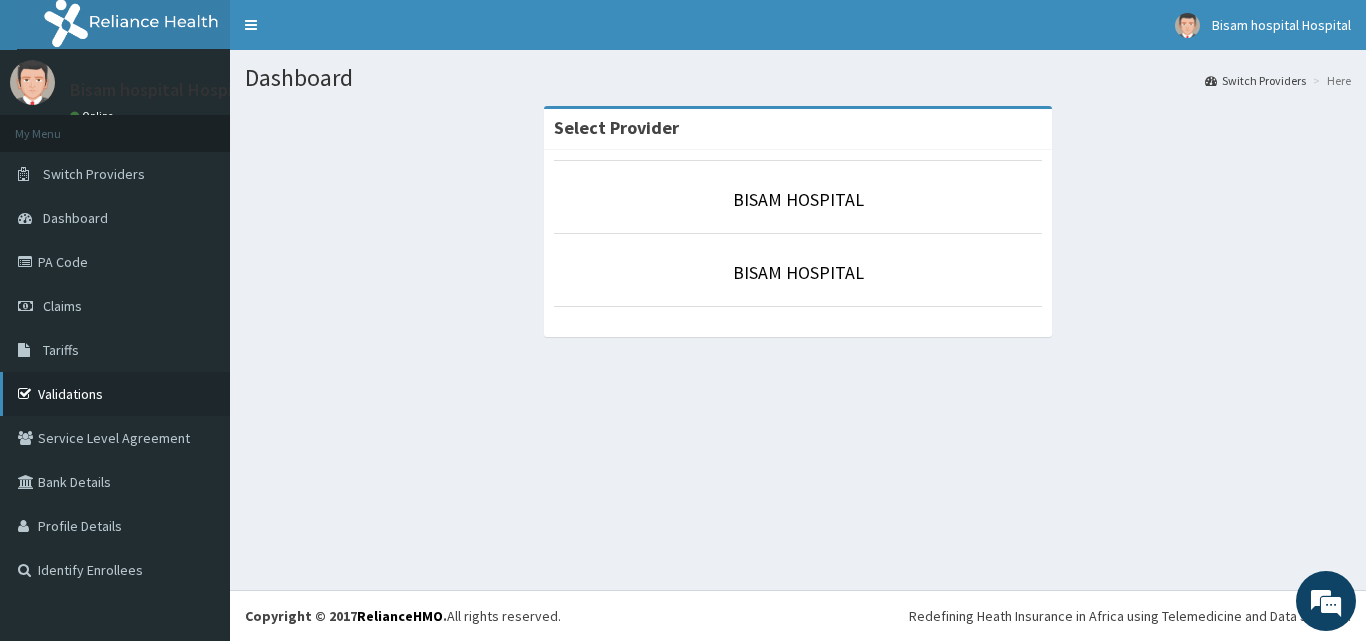 click on "Validations" at bounding box center [115, 394] 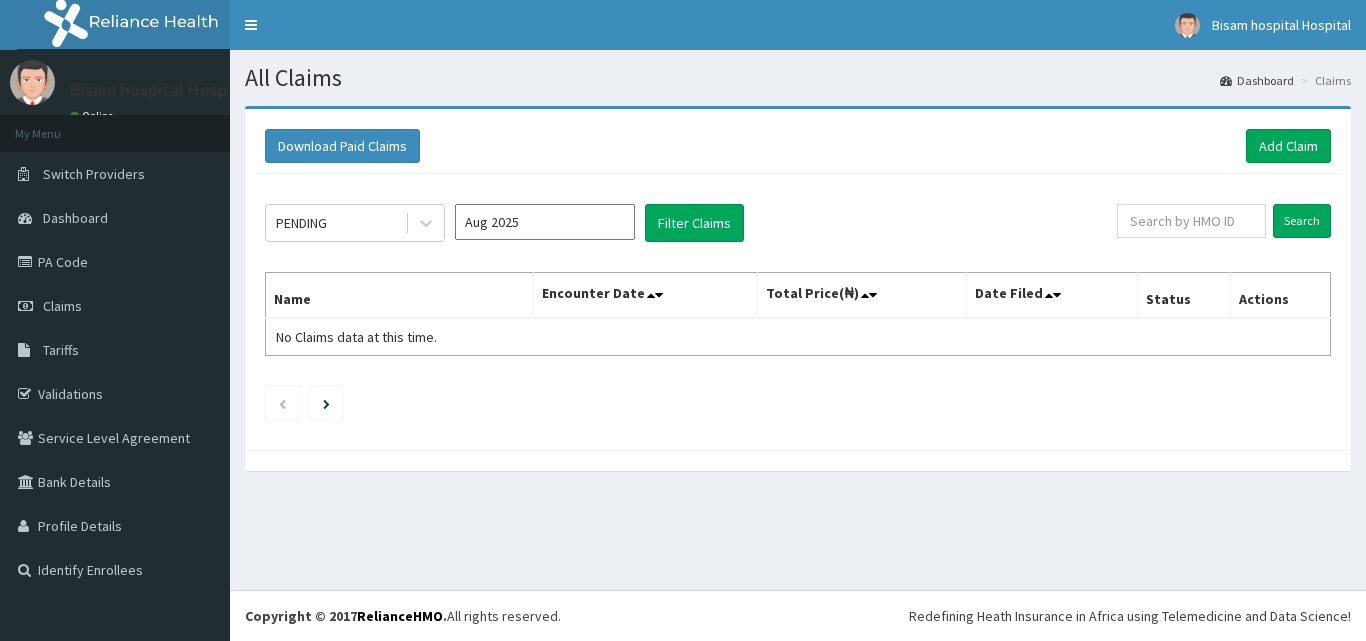 scroll, scrollTop: 0, scrollLeft: 0, axis: both 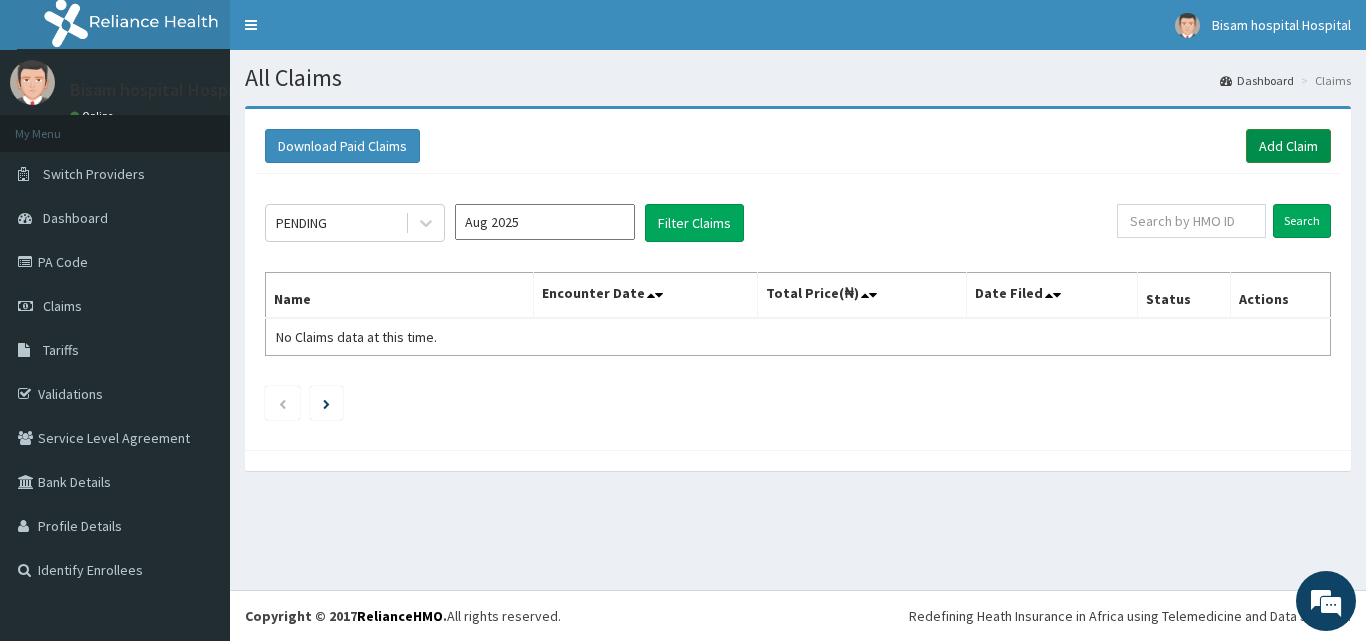 click on "Add Claim" at bounding box center (1288, 146) 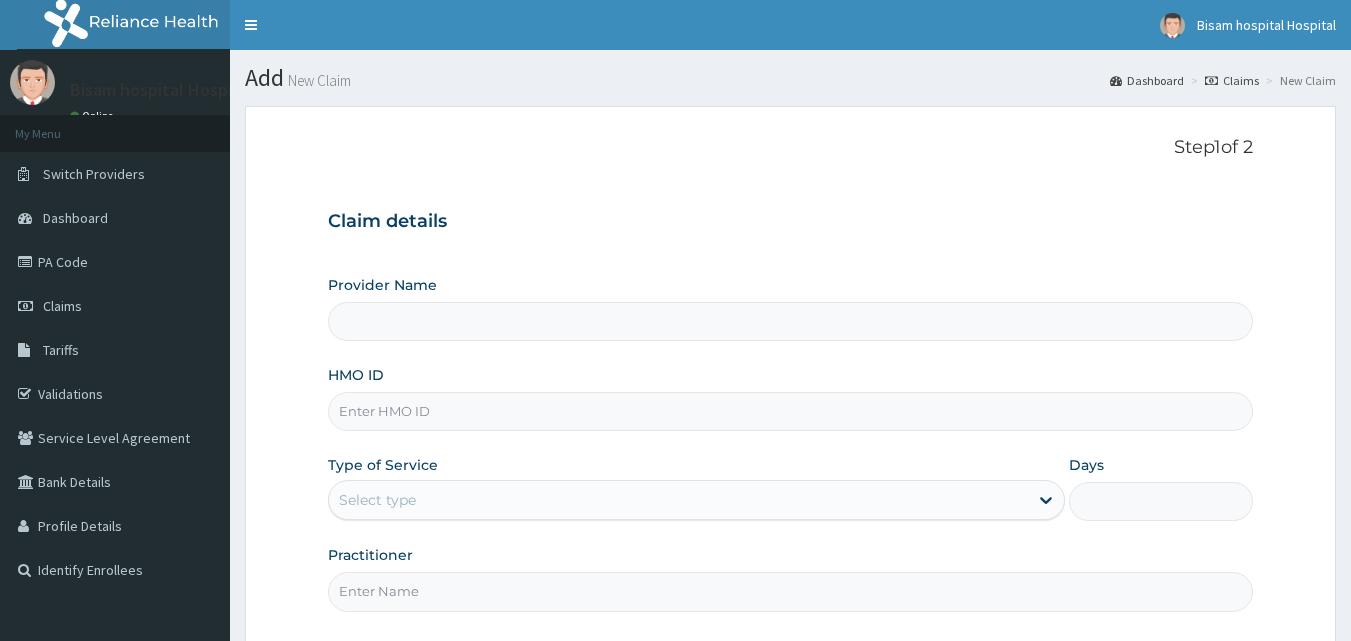 scroll, scrollTop: 0, scrollLeft: 0, axis: both 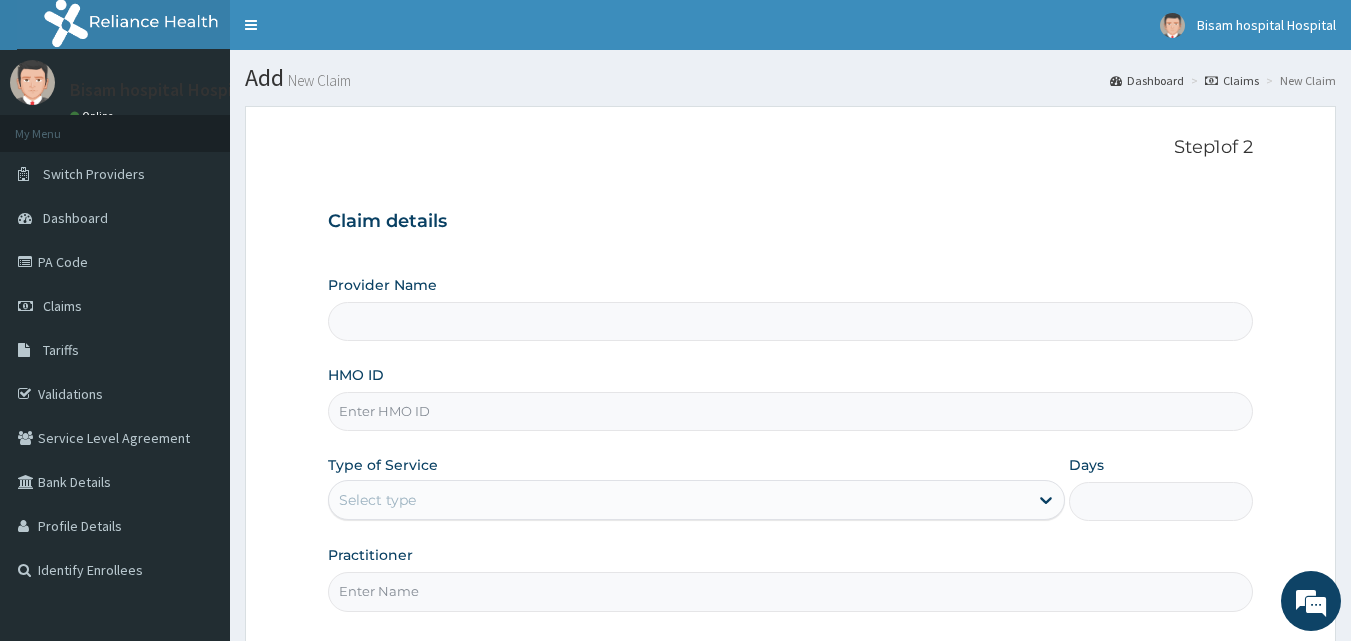 click on "HMO ID" at bounding box center [791, 411] 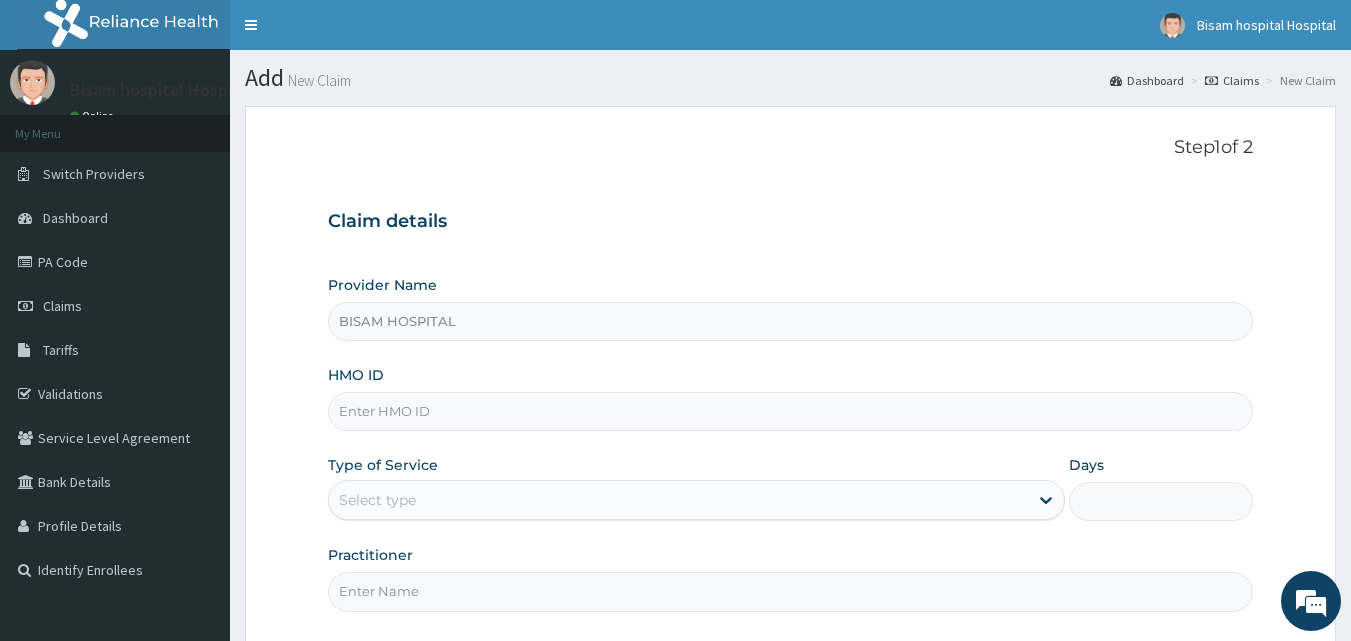paste on "NBC/11438/B" 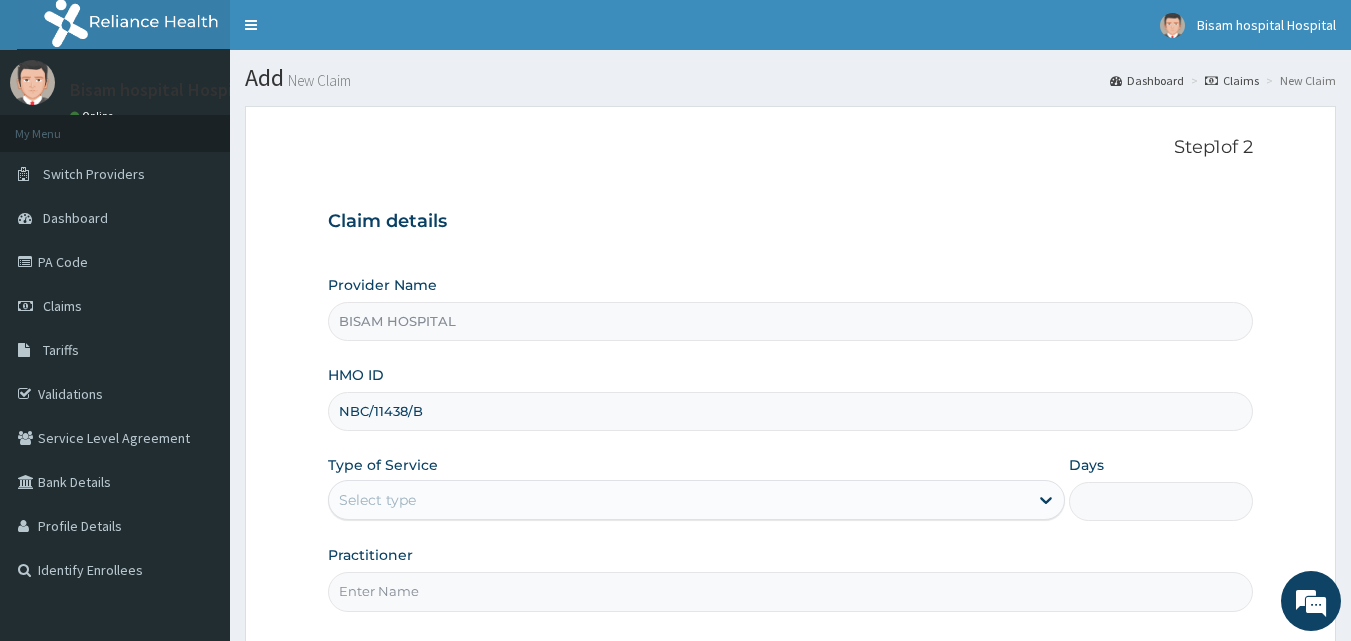 type on "NBC/11438/B" 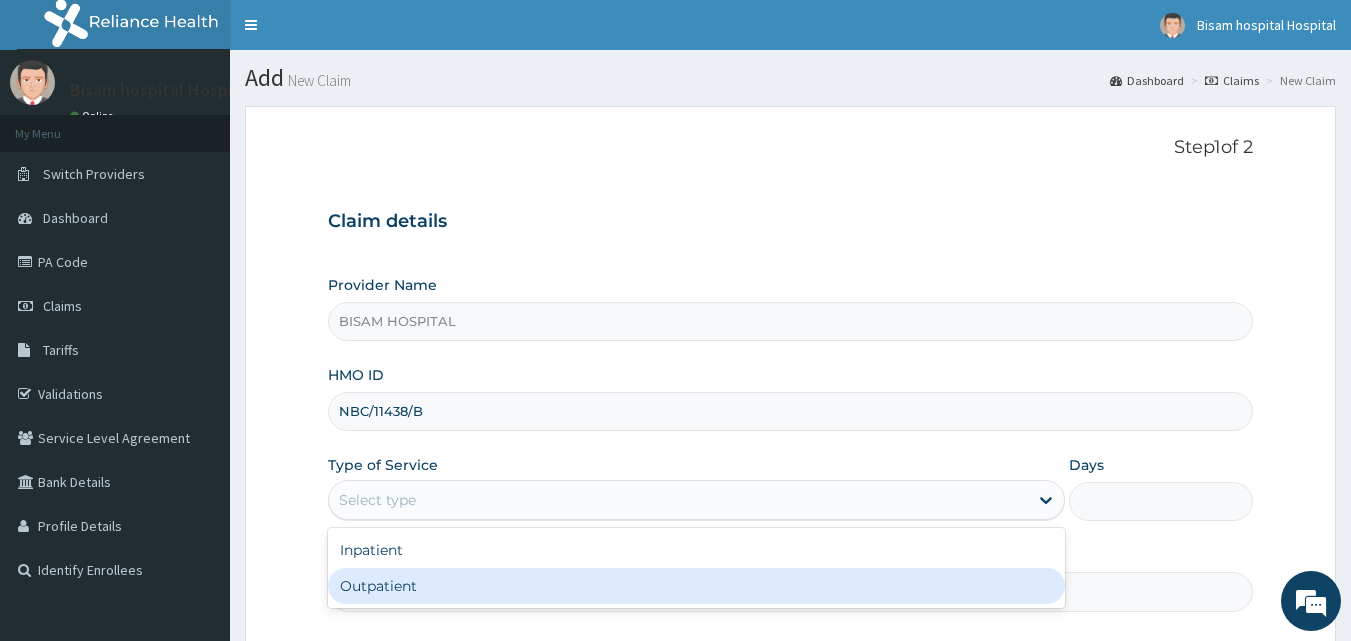 click on "Outpatient" at bounding box center [696, 586] 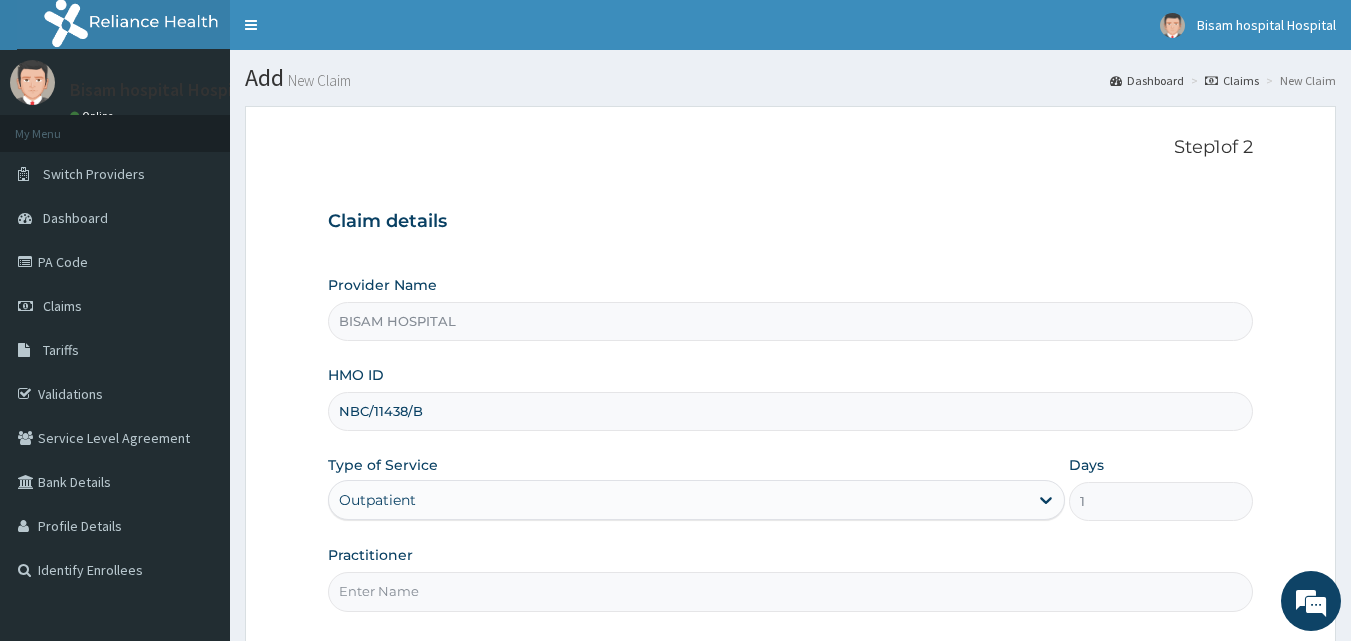 click on "Practitioner" at bounding box center (791, 591) 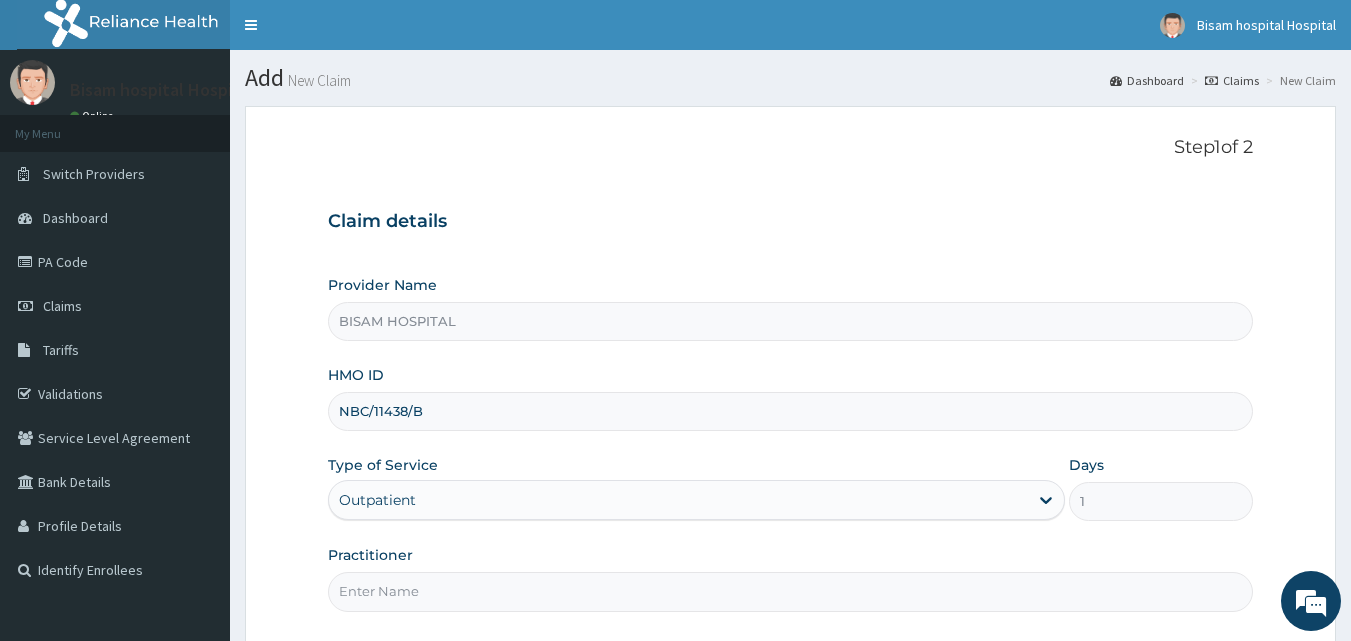 type on "DR ABDULSSALAM K.A" 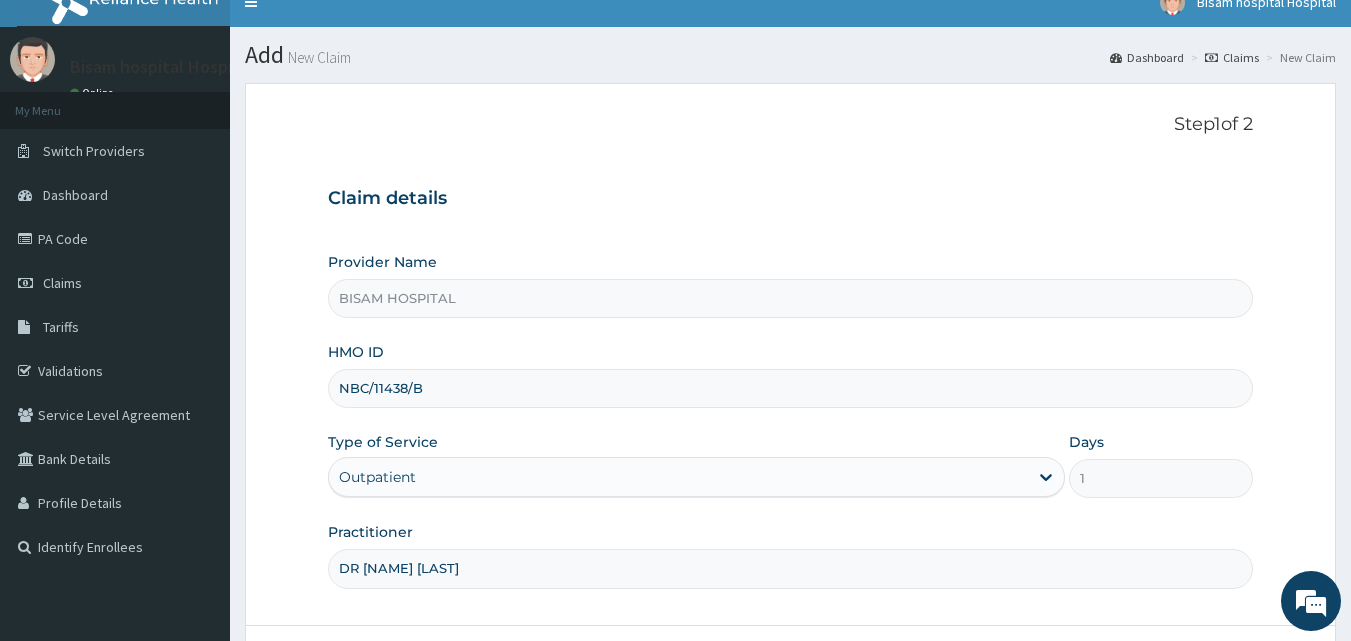 scroll, scrollTop: 81, scrollLeft: 0, axis: vertical 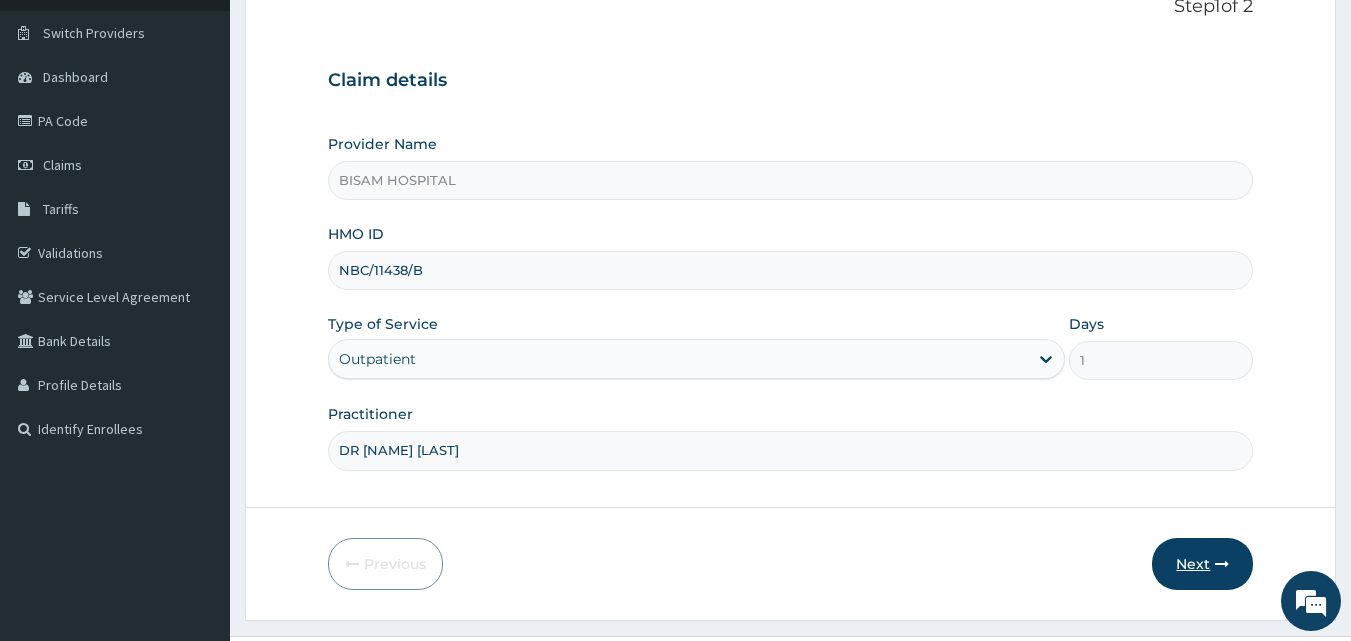 click at bounding box center (1222, 564) 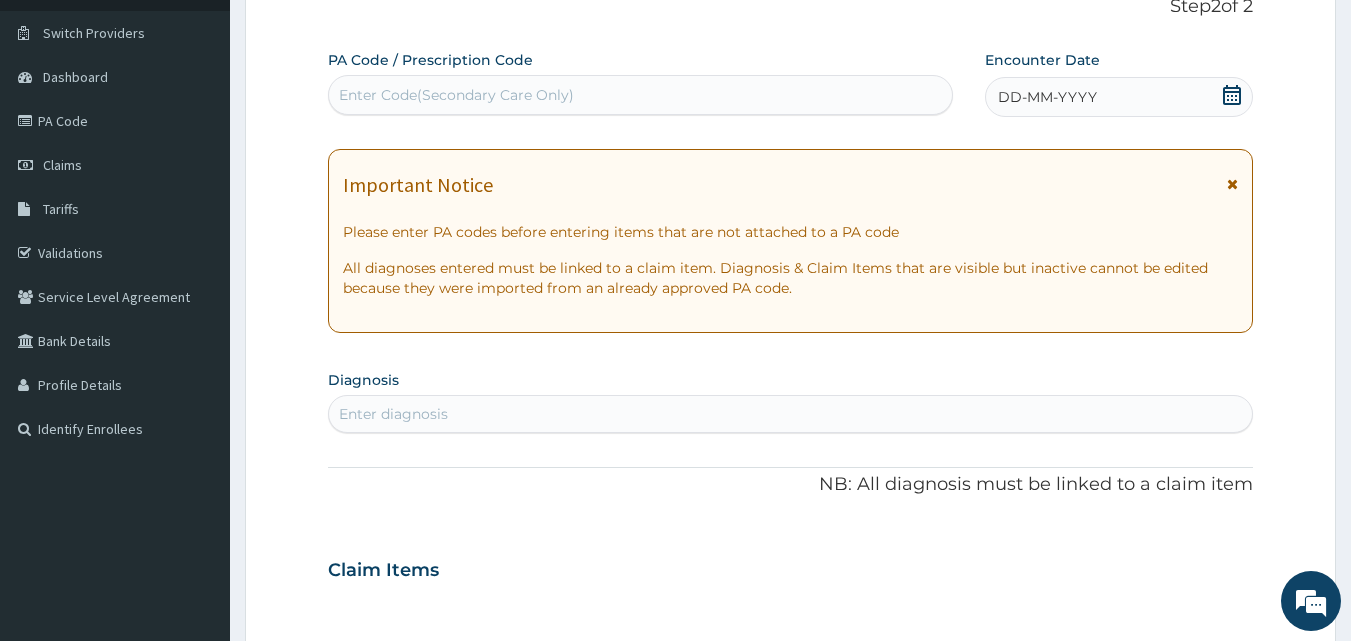 click 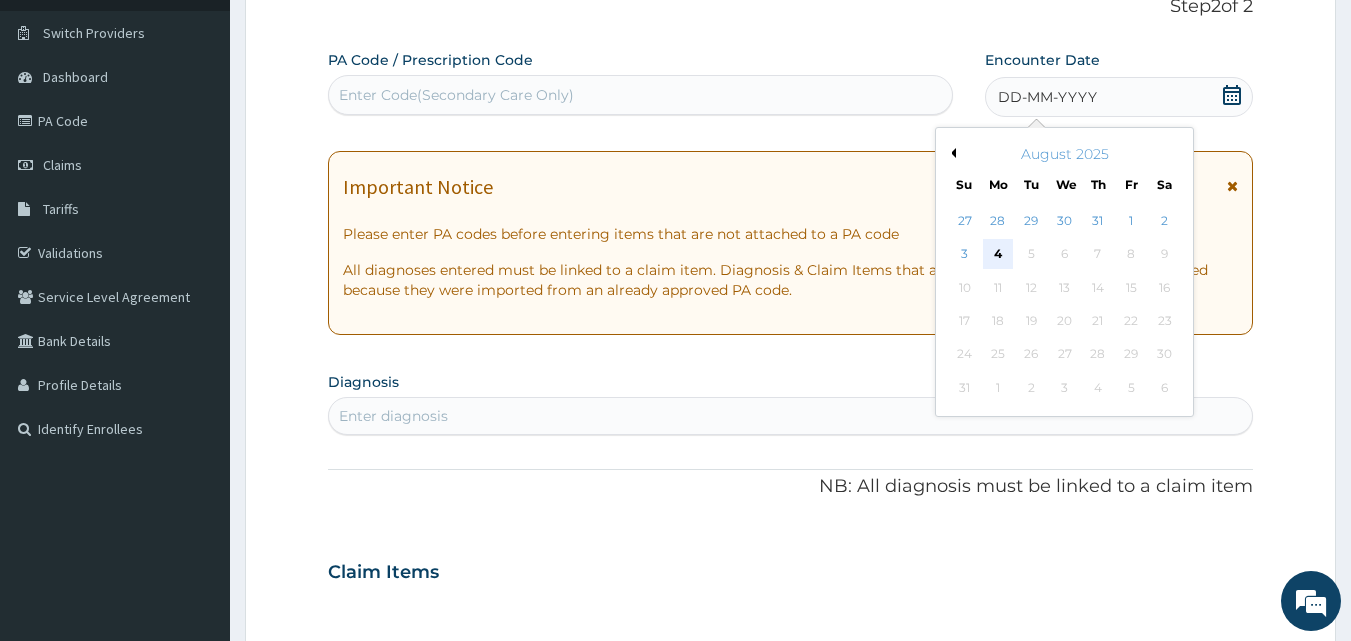 click on "4" at bounding box center [998, 255] 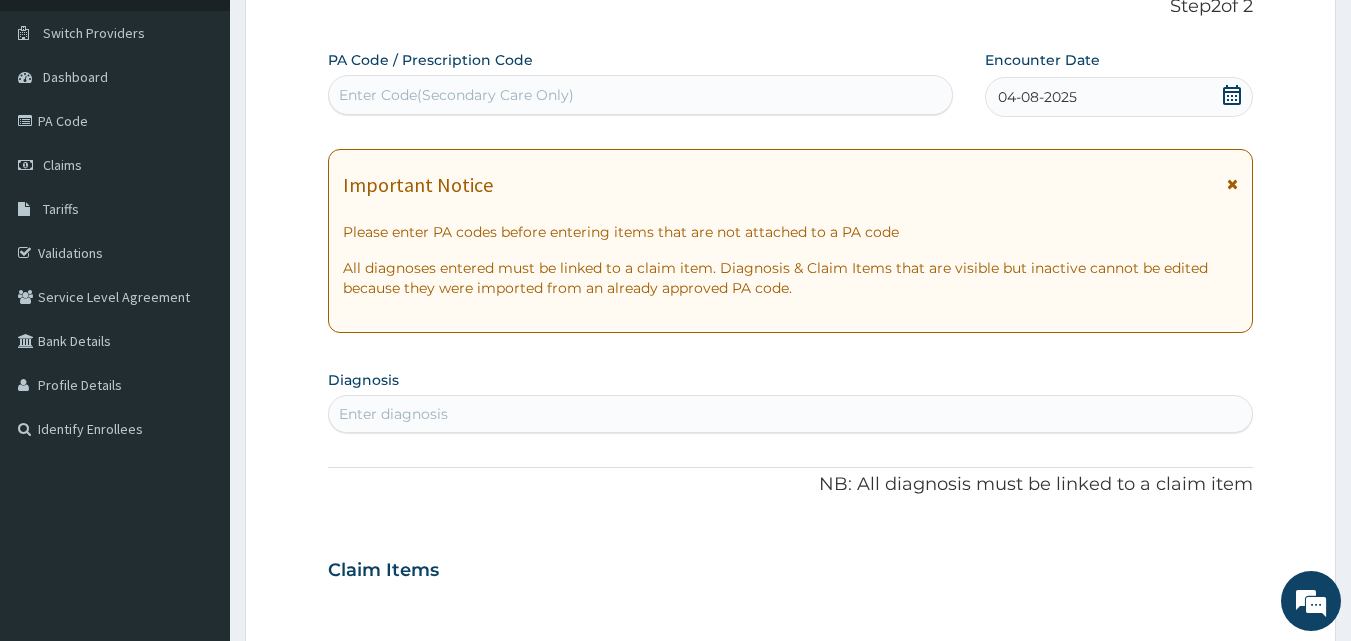 click on "Enter diagnosis" at bounding box center [791, 414] 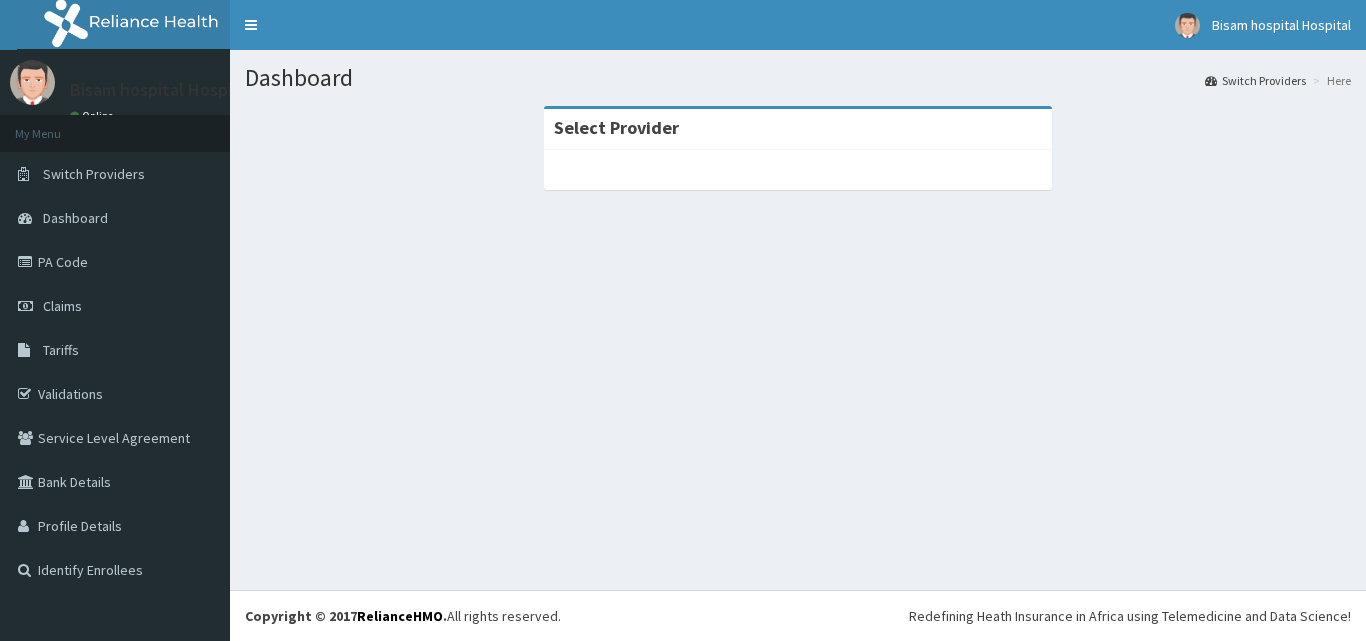 scroll, scrollTop: 0, scrollLeft: 0, axis: both 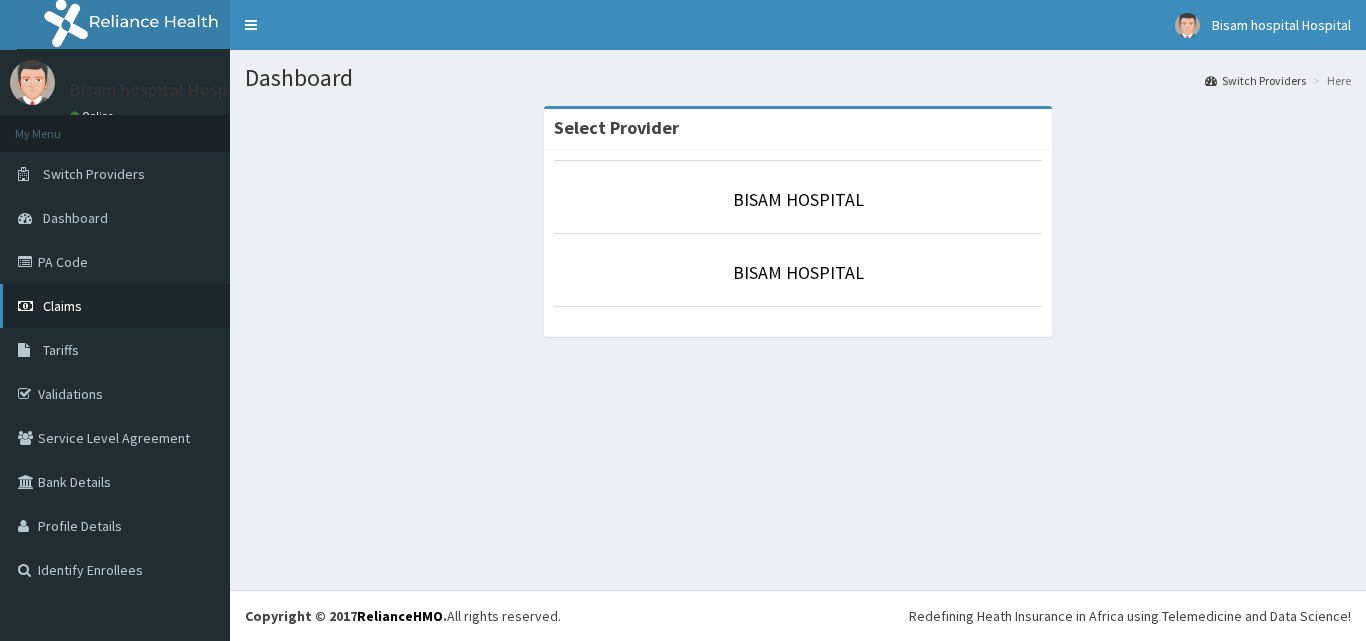 click on "Claims" at bounding box center [115, 306] 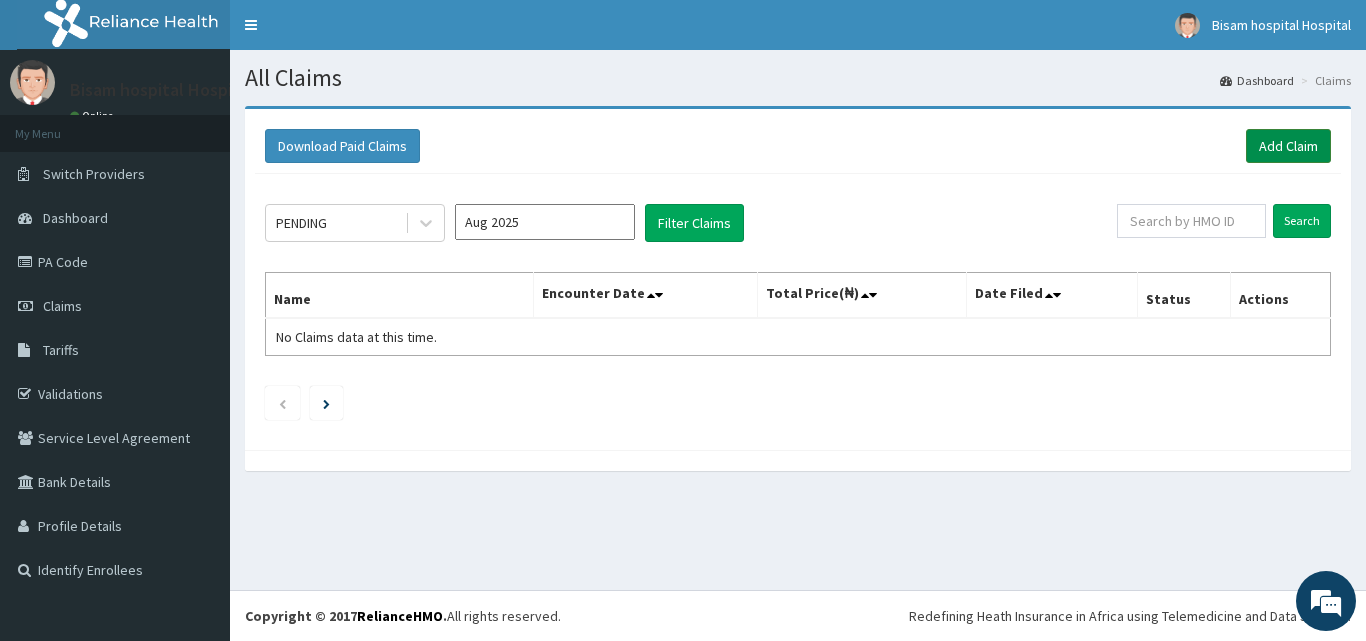 scroll, scrollTop: 0, scrollLeft: 0, axis: both 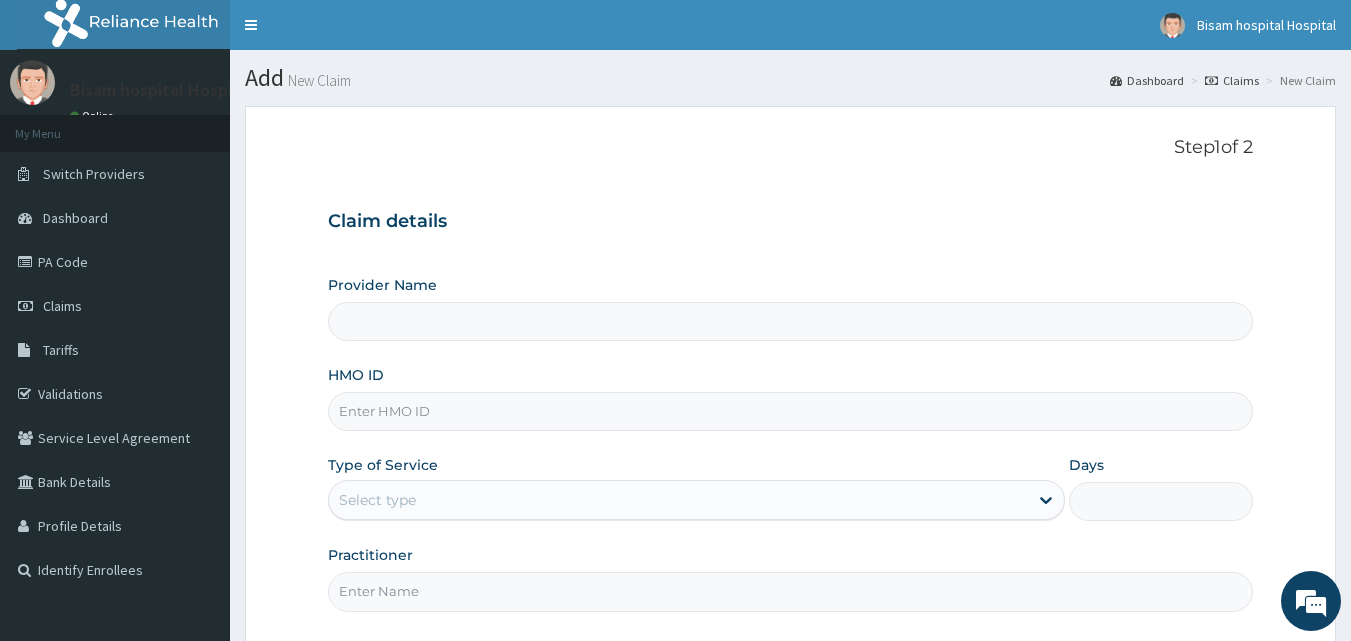 type on "BISAM HOSPITAL" 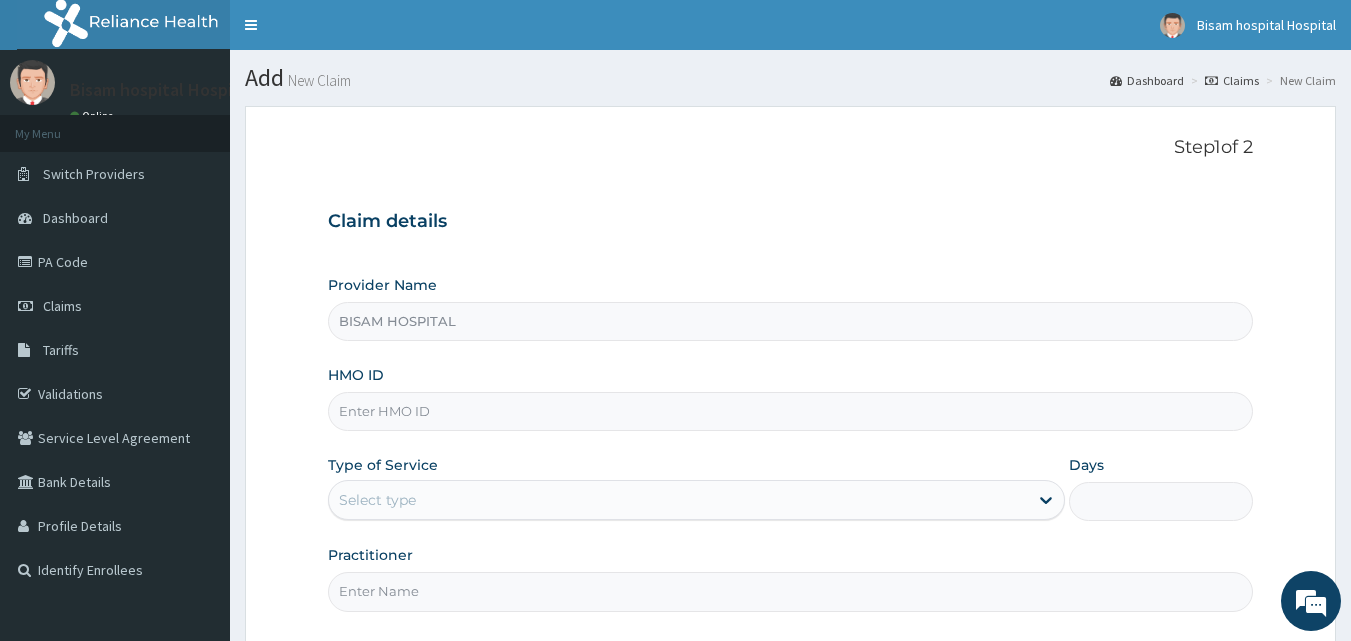 click on "HMO ID" at bounding box center (791, 411) 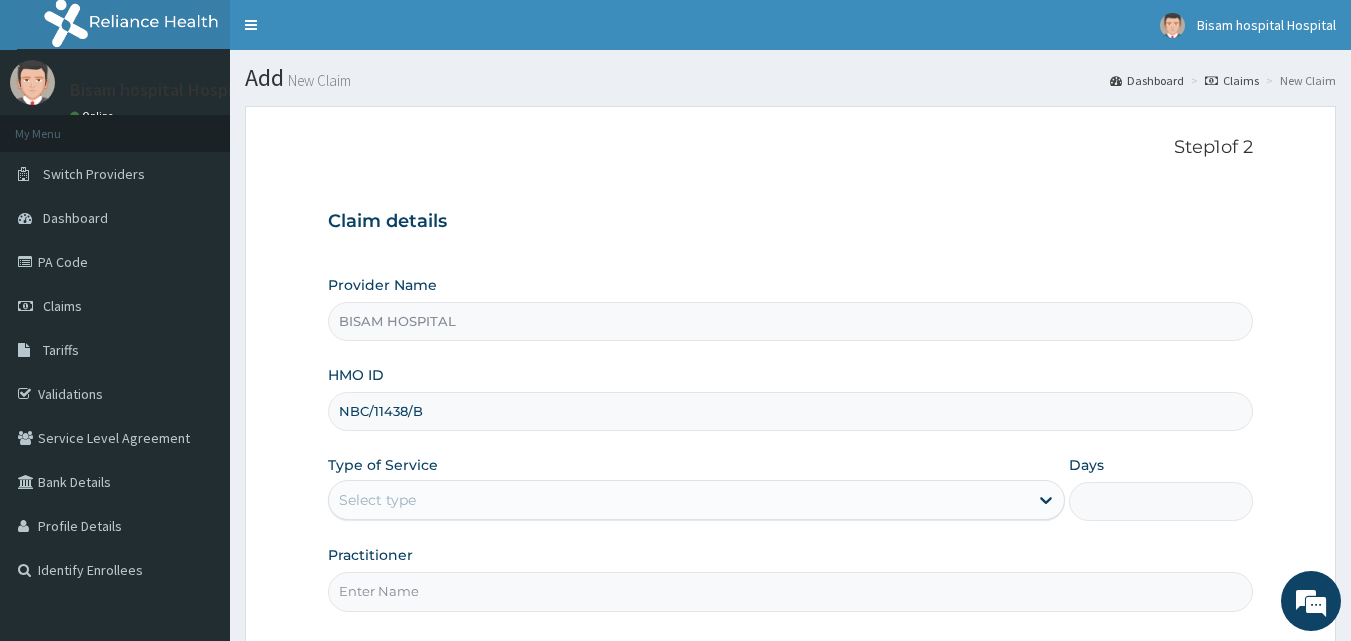 type on "NBC/11438/B" 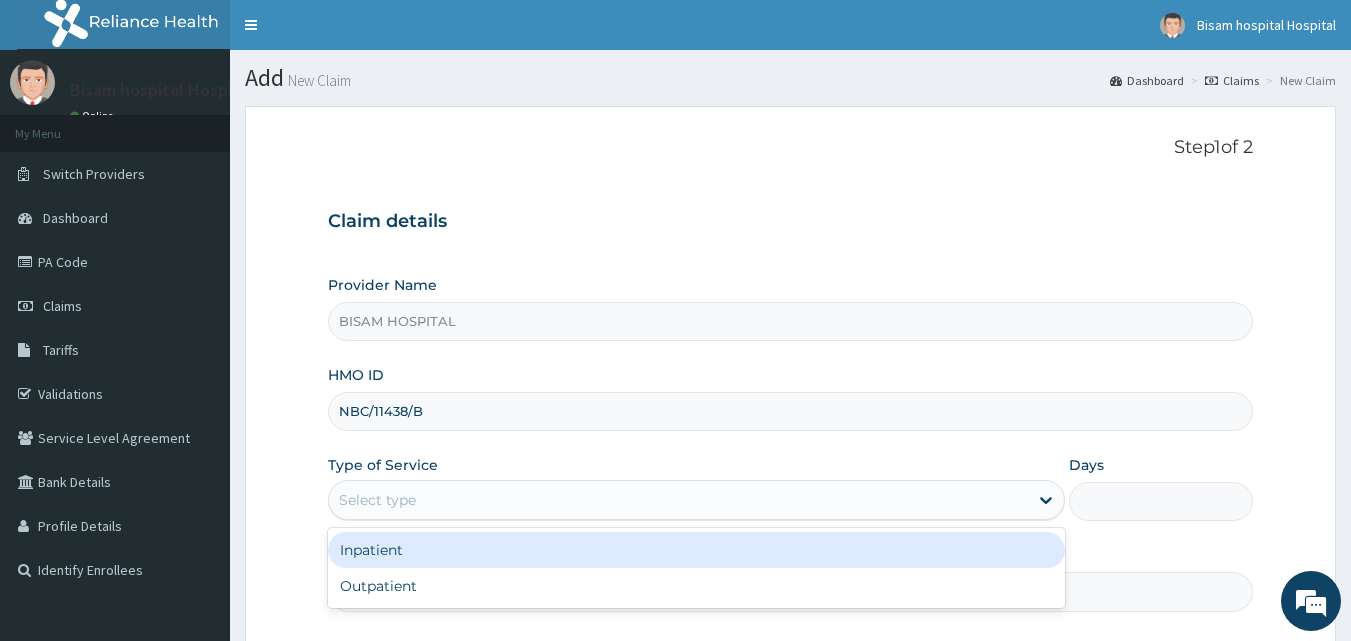 click on "Select type" at bounding box center (678, 500) 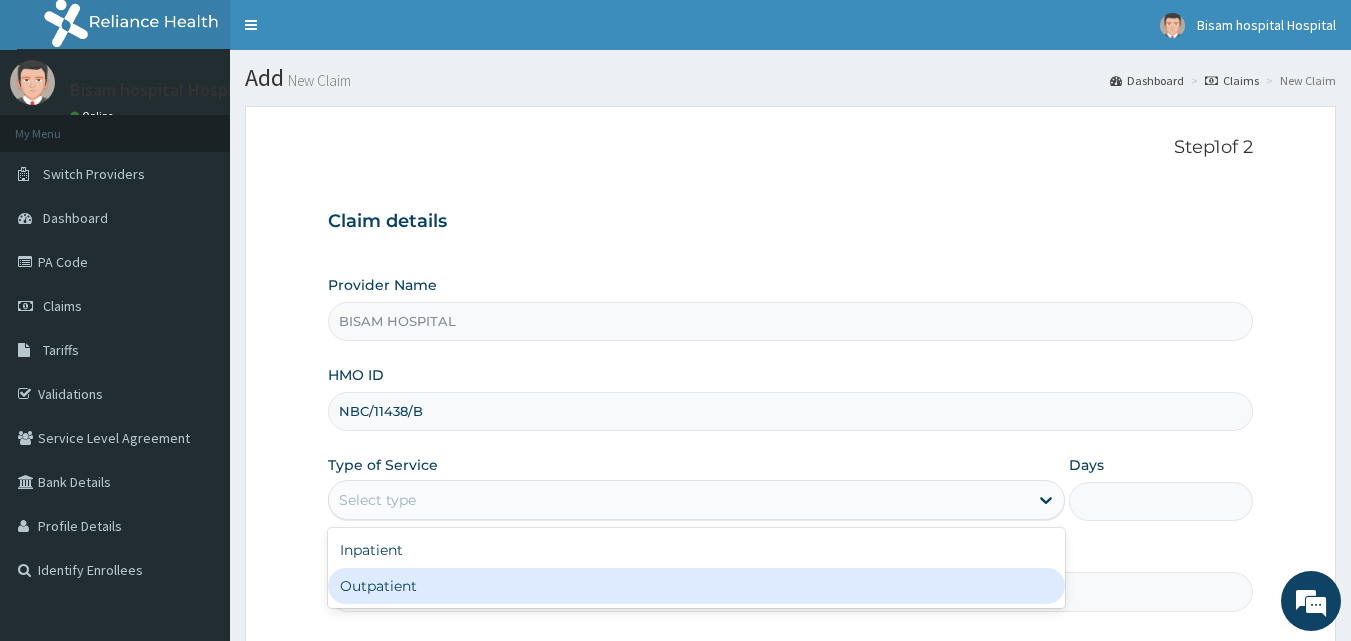 click on "Outpatient" at bounding box center [696, 586] 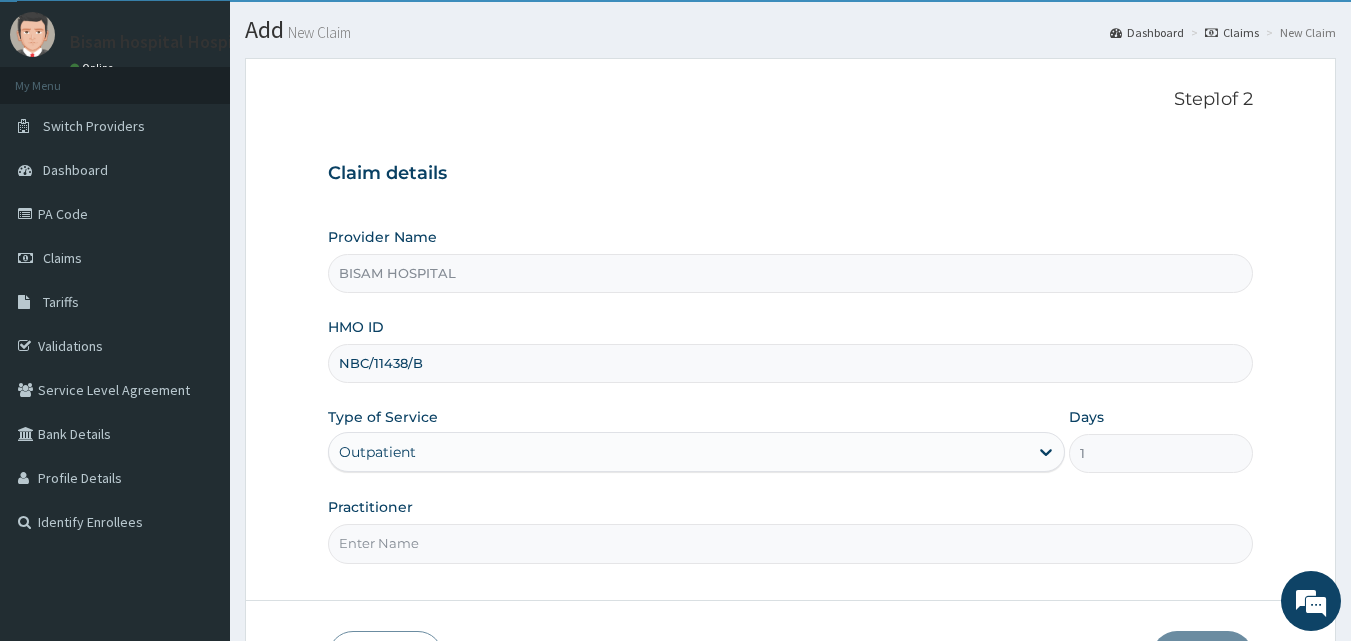 scroll, scrollTop: 61, scrollLeft: 0, axis: vertical 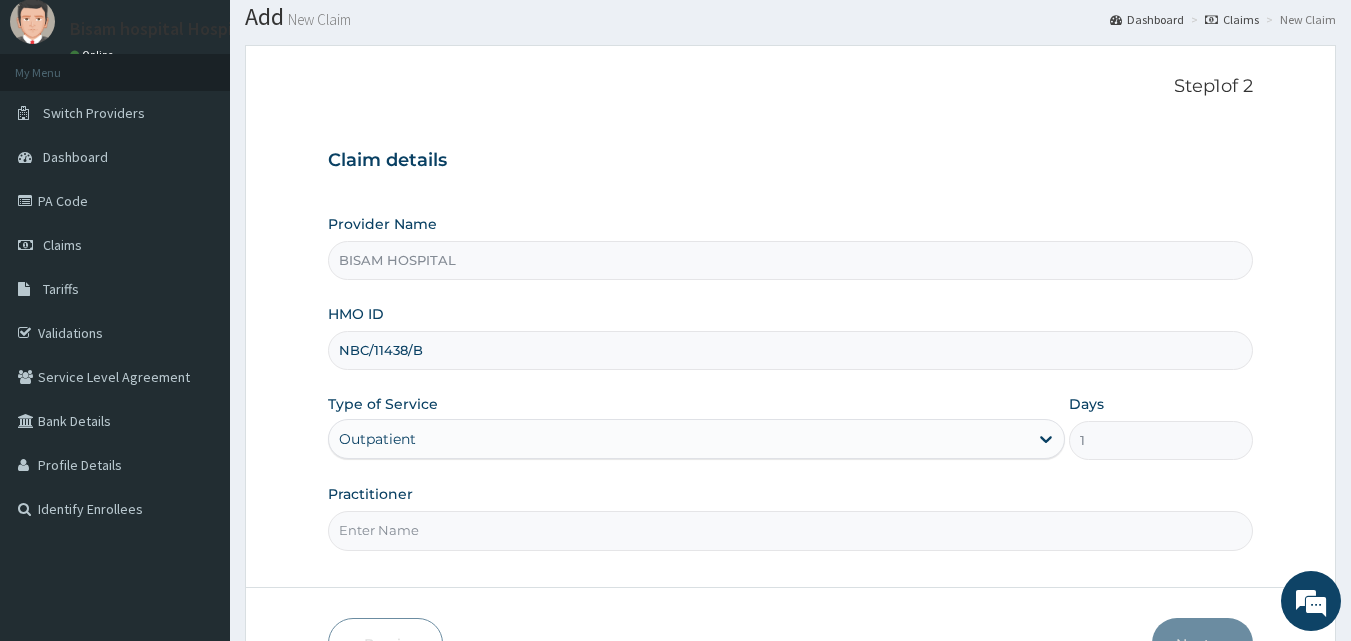 click on "Practitioner" at bounding box center [791, 530] 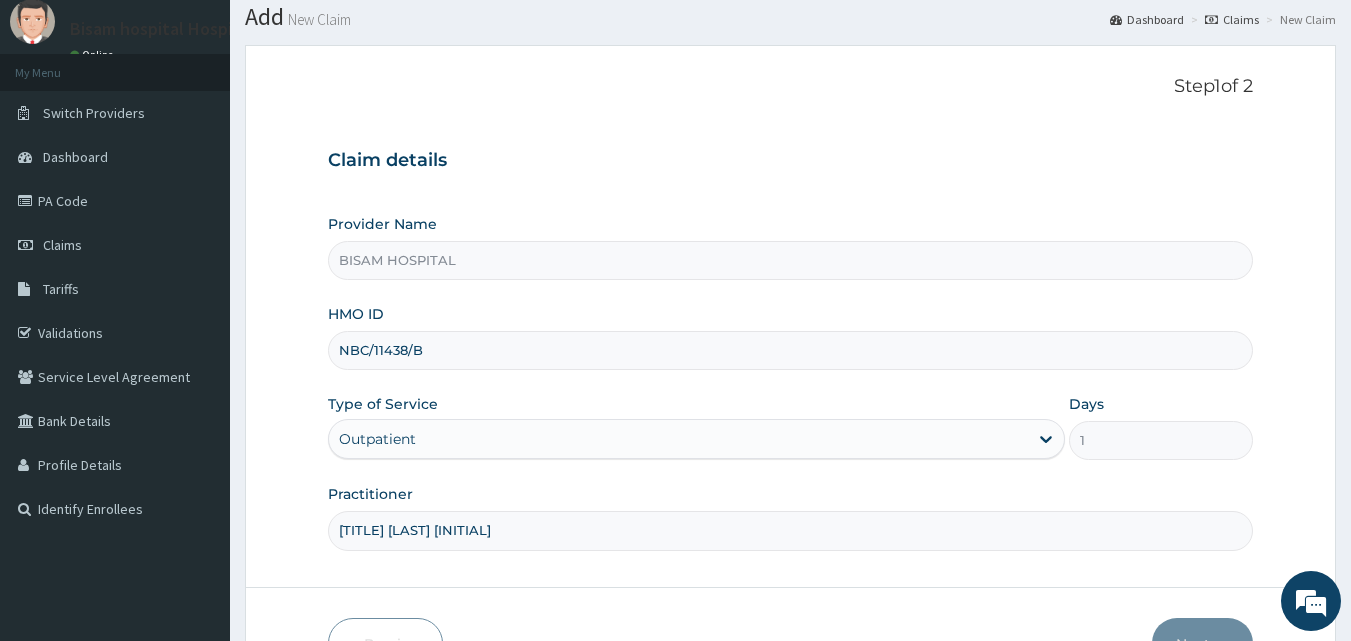 scroll, scrollTop: 0, scrollLeft: 0, axis: both 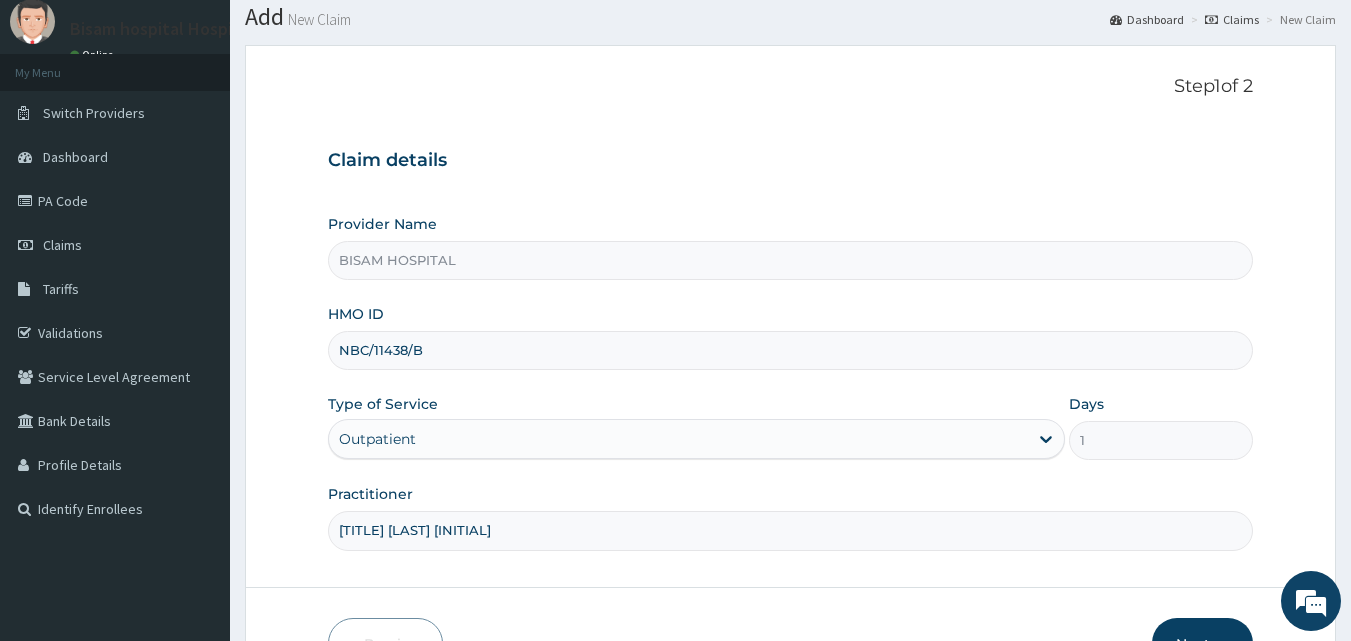 click on "Next" at bounding box center (1202, 644) 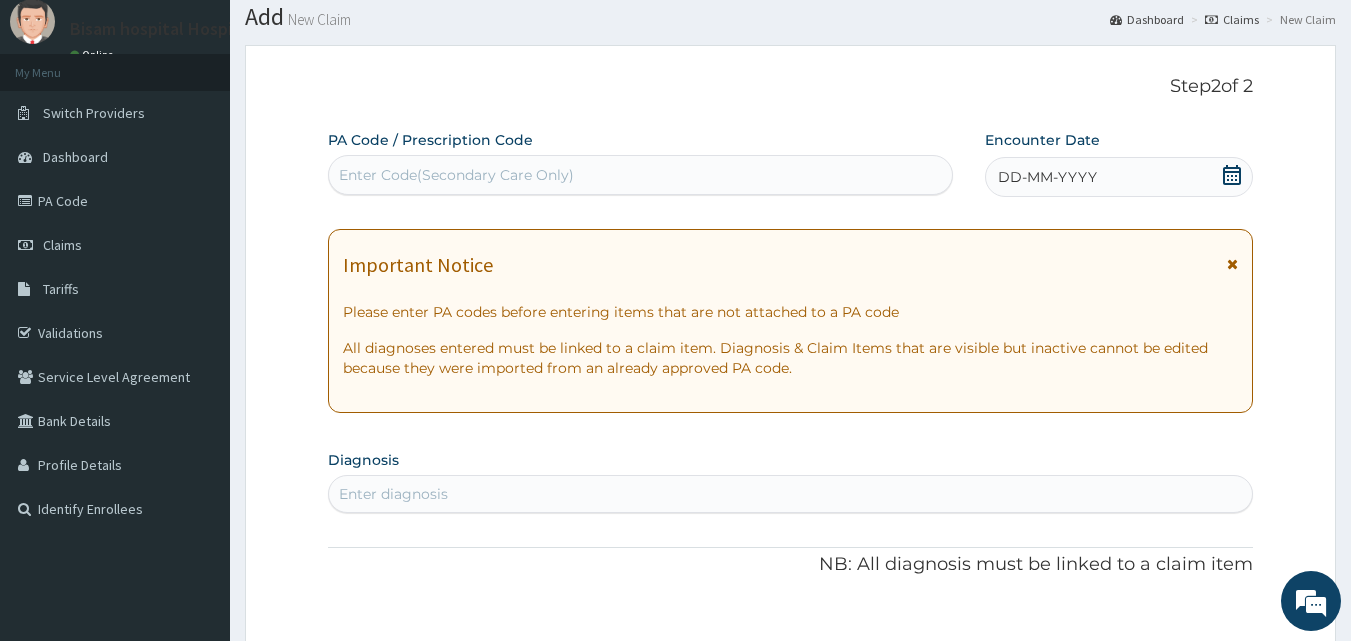 click 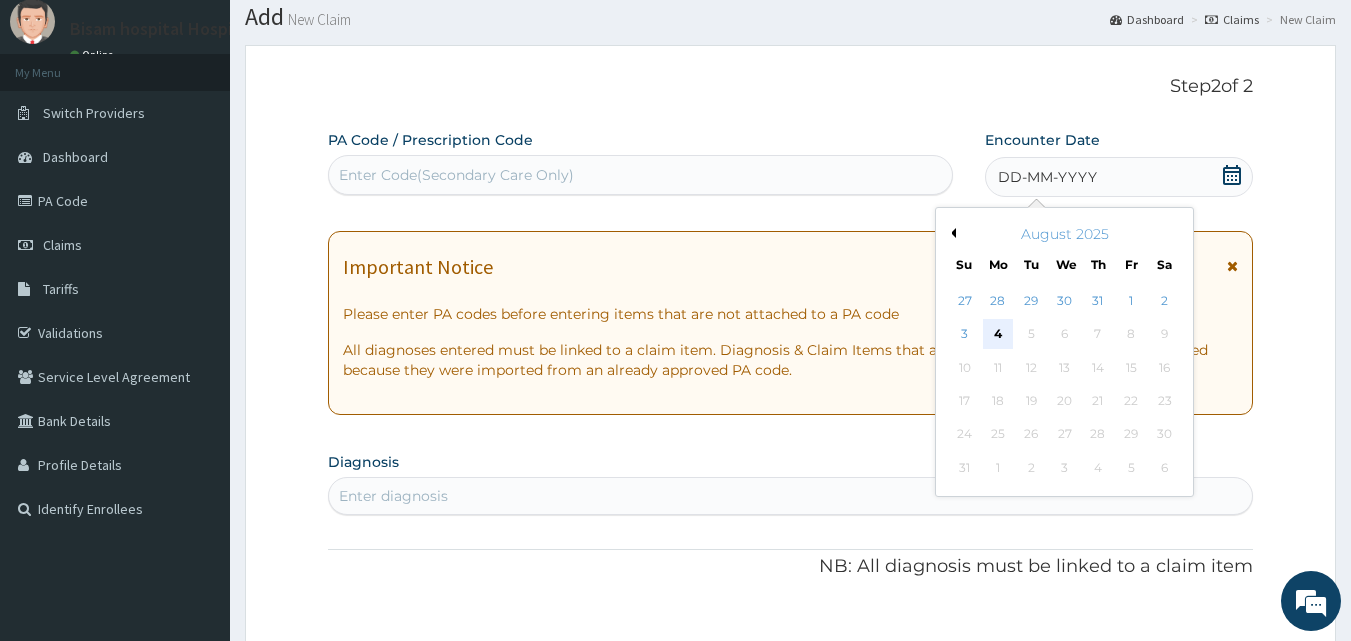 click on "4" at bounding box center [998, 335] 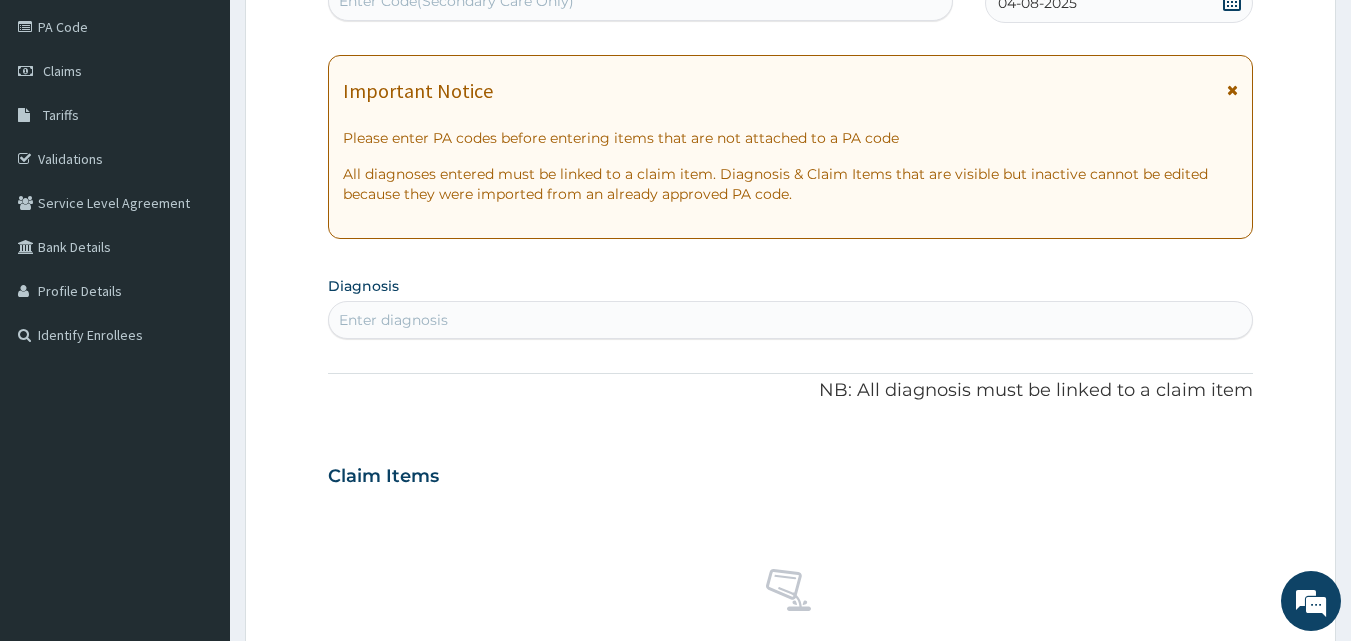 scroll, scrollTop: 258, scrollLeft: 0, axis: vertical 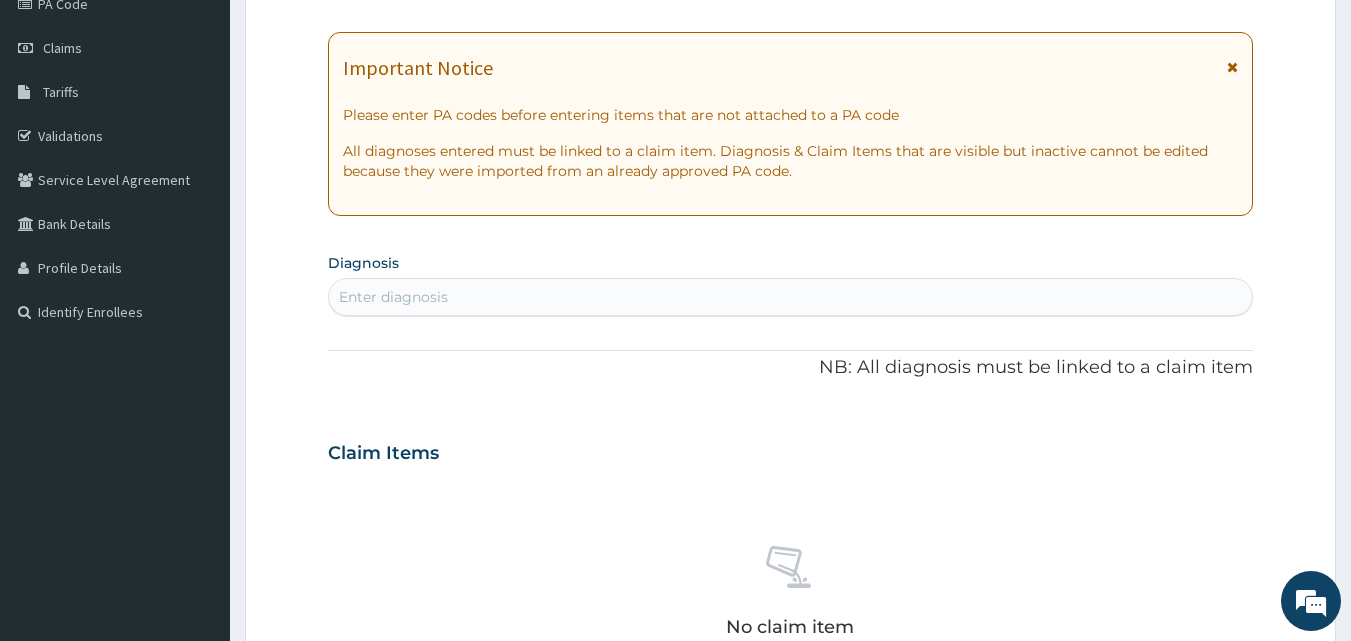 click on "Enter diagnosis" at bounding box center [791, 297] 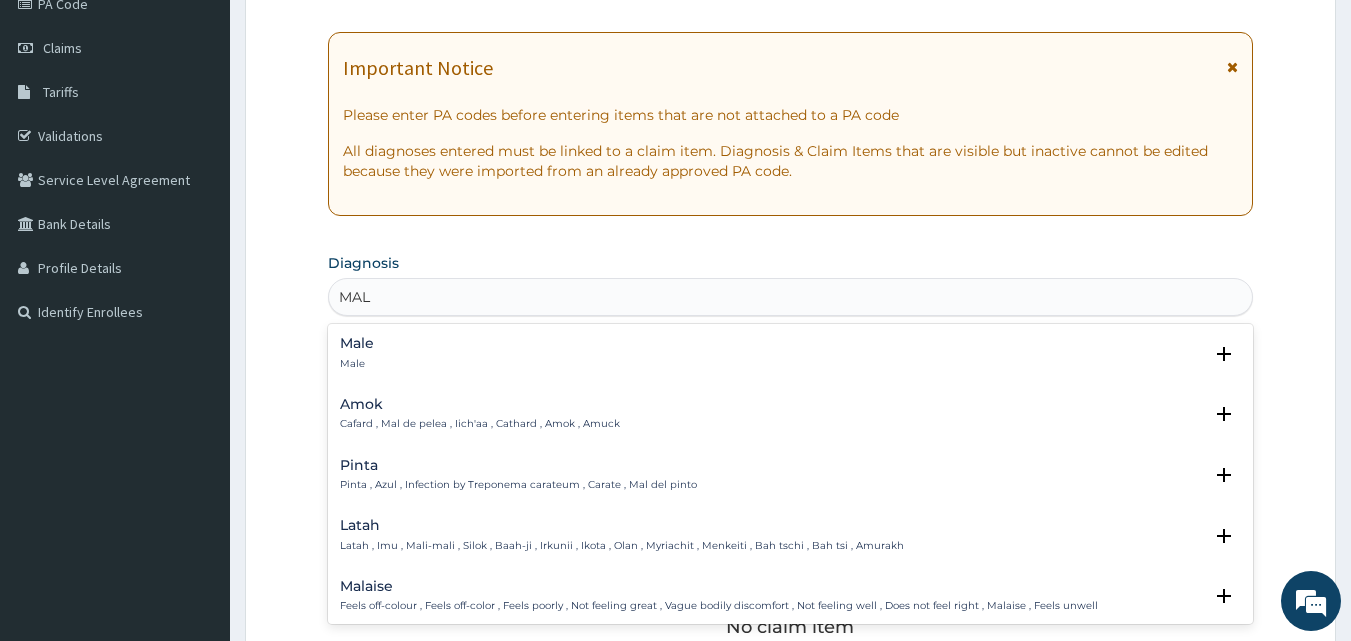 type on "MALA" 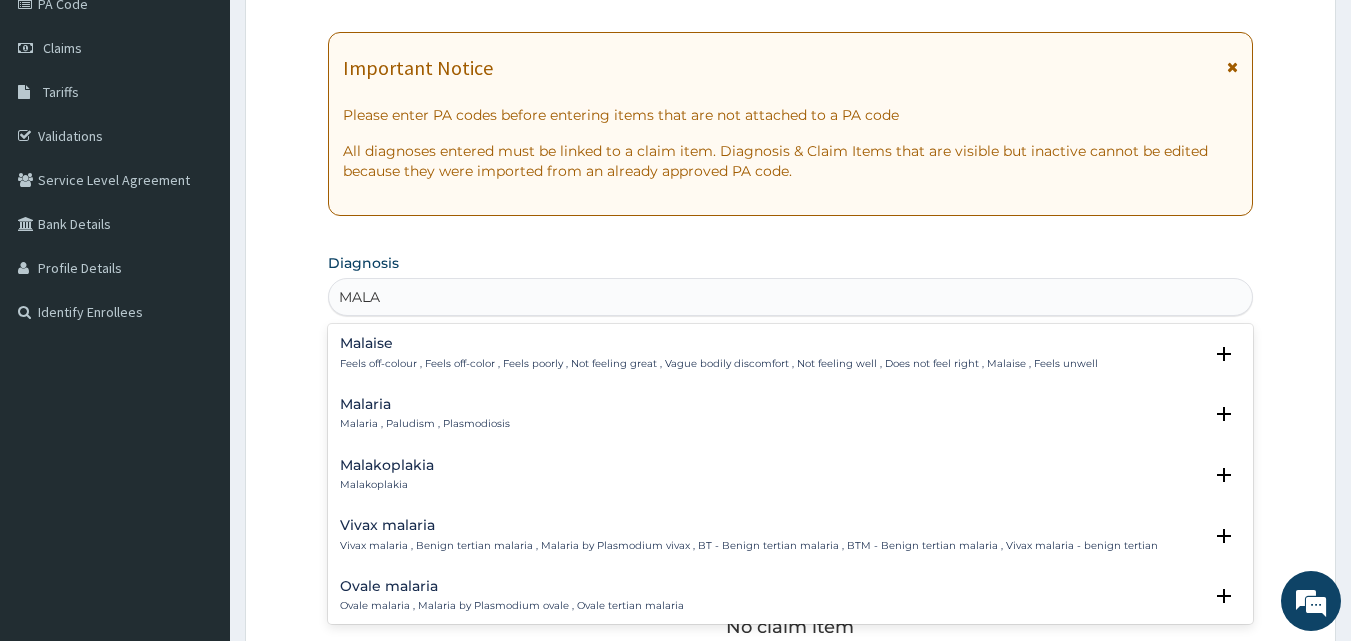 click on "Malaria , Paludism , Plasmodiosis" at bounding box center (425, 424) 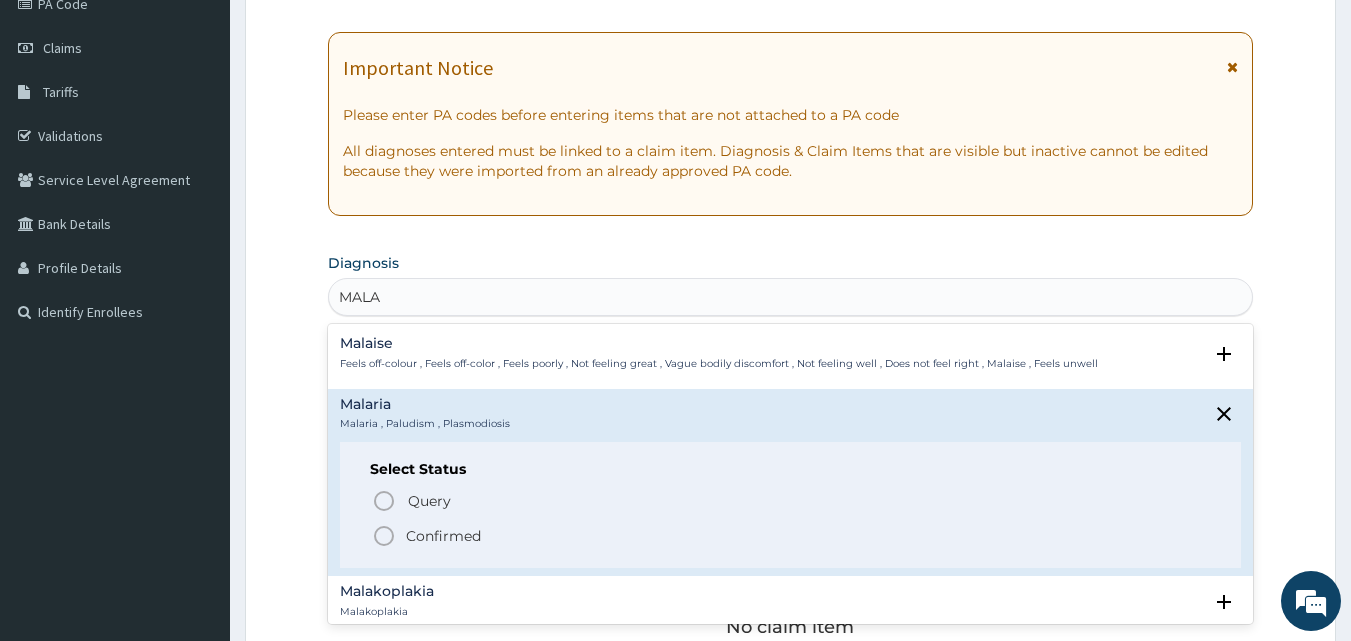 click 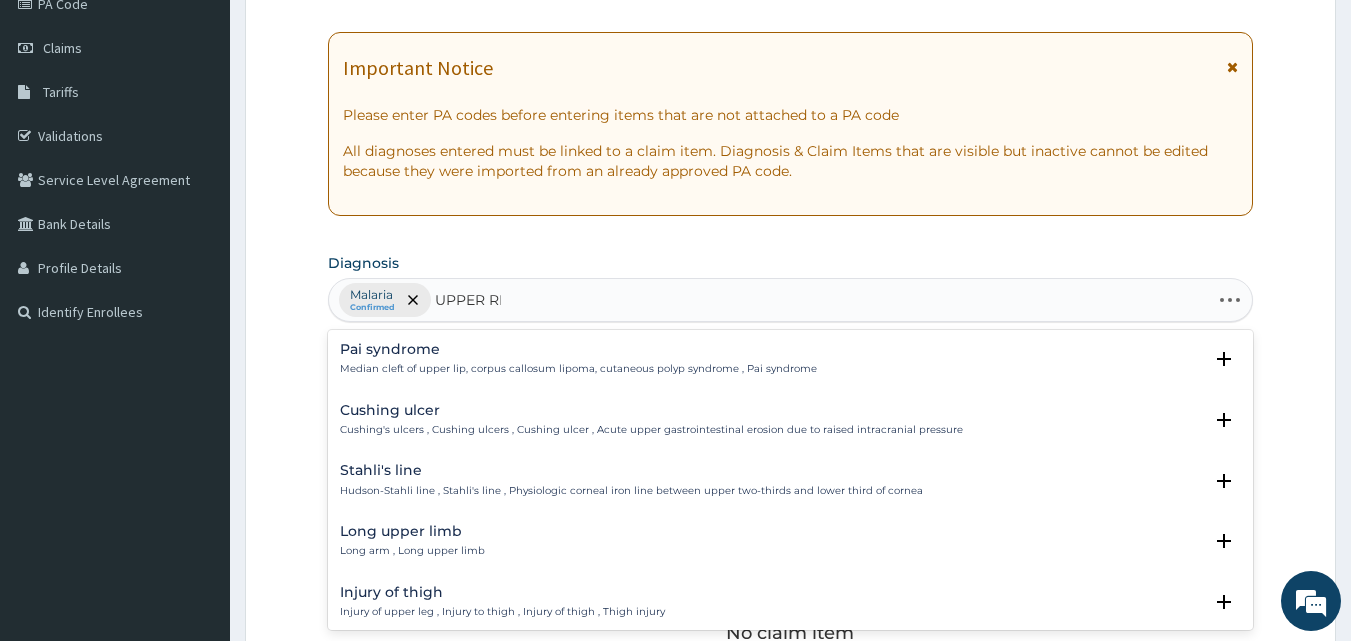 type on "UPPER RES" 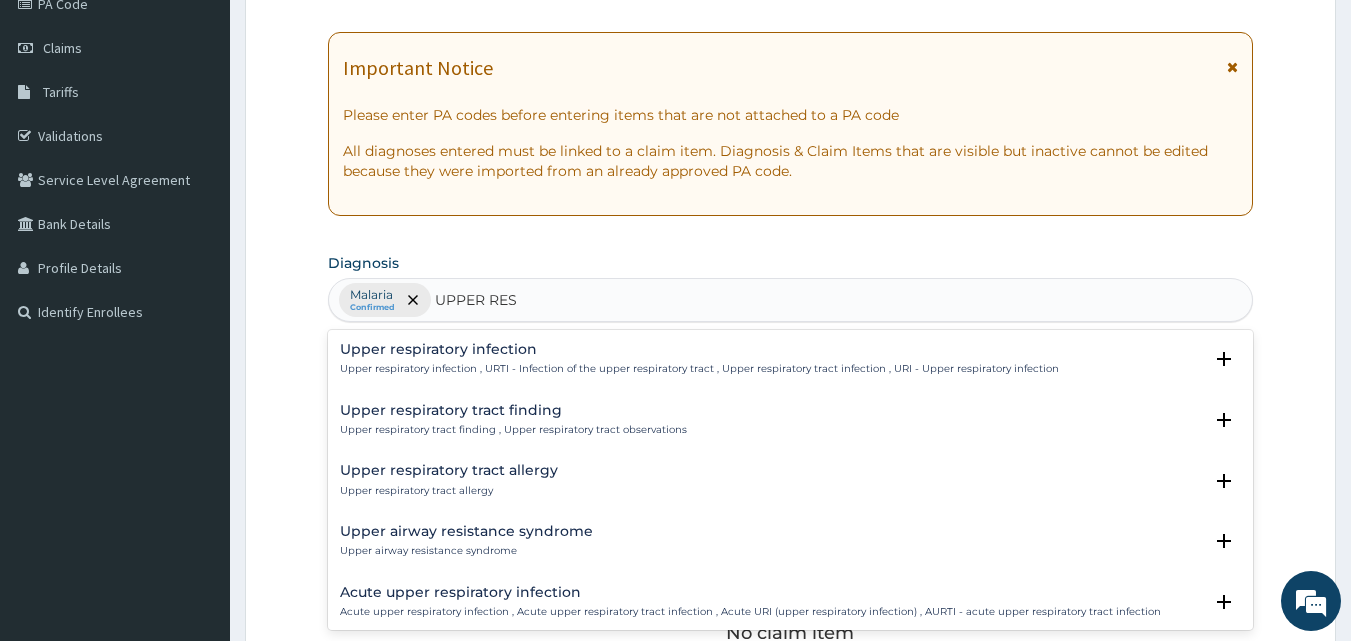 click on "Upper respiratory infection" at bounding box center [699, 349] 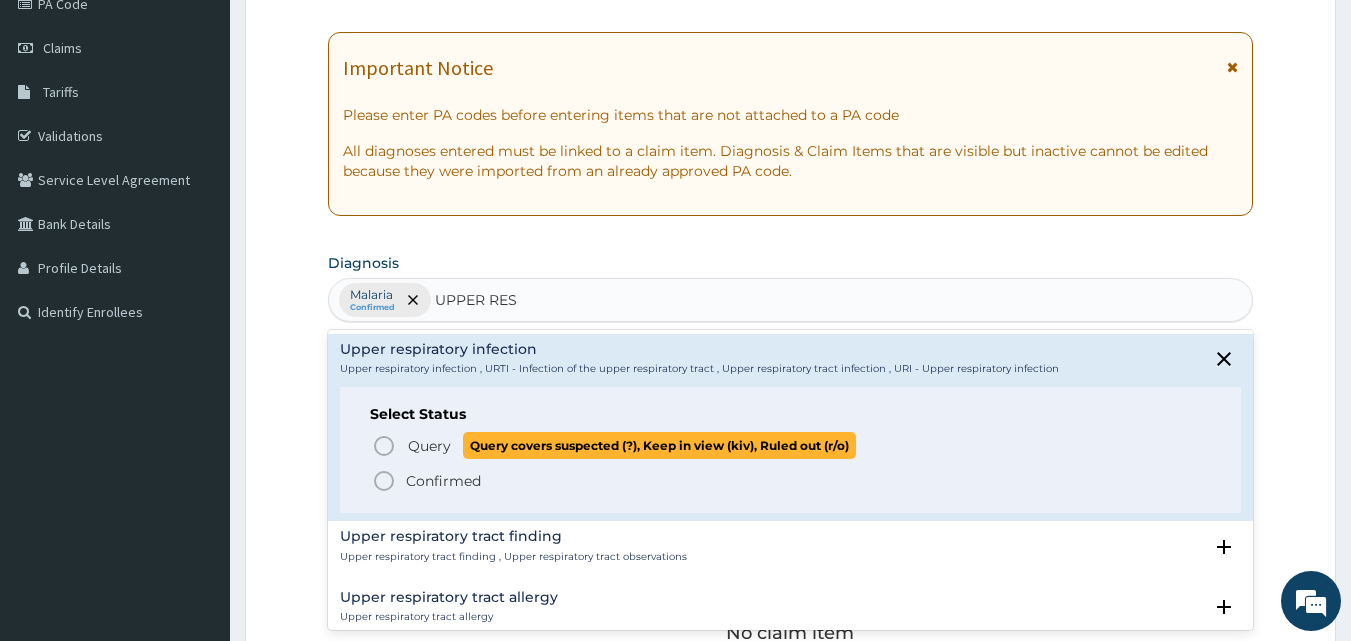 click 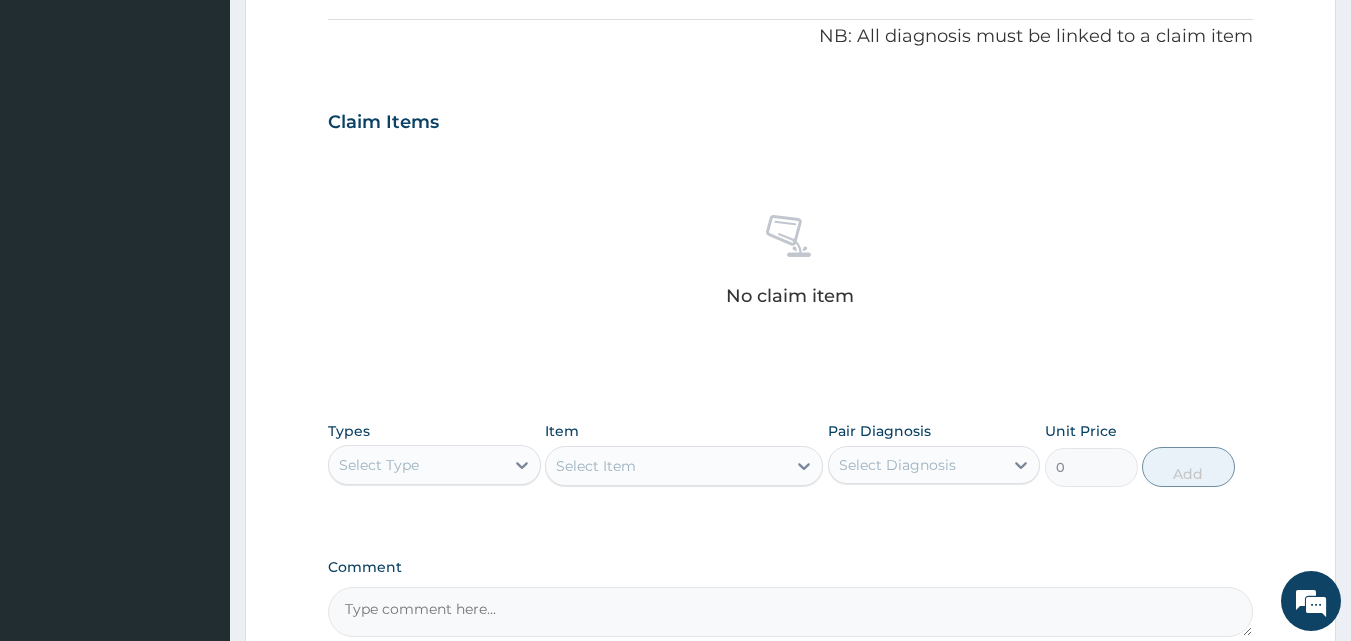 scroll, scrollTop: 614, scrollLeft: 0, axis: vertical 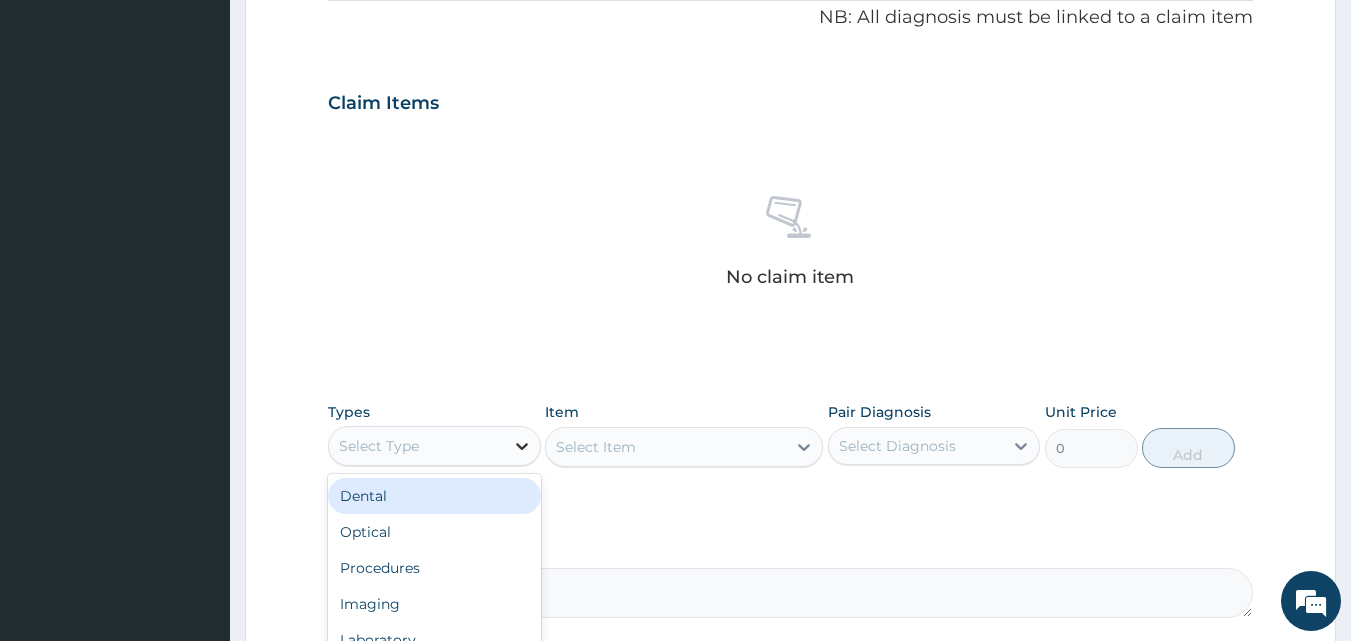 click 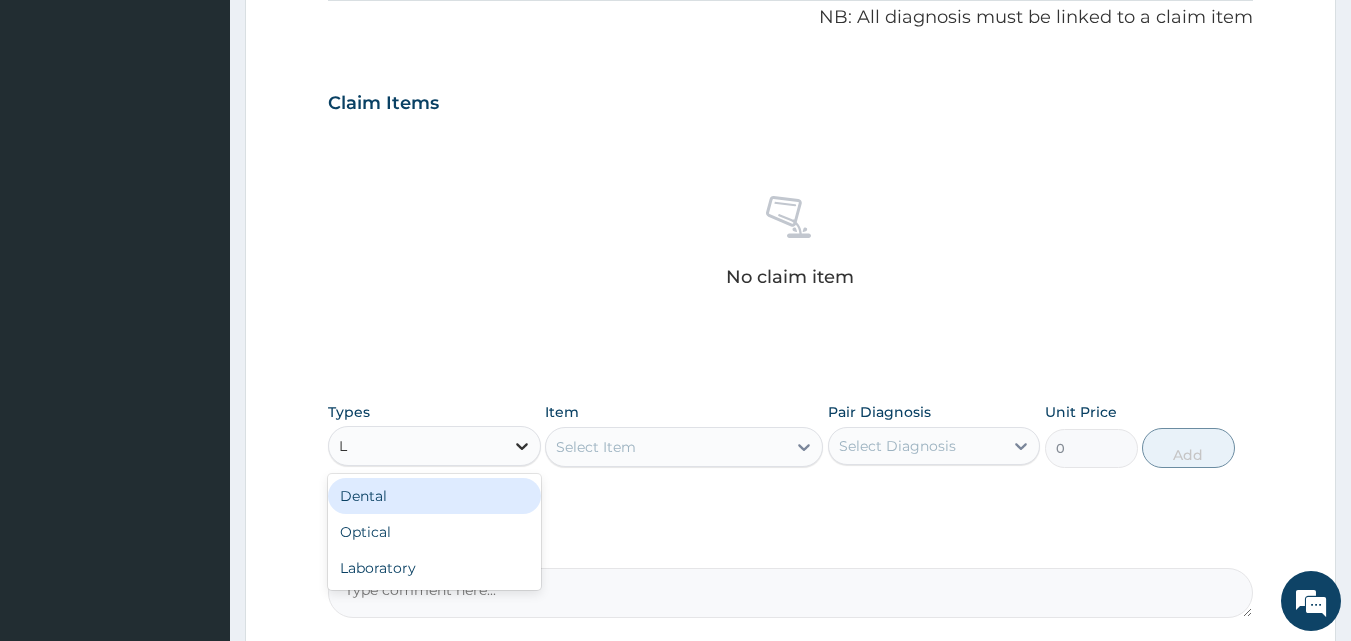 type on "LA" 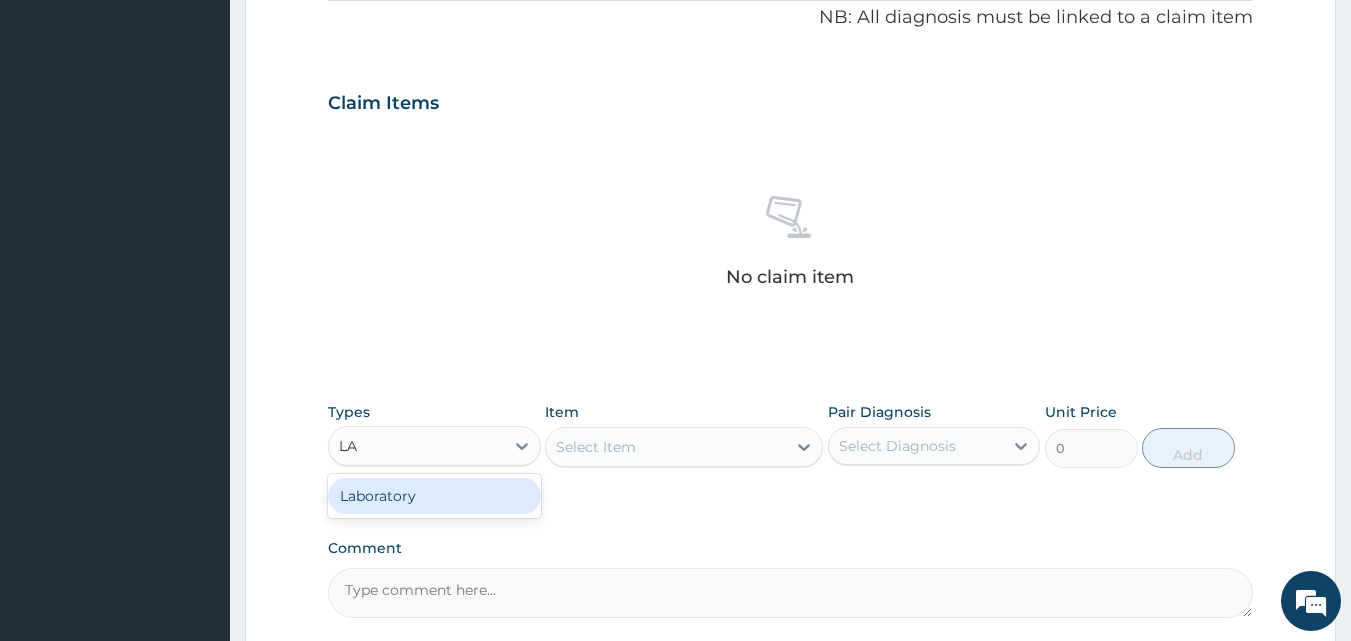 click on "Laboratory" at bounding box center (434, 496) 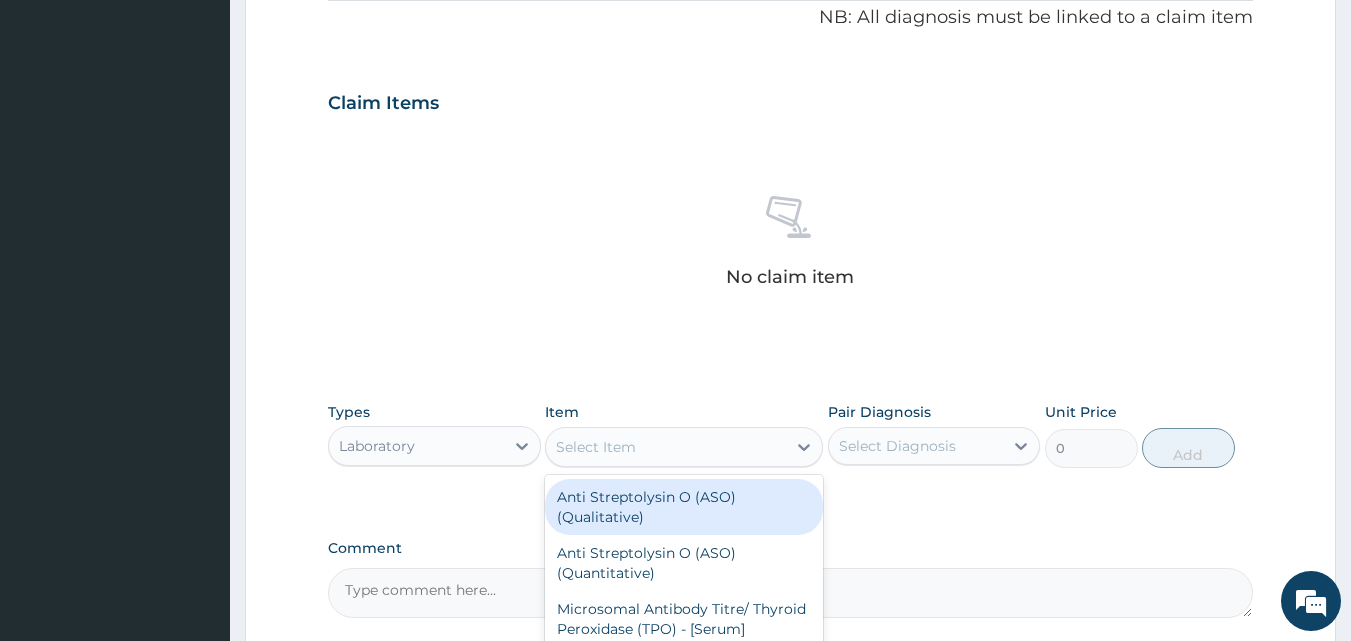 click on "Select Item" at bounding box center [666, 447] 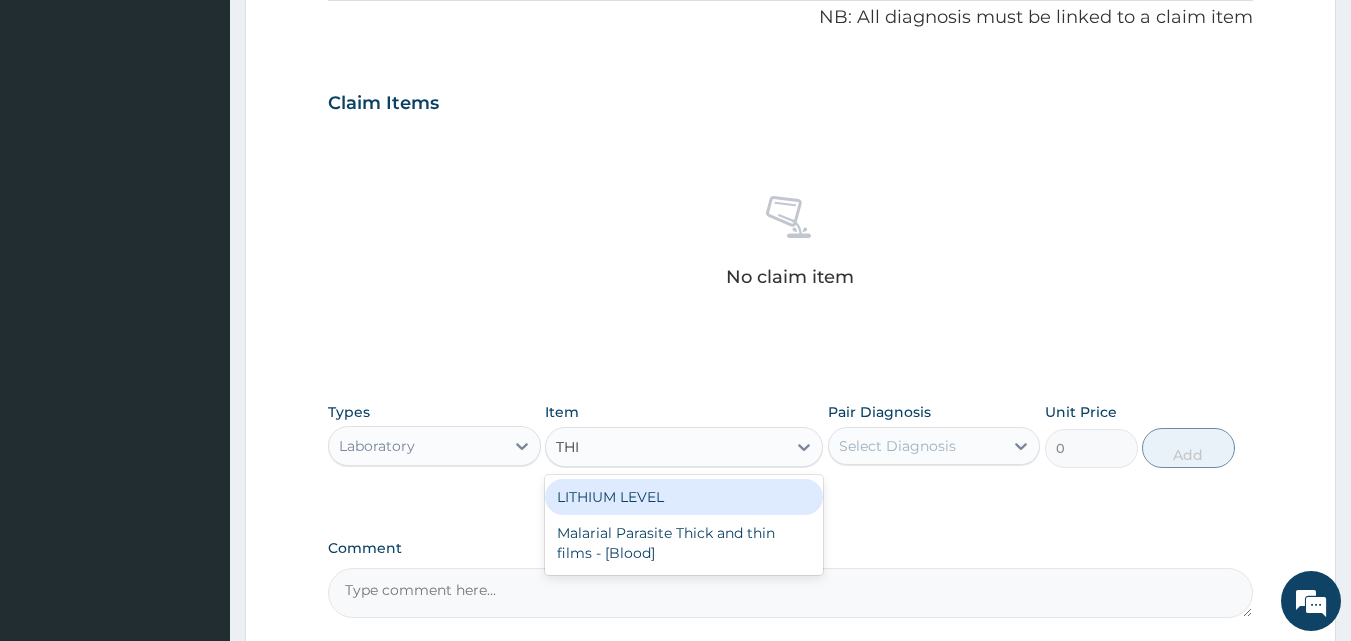 type on "THIN" 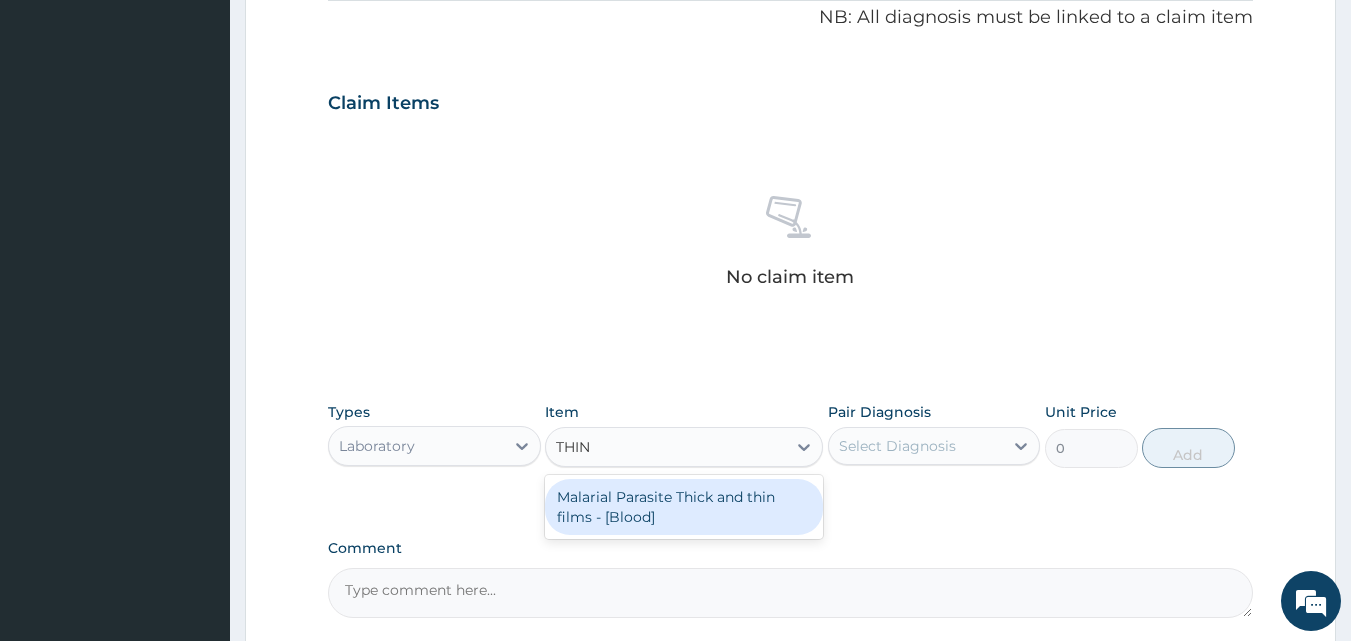 type 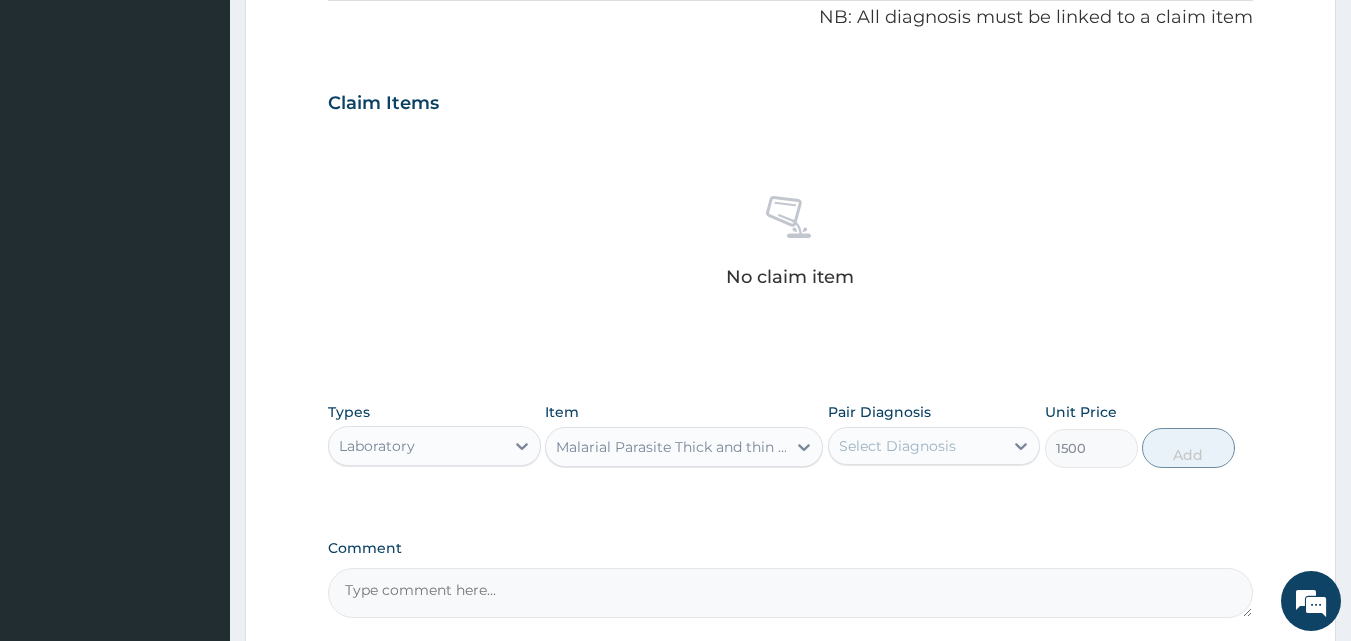 click on "Select Diagnosis" at bounding box center (897, 446) 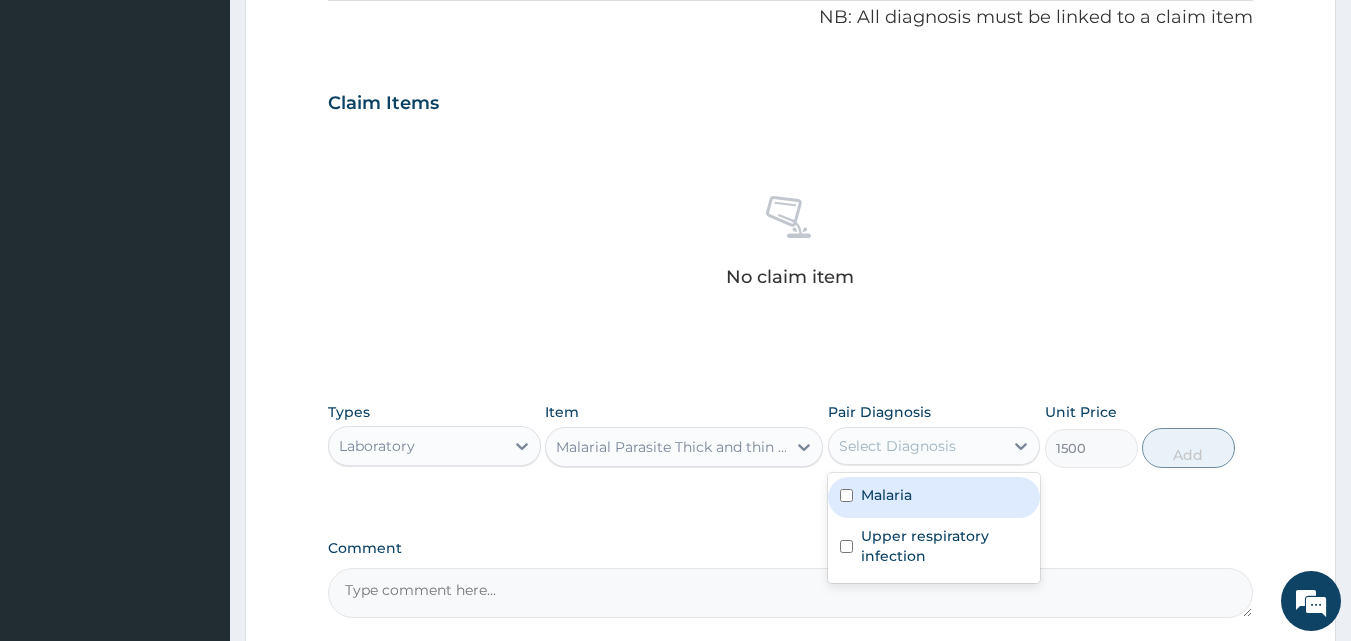click on "Malaria" at bounding box center [934, 497] 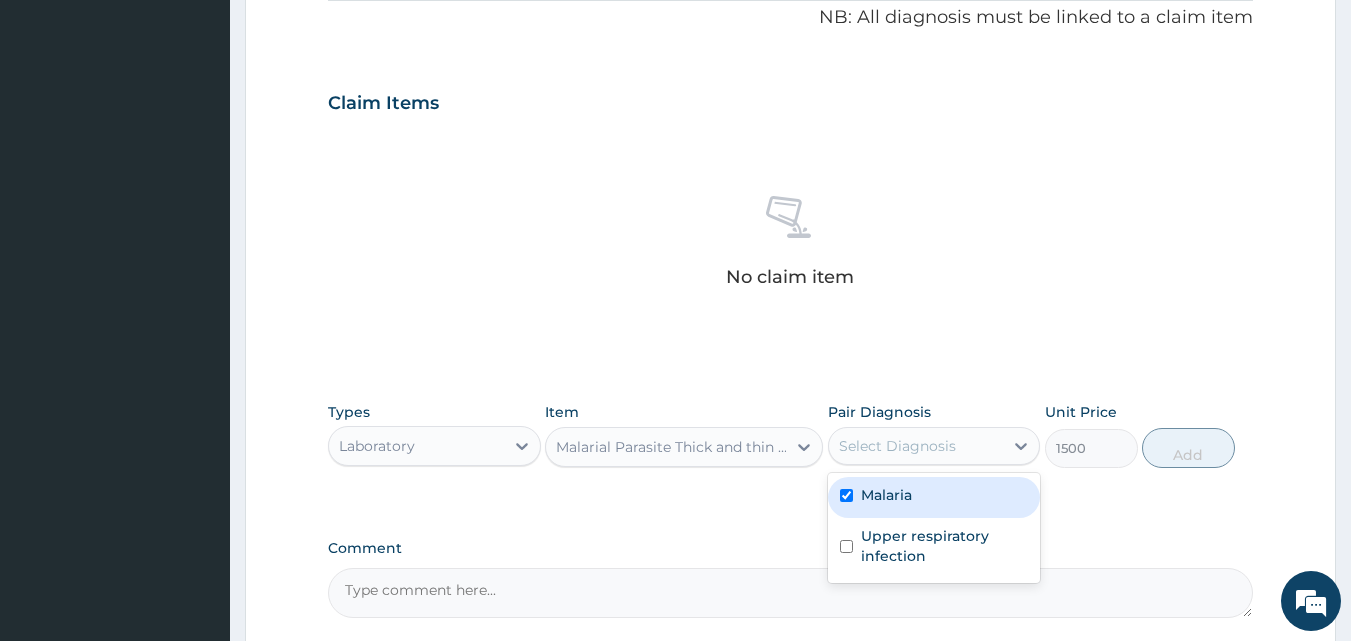 checkbox on "true" 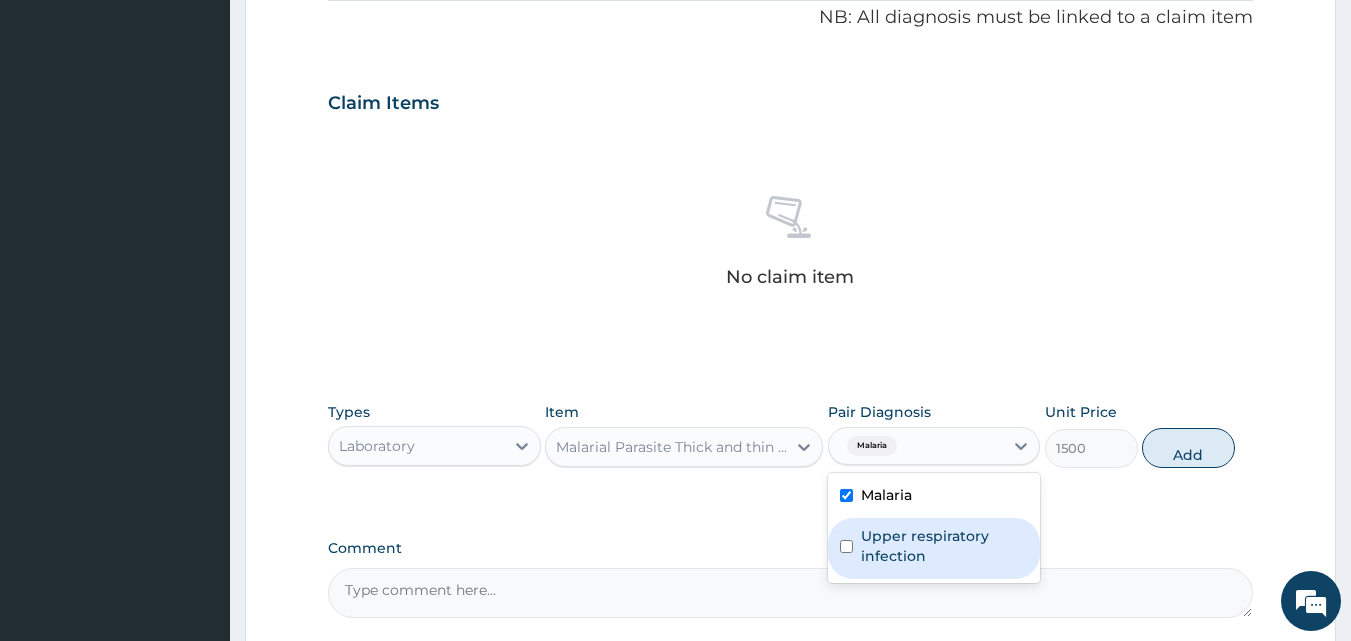 click on "Upper respiratory infection" at bounding box center (945, 546) 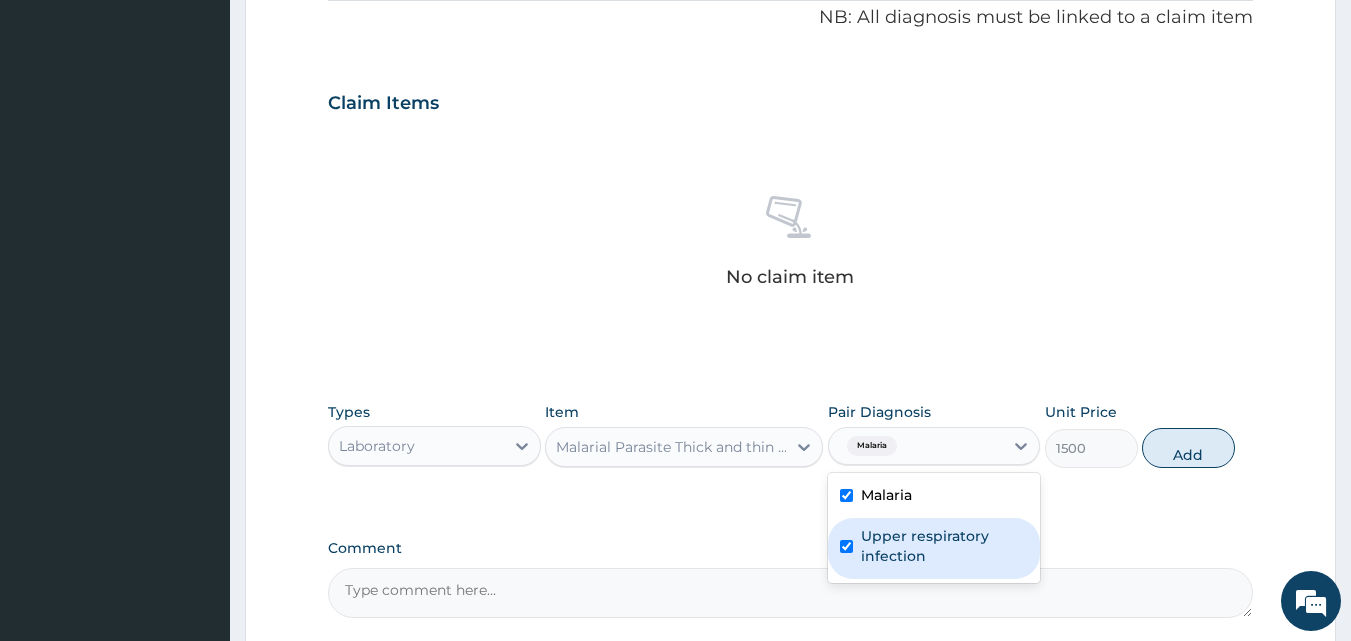 checkbox on "true" 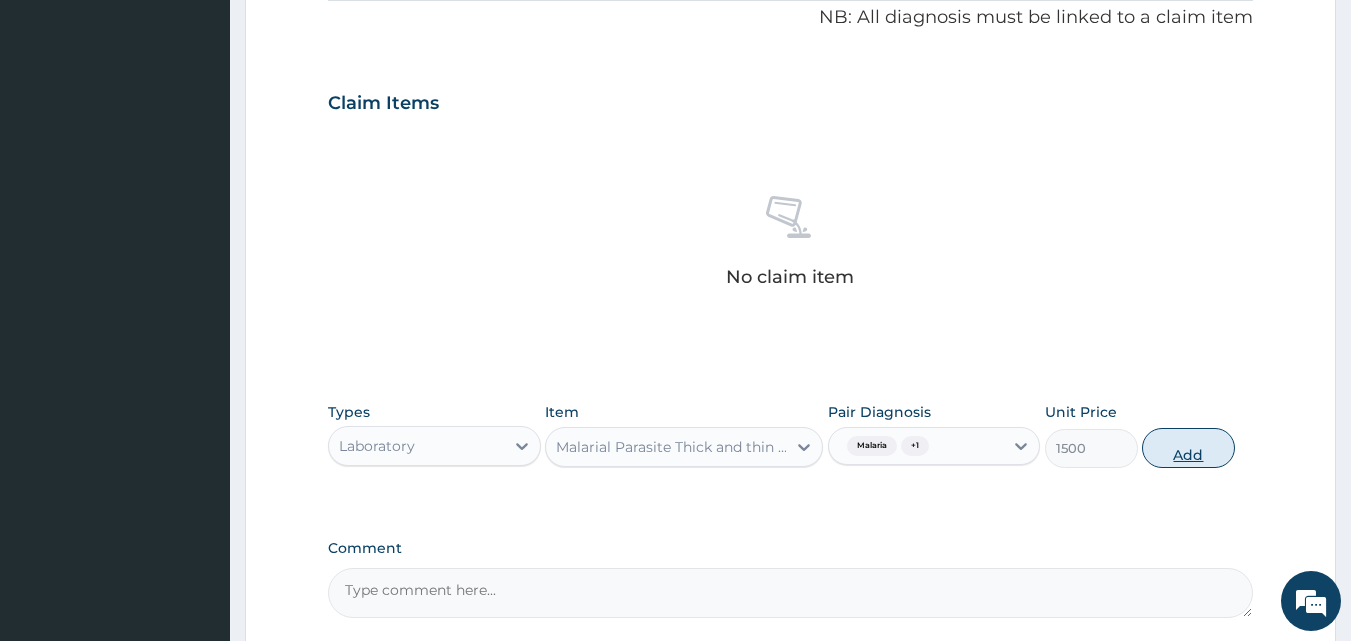 click on "Add" at bounding box center [1188, 448] 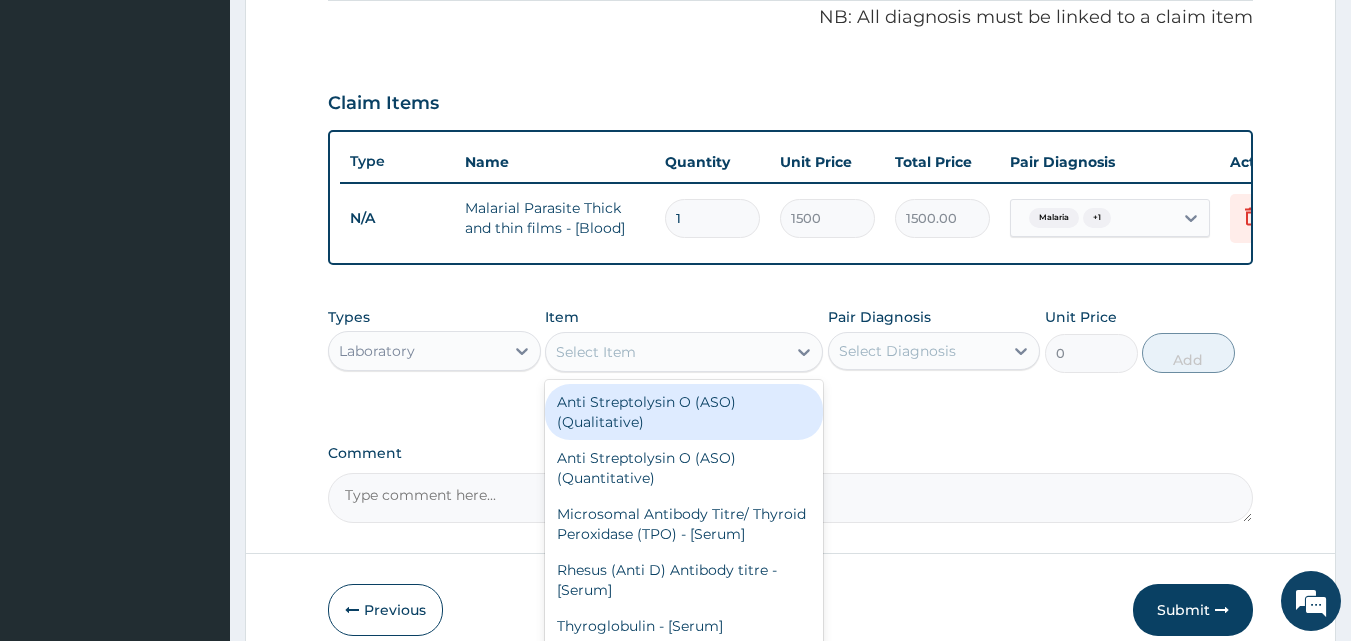 click on "Select Item" at bounding box center [666, 352] 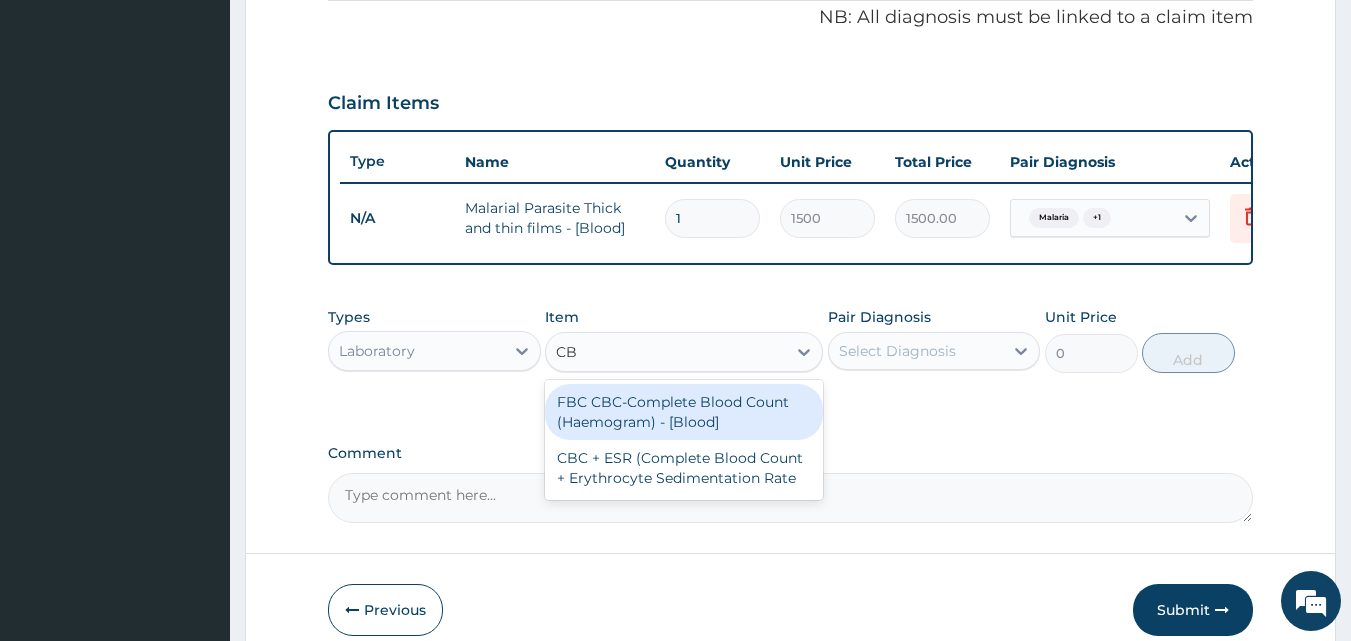 type on "CBC" 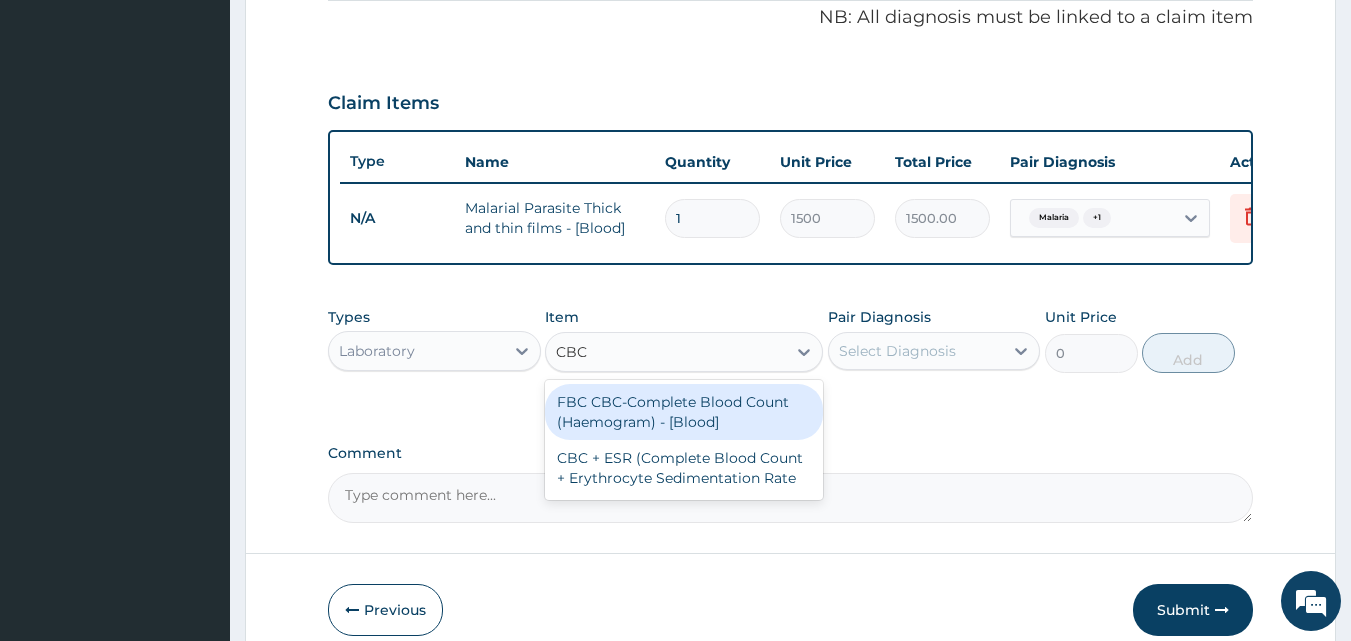 type 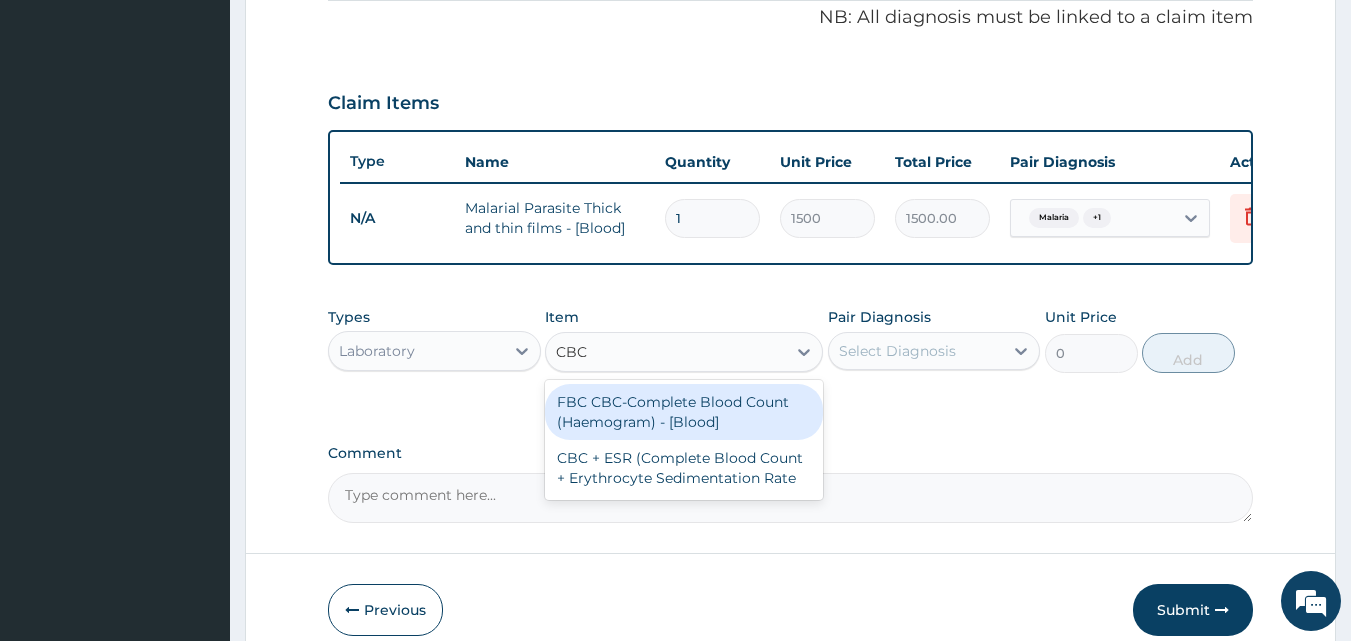 type on "3000" 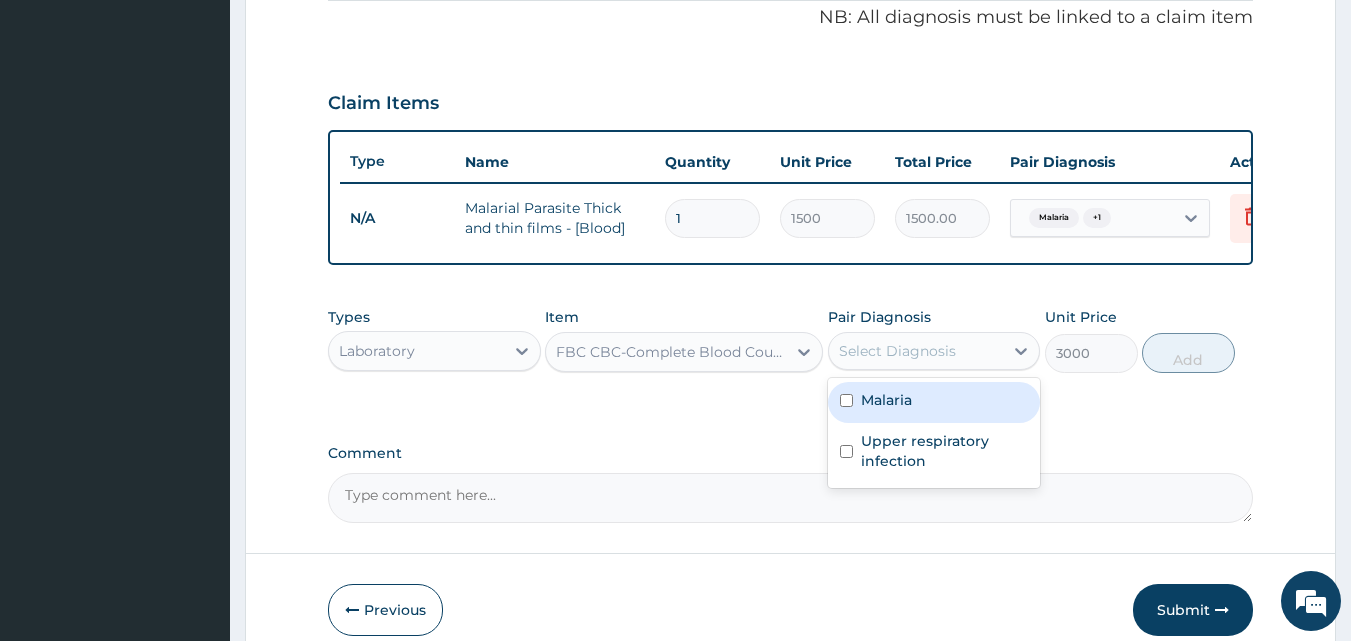 click on "Select Diagnosis" at bounding box center (897, 351) 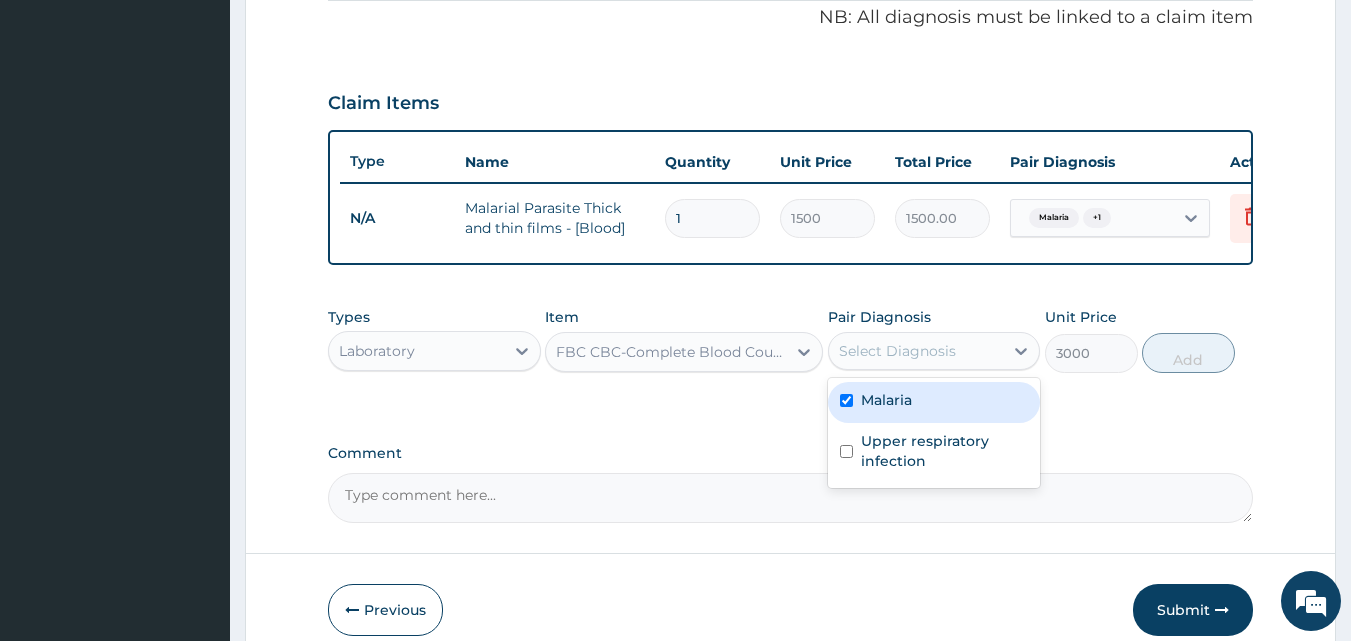 checkbox on "true" 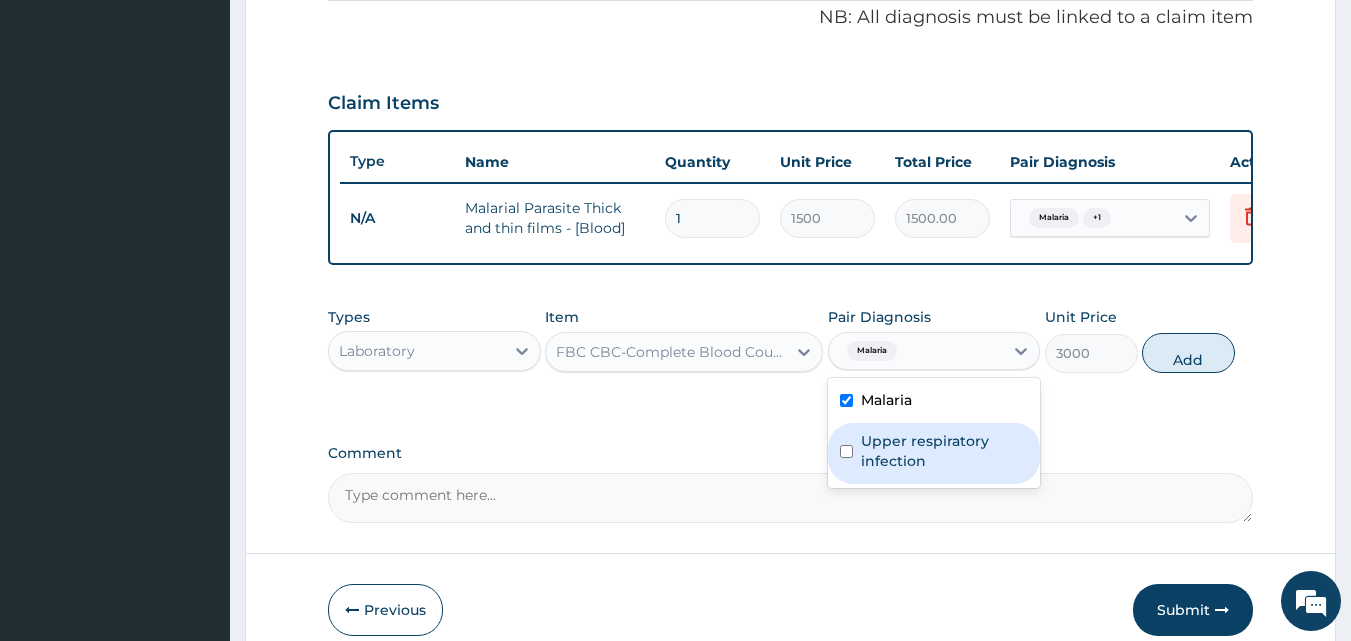 click on "Upper respiratory infection" at bounding box center [945, 451] 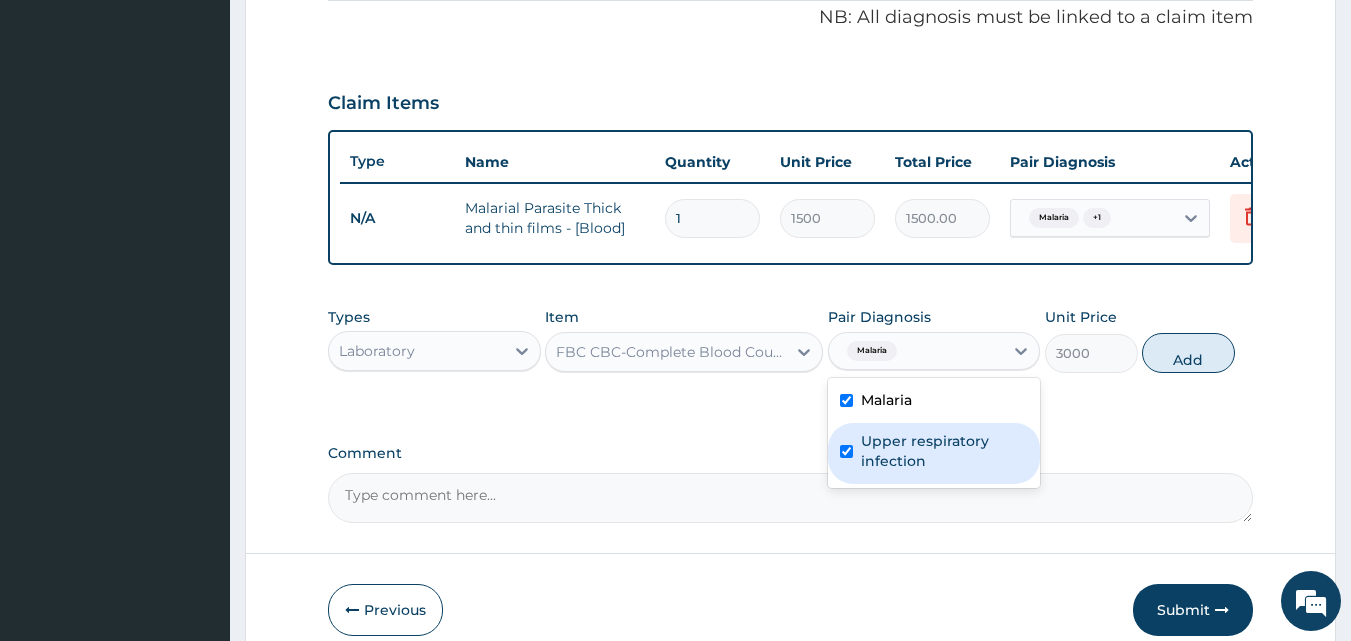 checkbox on "true" 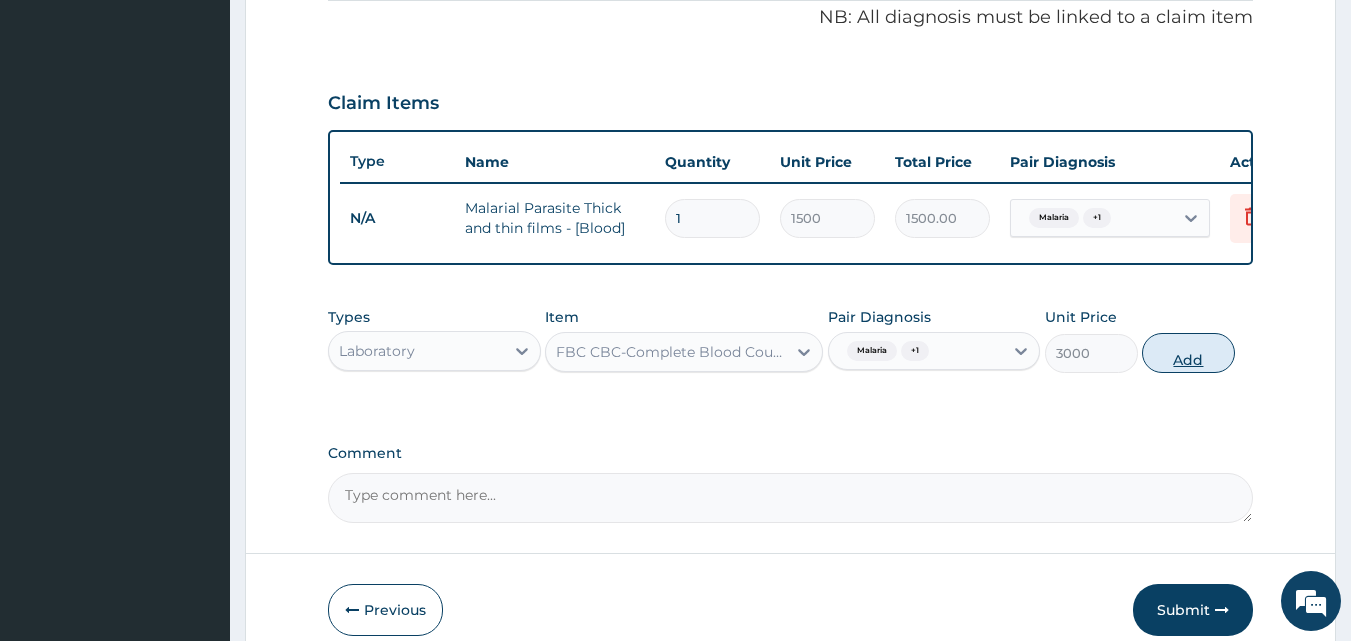 click on "Add" at bounding box center (1188, 353) 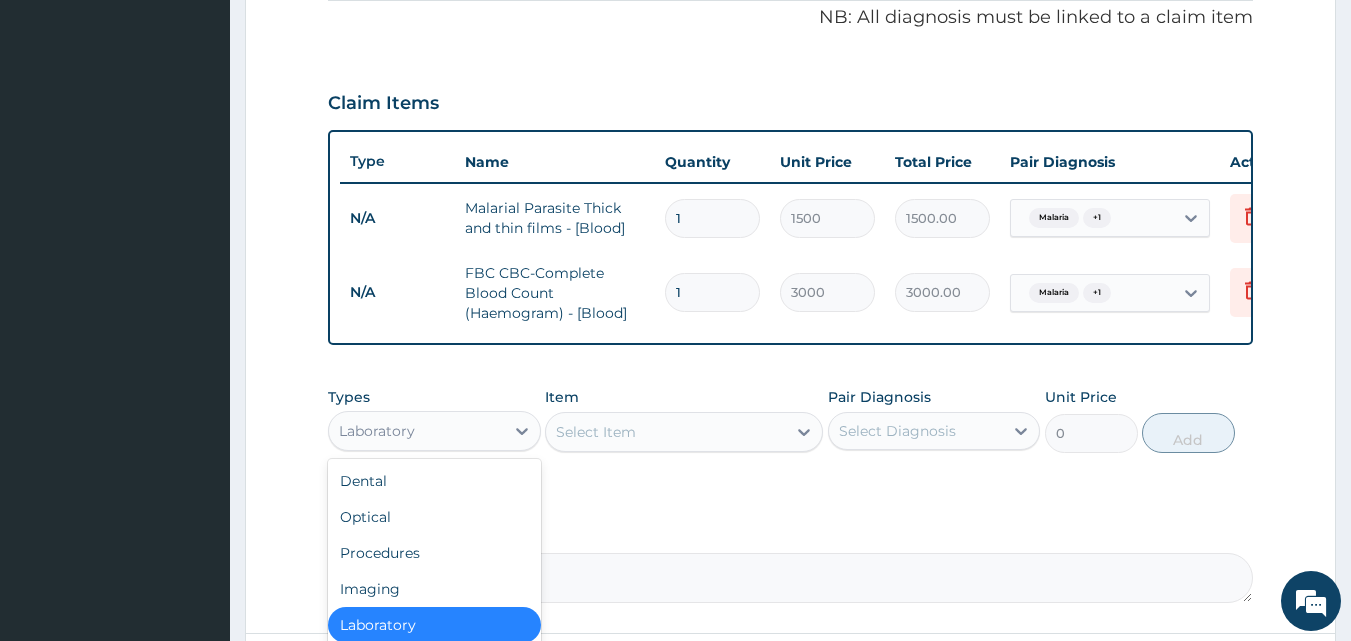 click on "Laboratory" at bounding box center [416, 431] 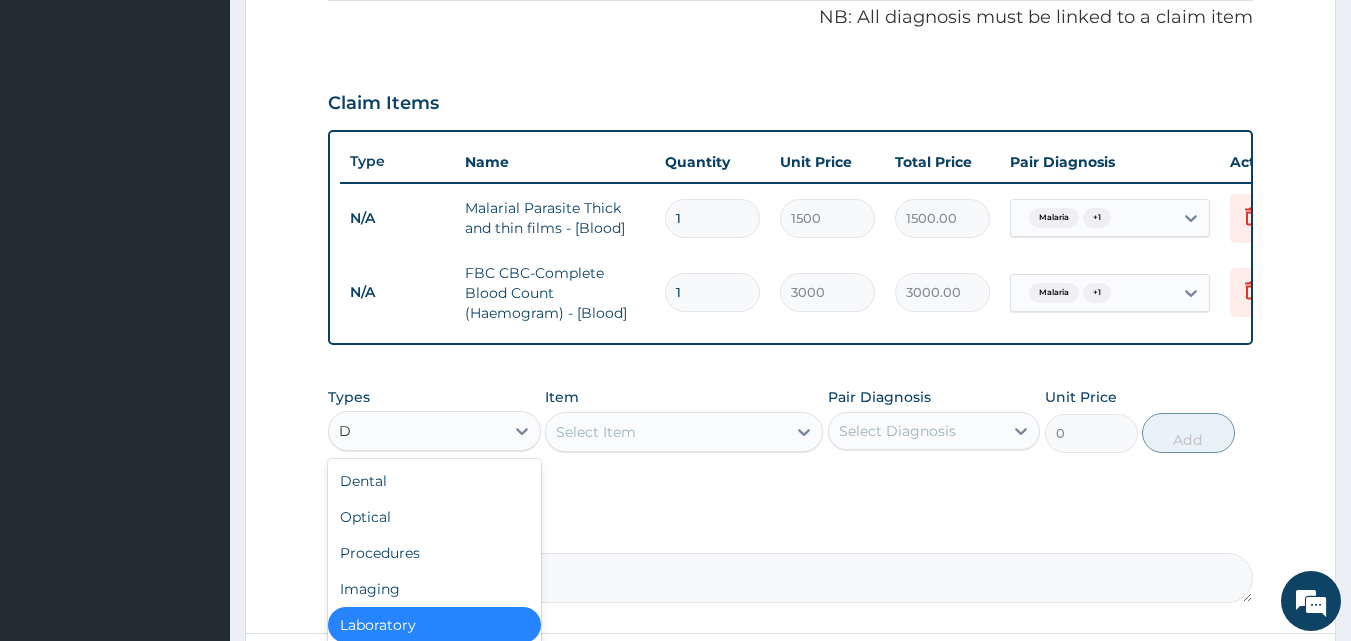 type on "DR" 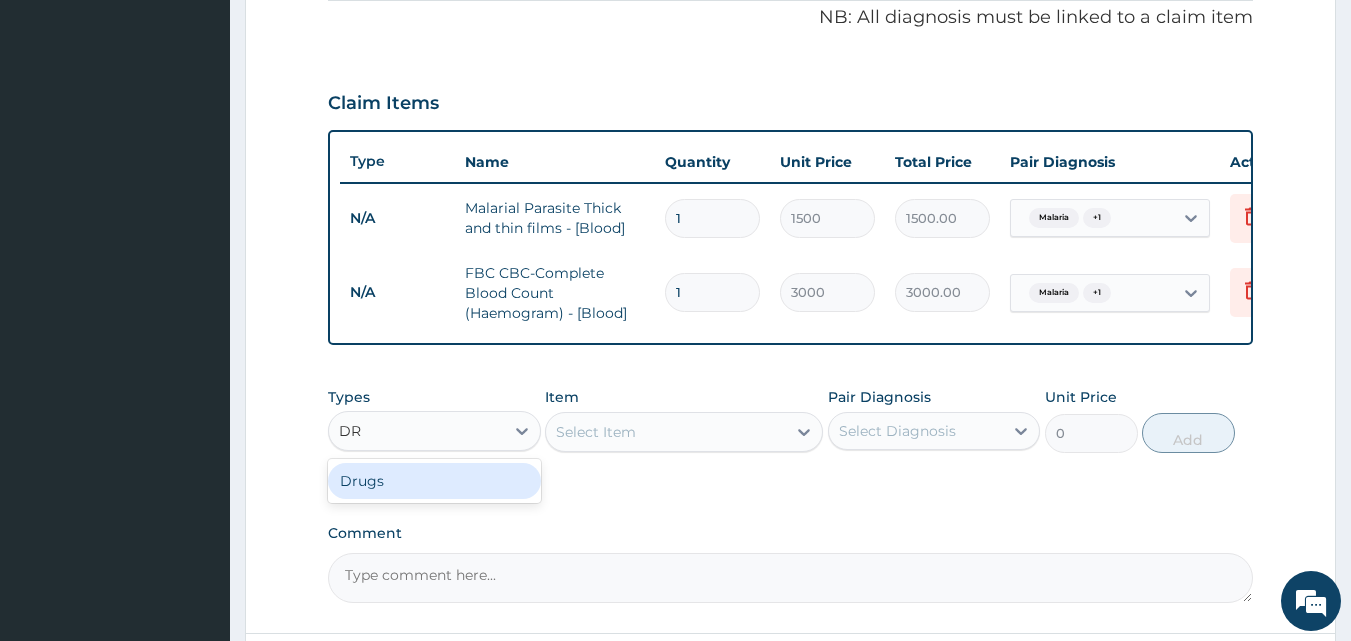 type 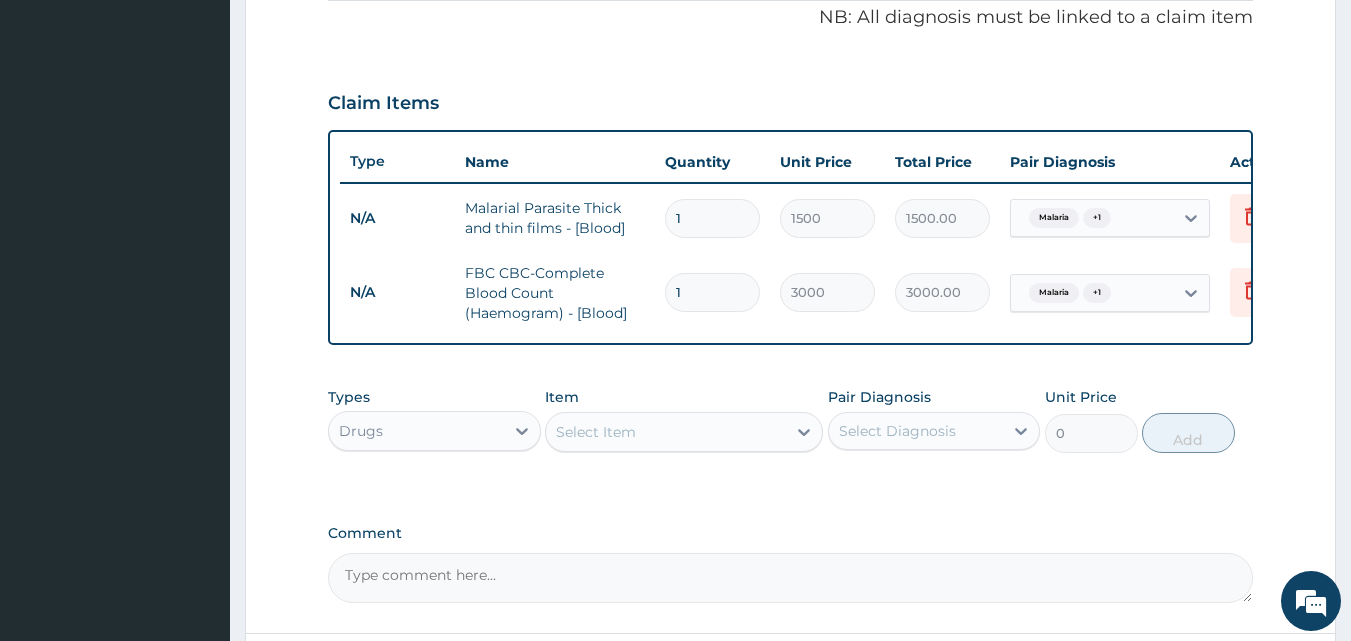click on "Select Item" at bounding box center (666, 432) 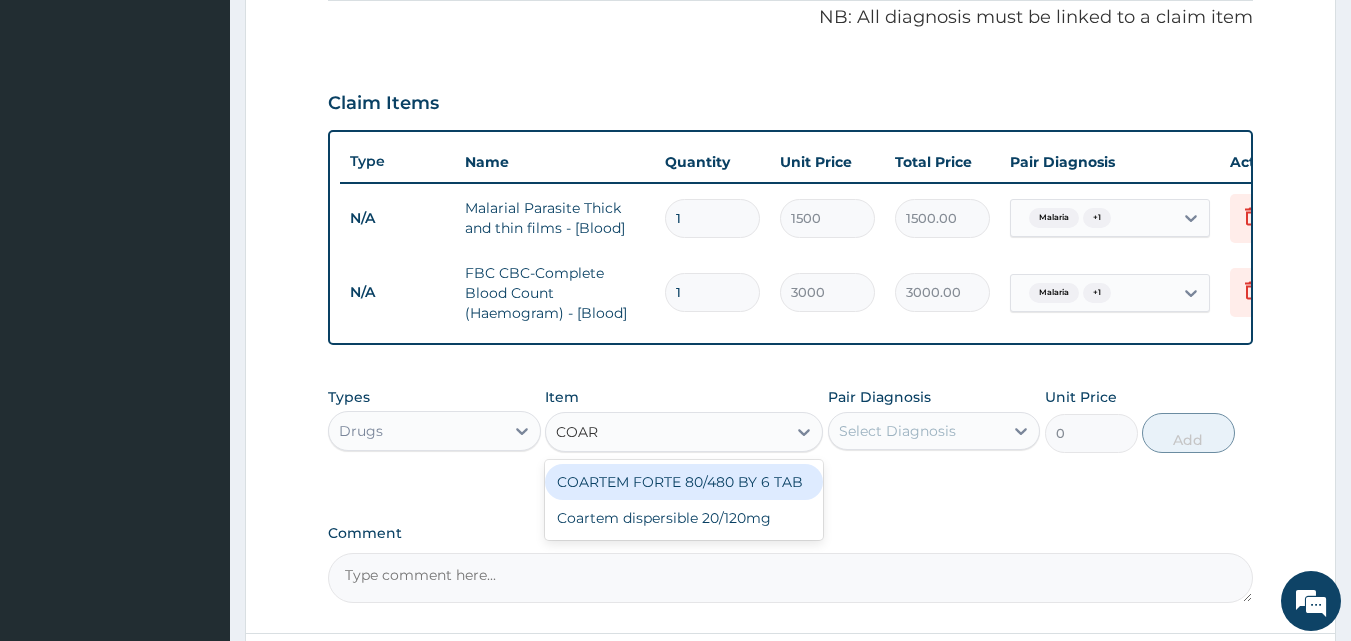 type on "COART" 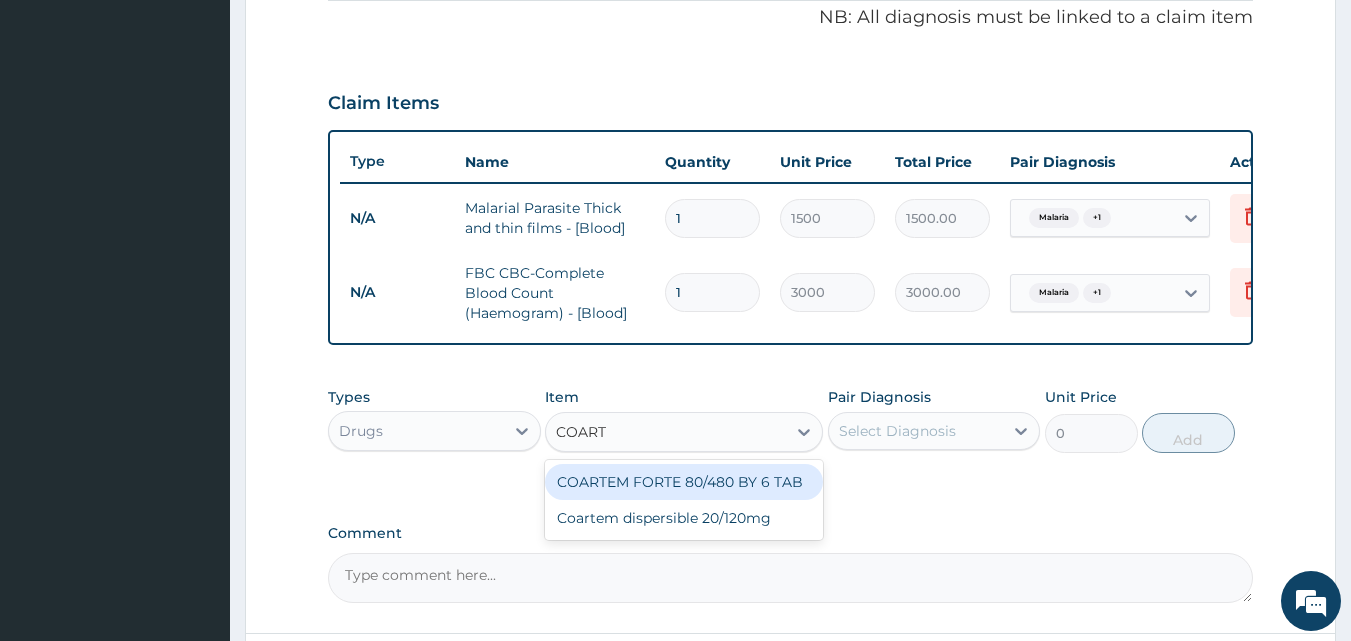 click on "COARTEM FORTE 80/480 BY 6 TAB" at bounding box center [684, 482] 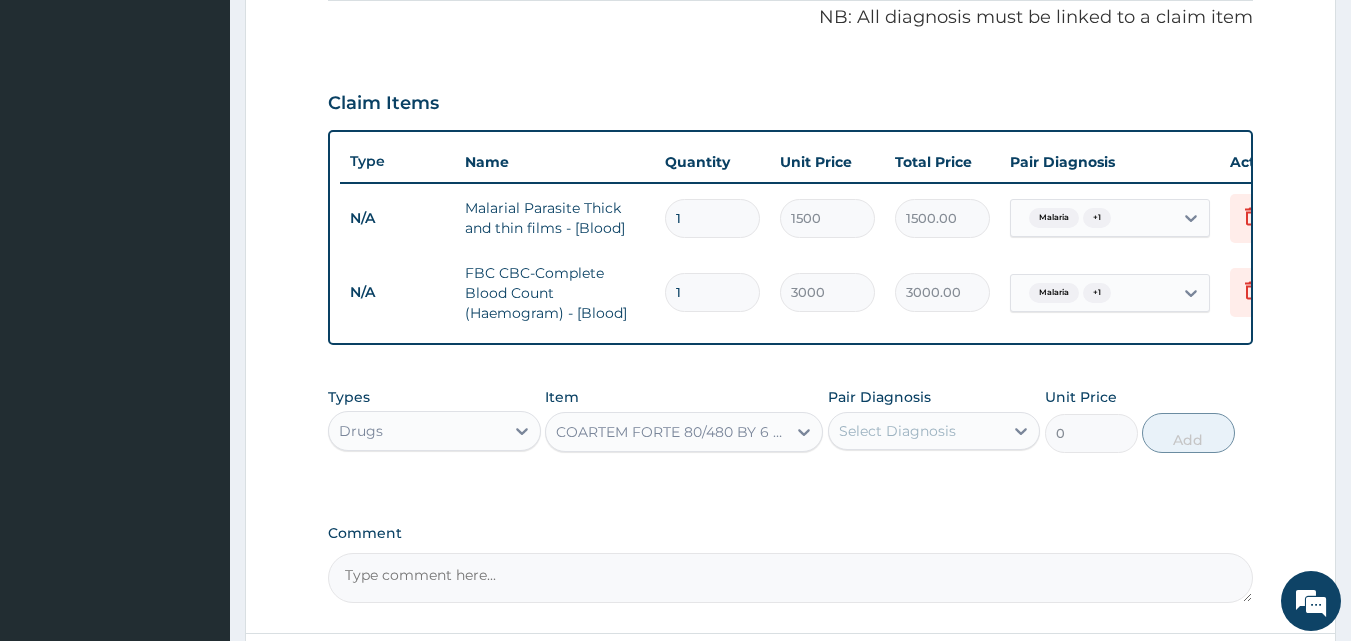 type 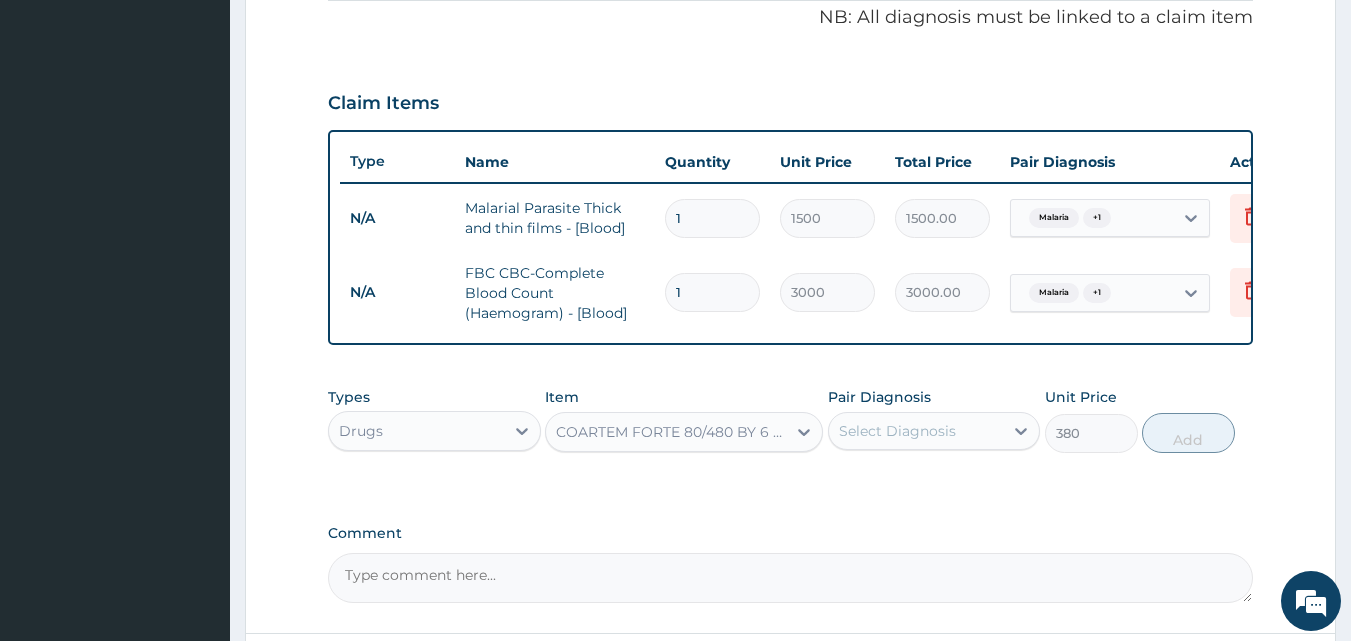 click on "Select Diagnosis" at bounding box center (897, 431) 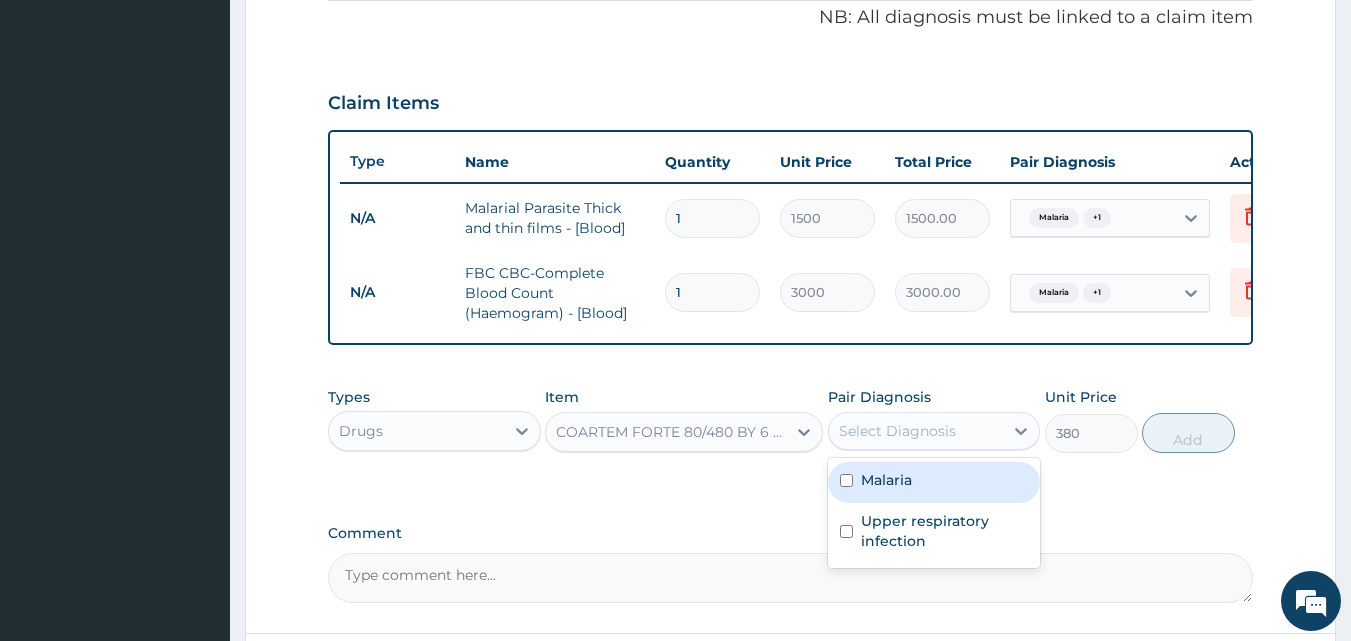 click on "Malaria" at bounding box center (886, 480) 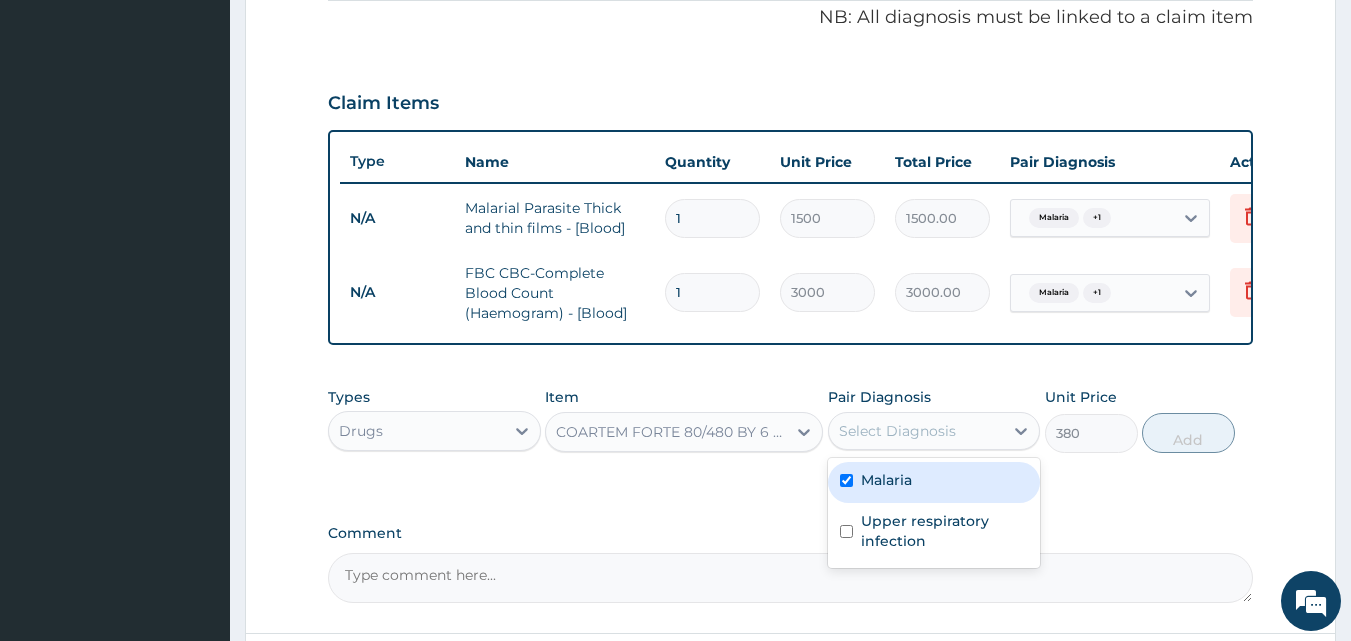 checkbox on "true" 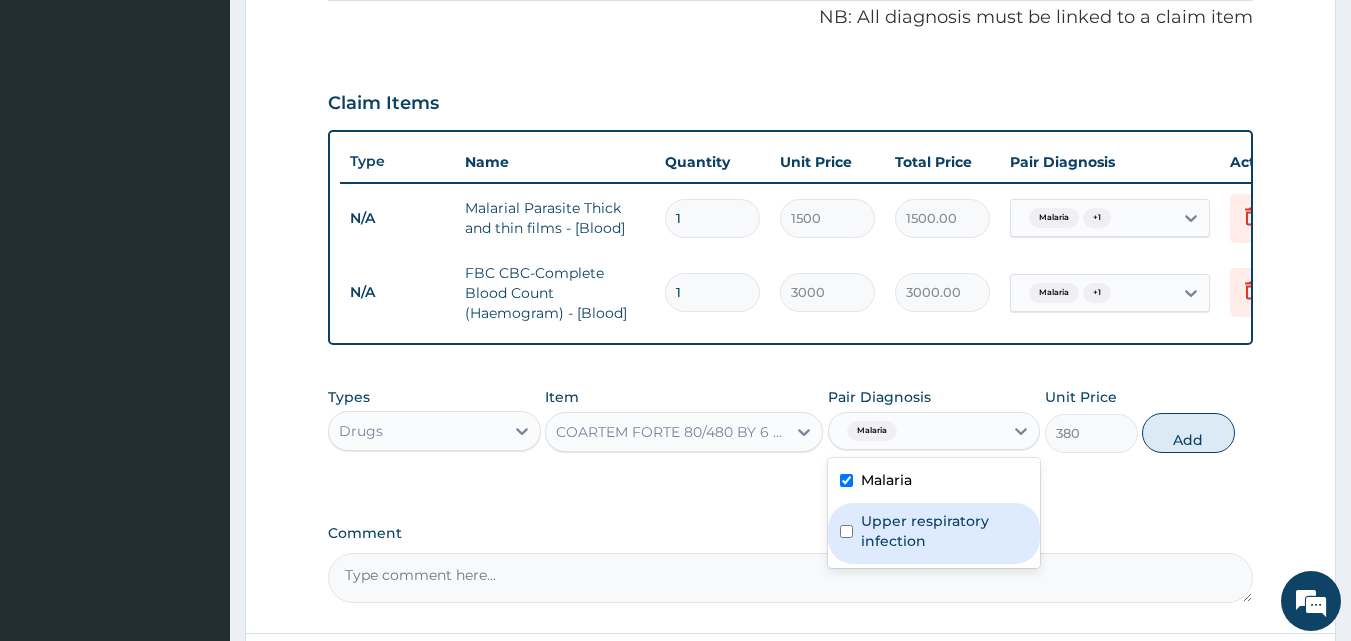 click on "Upper respiratory infection" at bounding box center [945, 531] 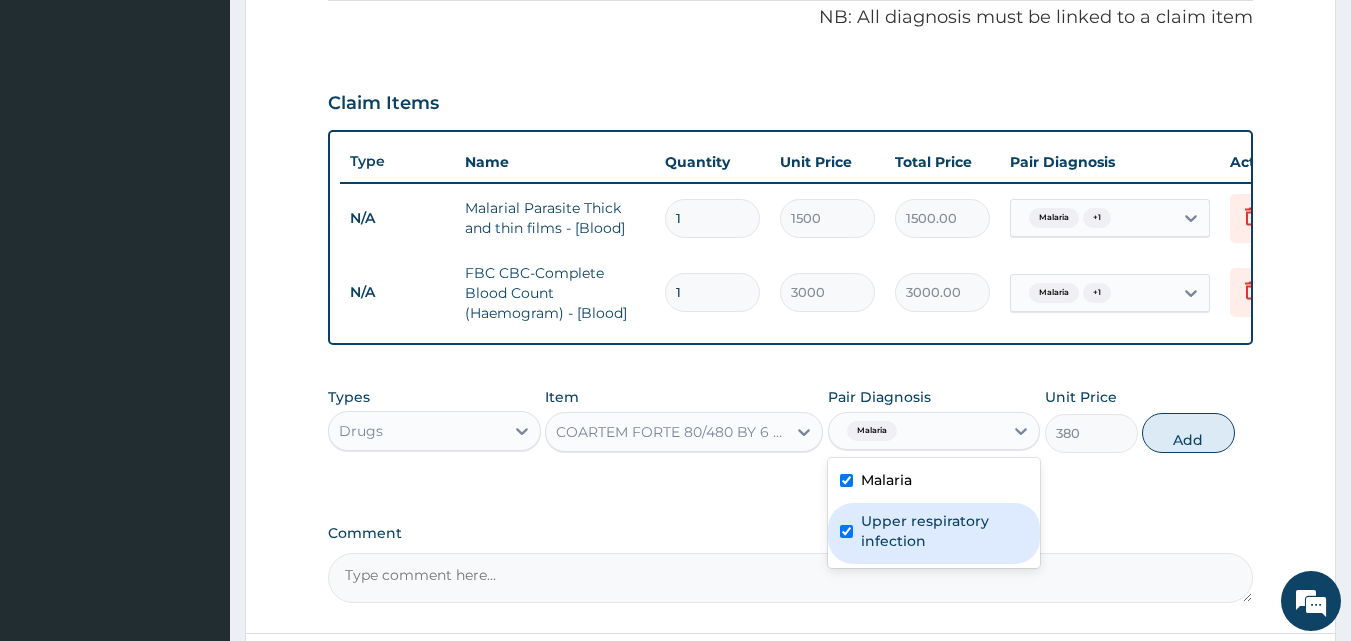 checkbox on "true" 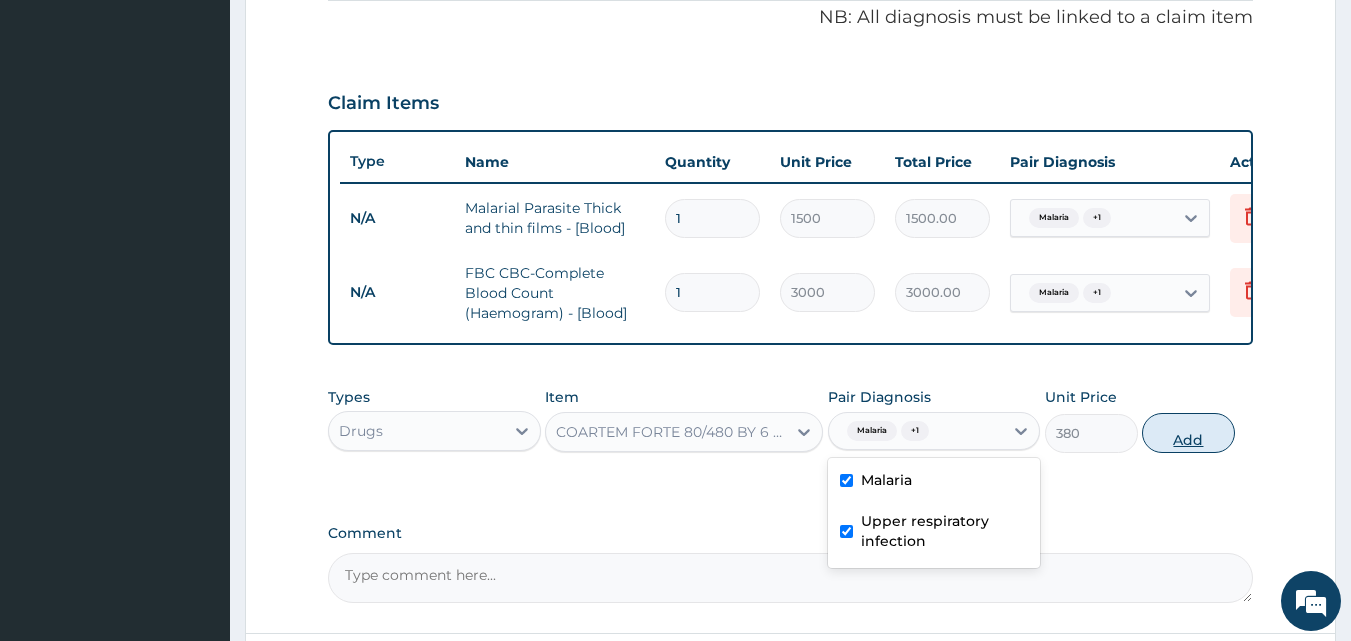 click on "Add" at bounding box center [1188, 433] 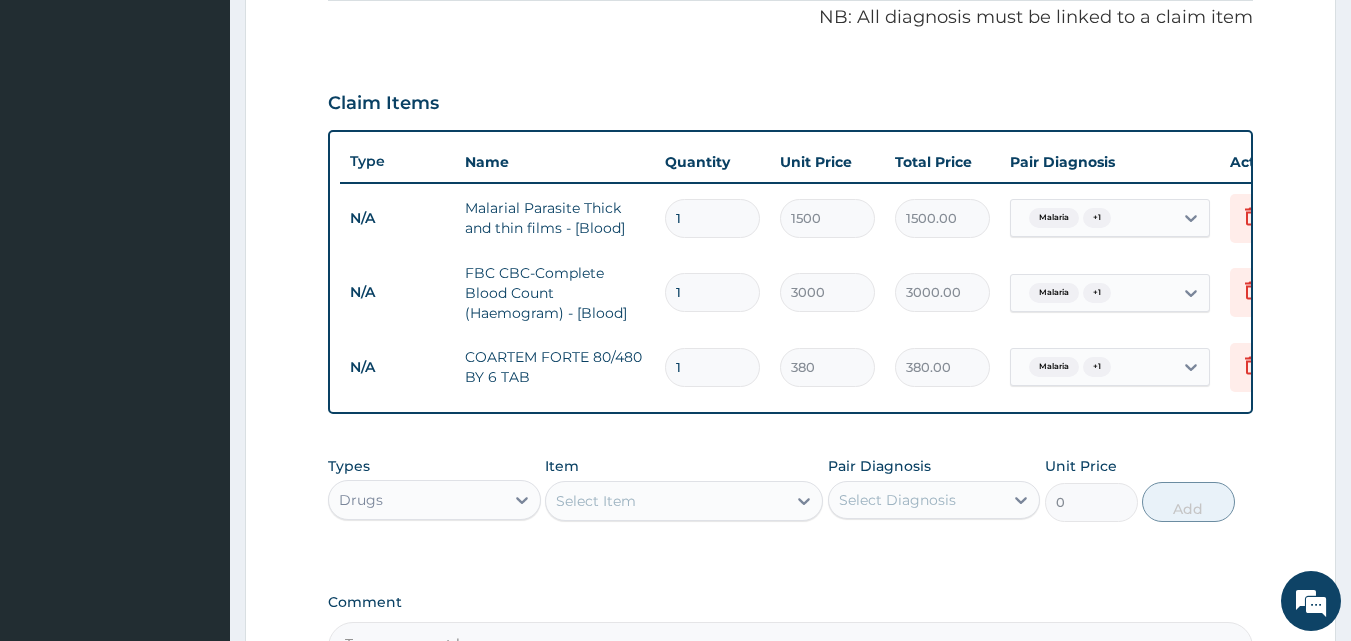type 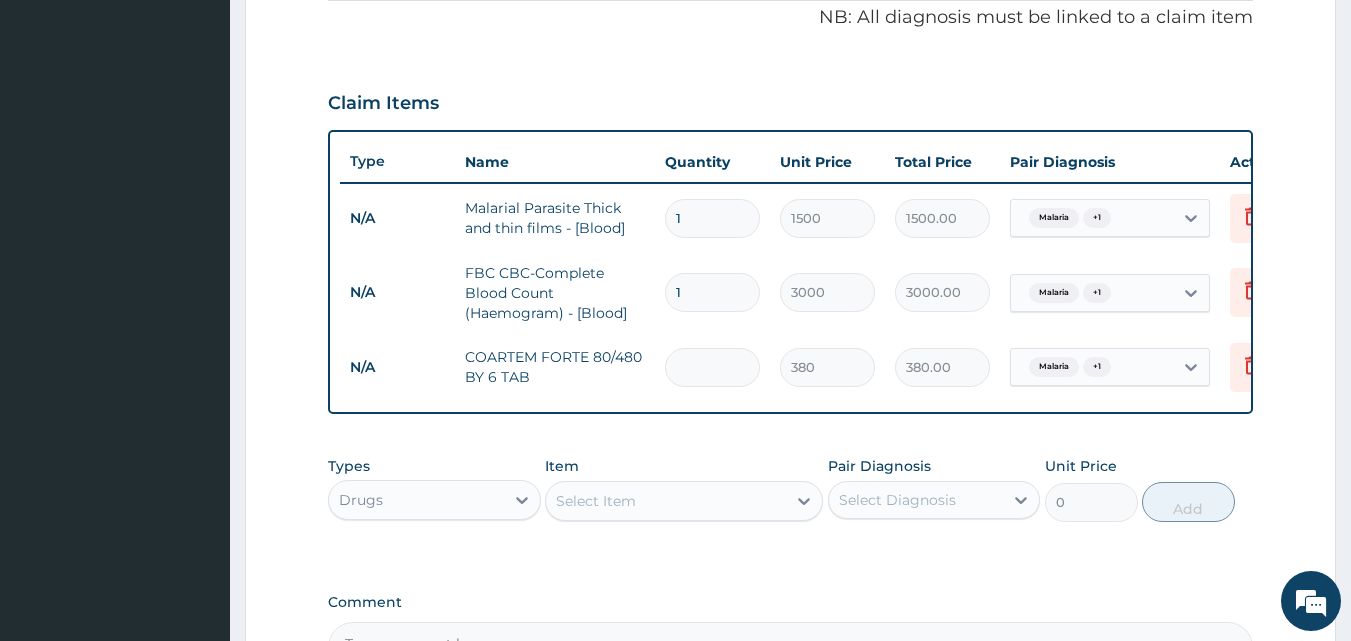 type on "0.00" 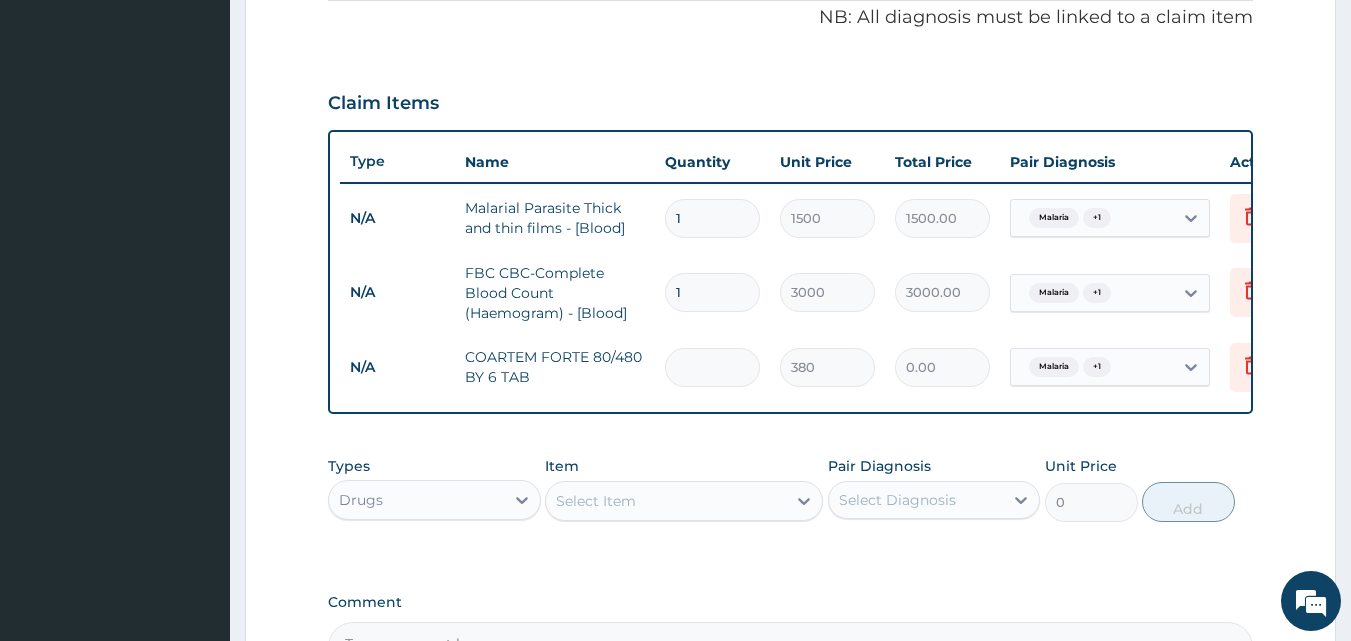 type on "6" 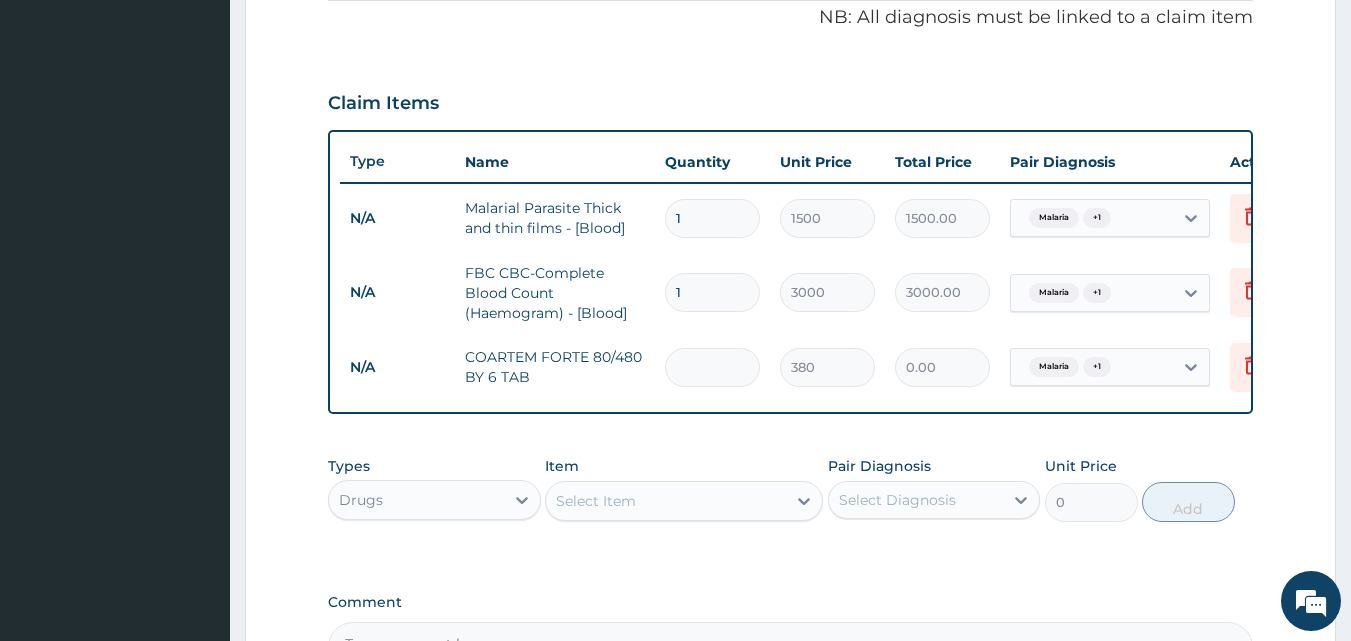 type on "2280.00" 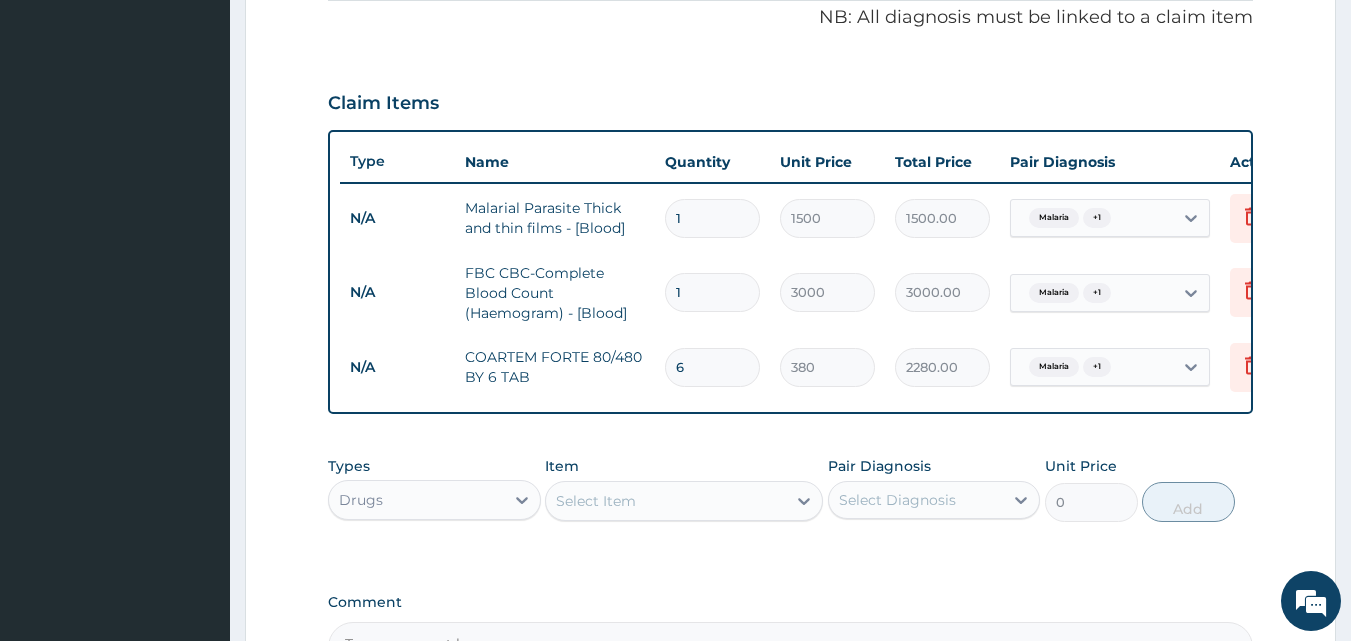 type on "6" 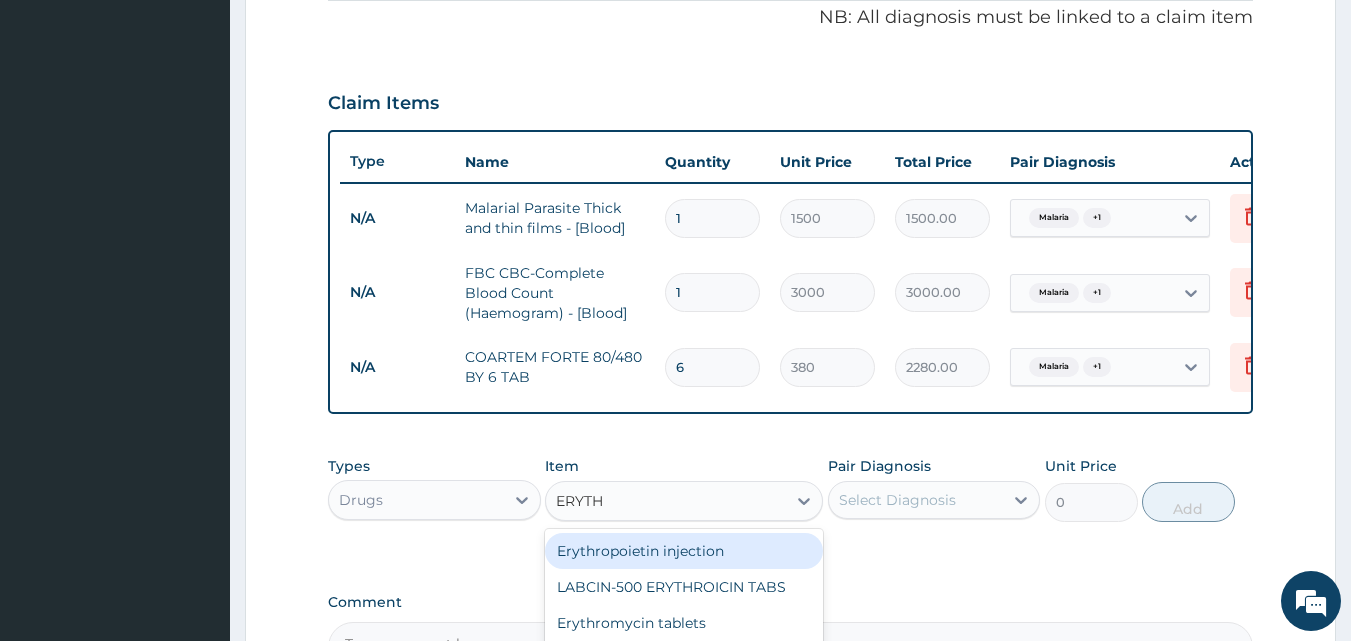 type on "ERYTHR" 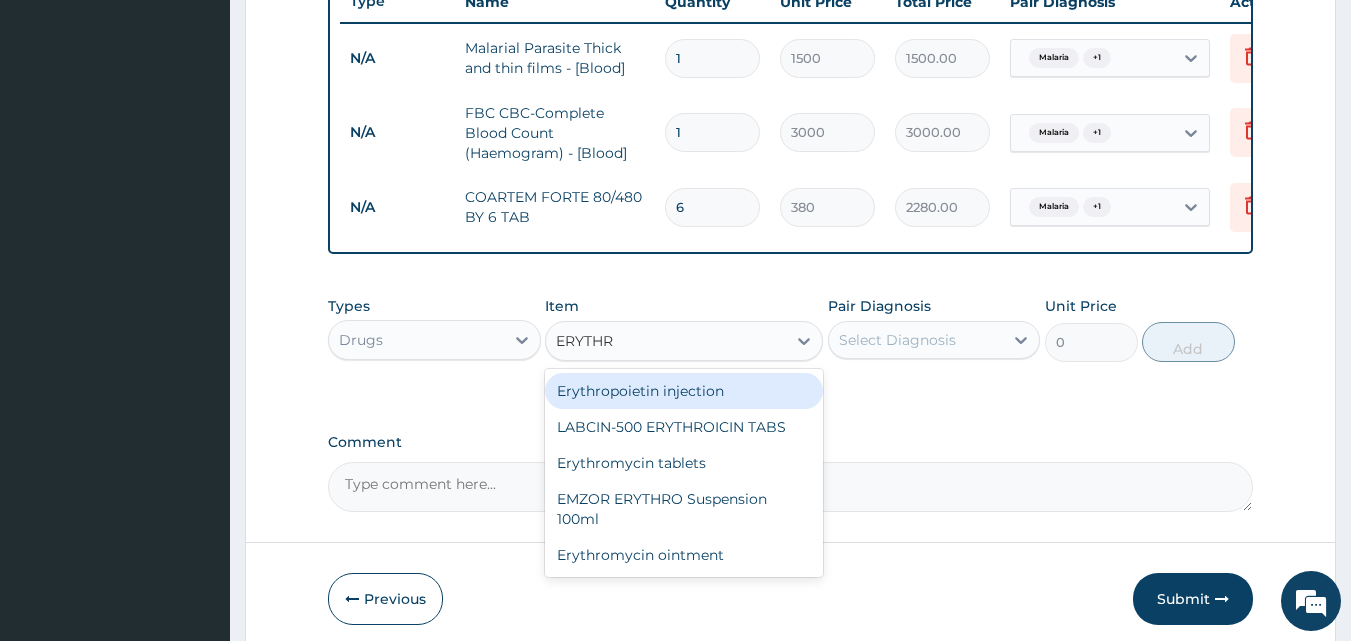 scroll, scrollTop: 779, scrollLeft: 0, axis: vertical 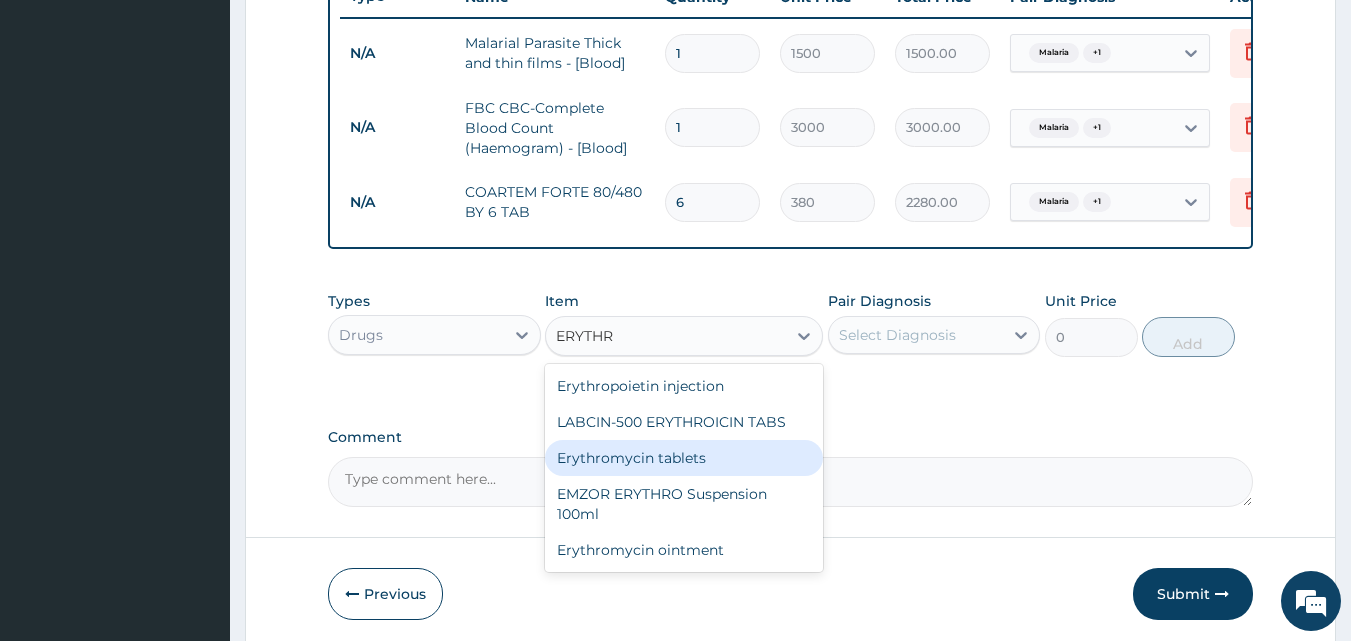 click on "Erythromycin tablets" at bounding box center [684, 458] 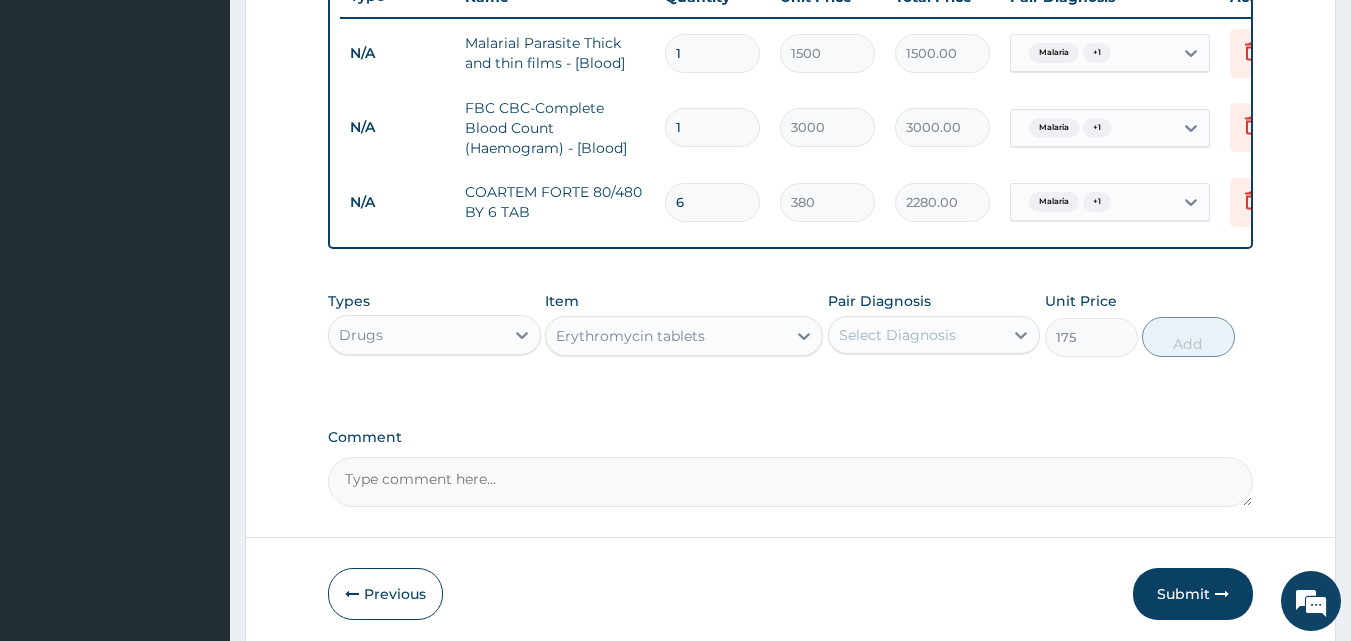 click on "Select Diagnosis" at bounding box center (897, 335) 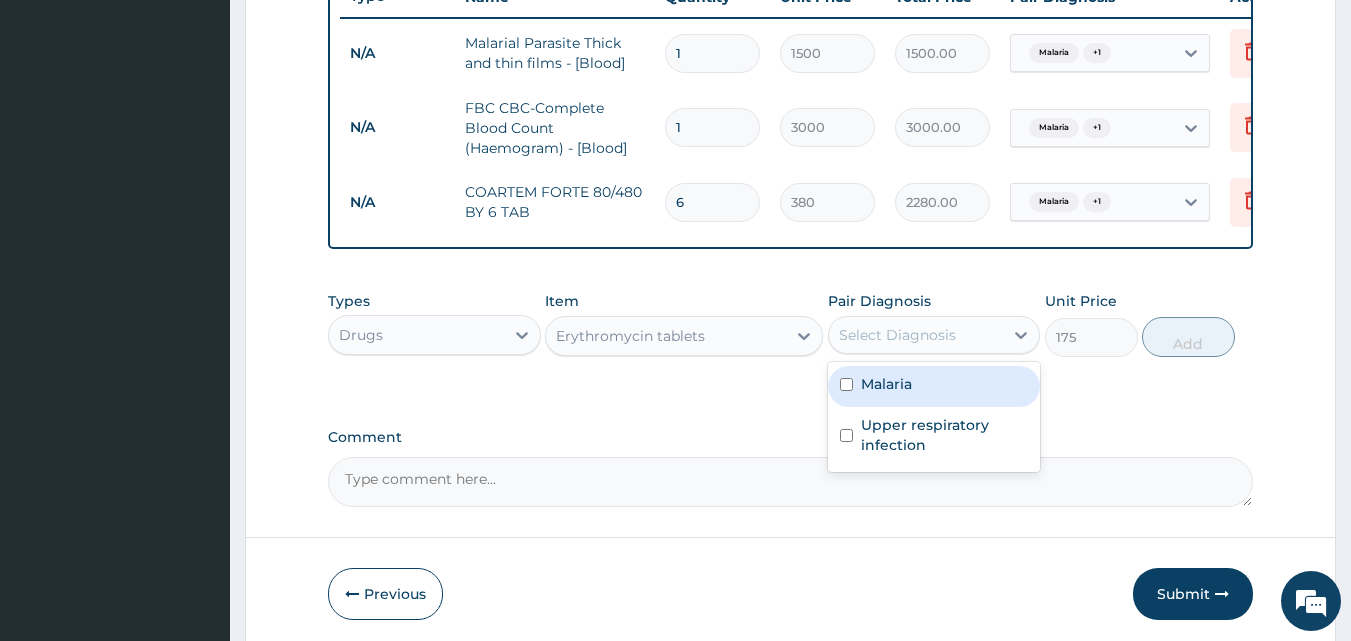 click on "Malaria" at bounding box center (886, 384) 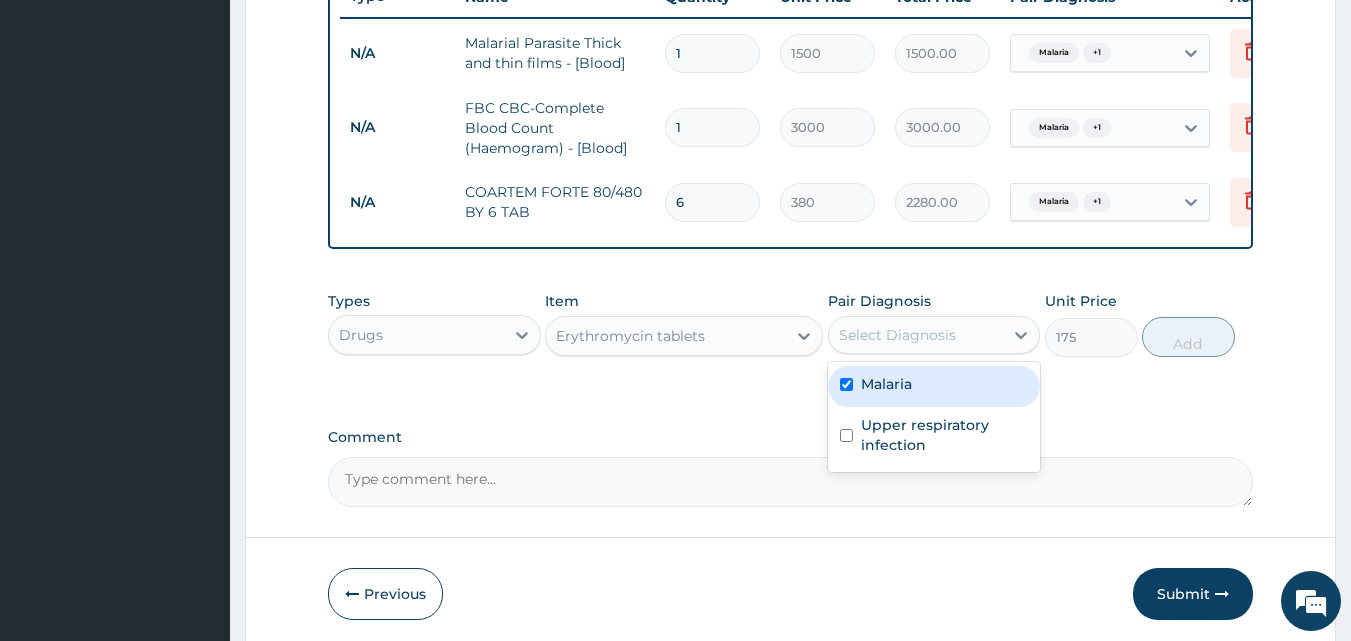 checkbox on "true" 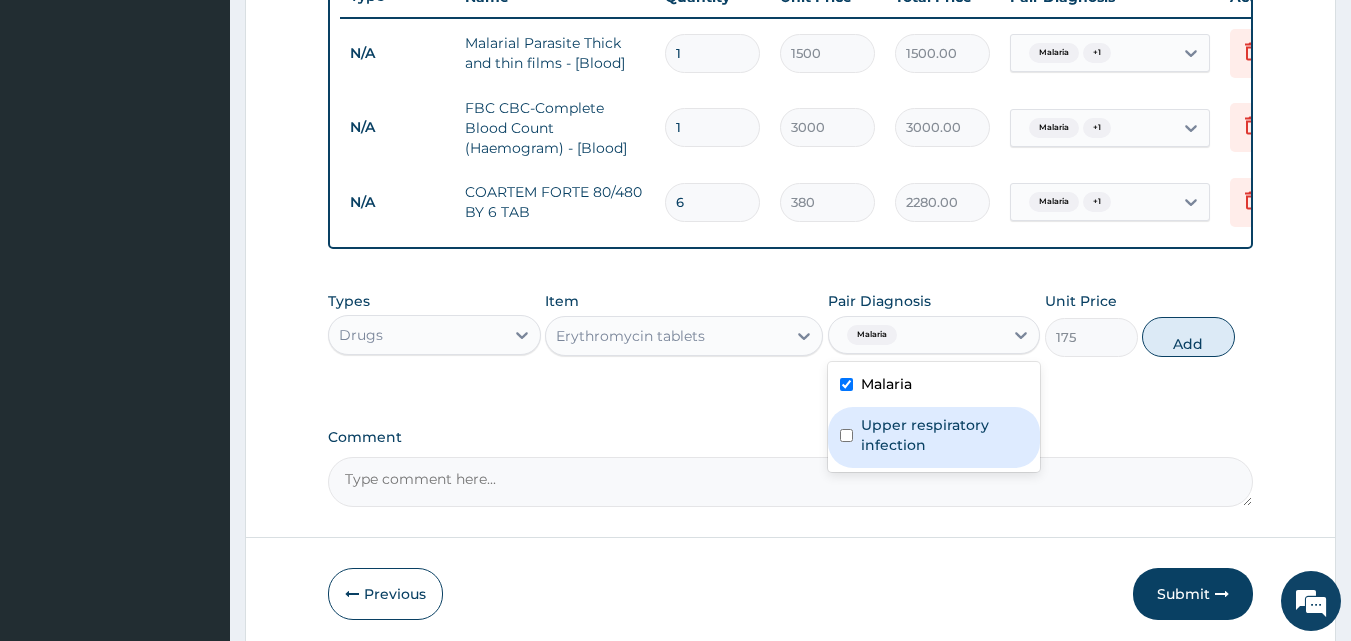 click on "Upper respiratory infection" at bounding box center (945, 435) 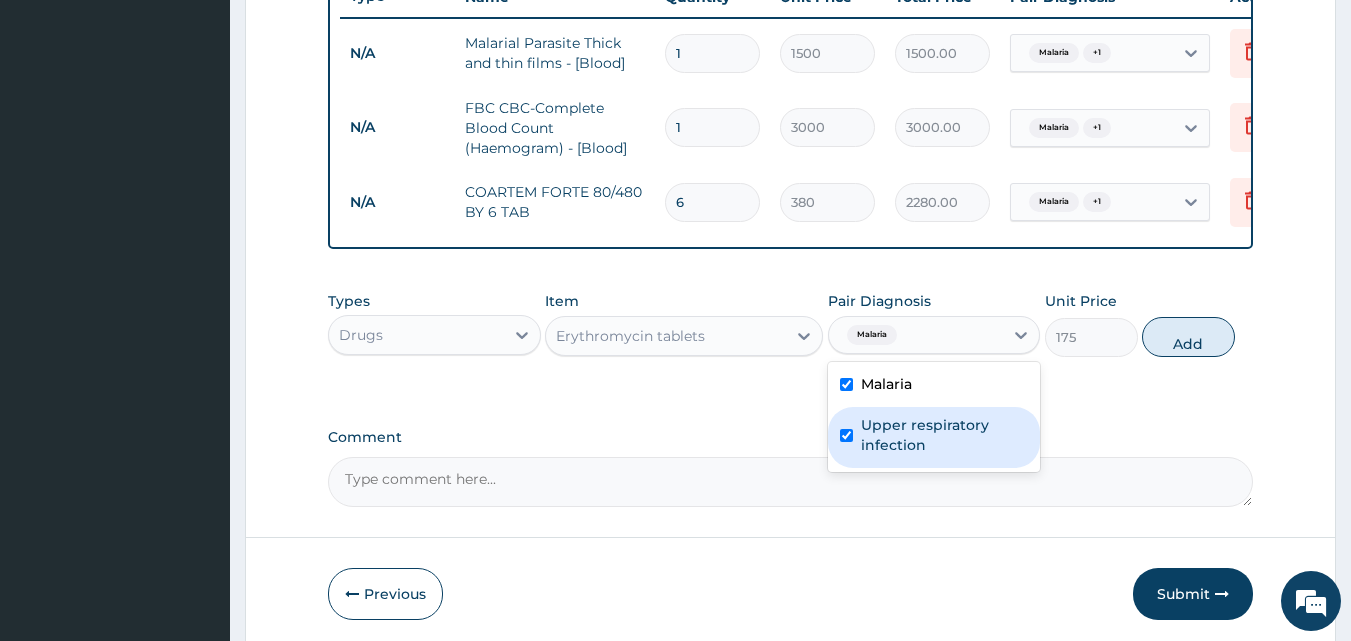 checkbox on "true" 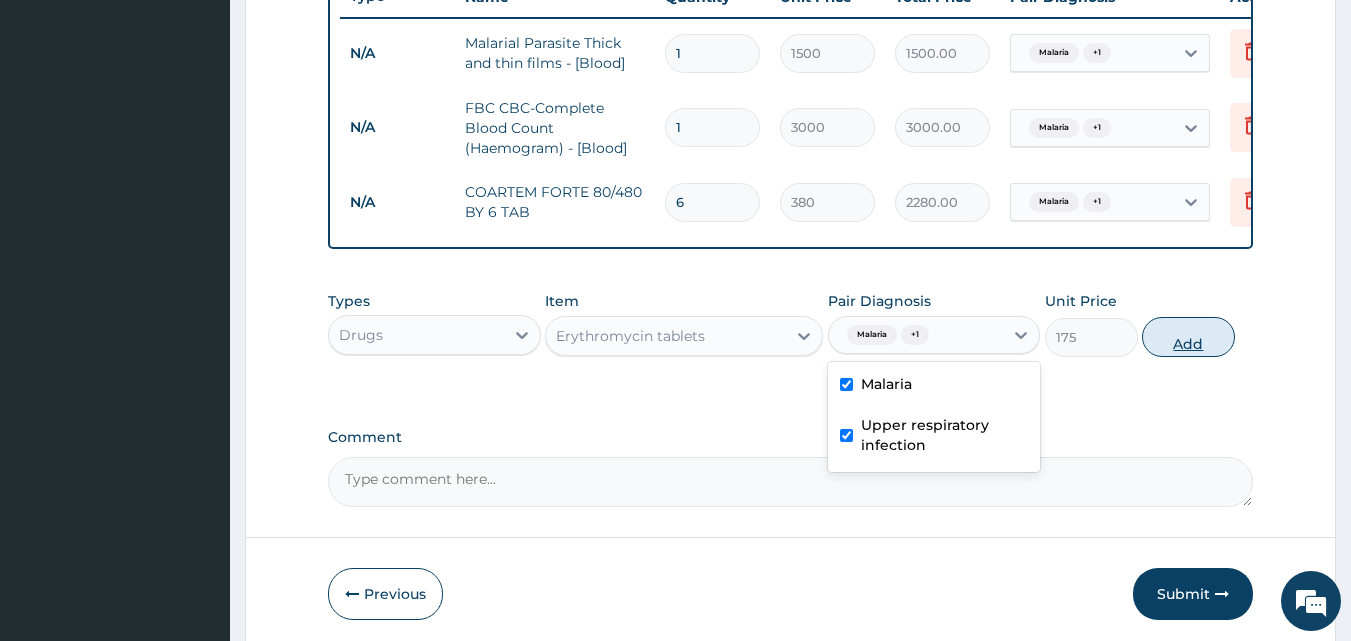 click on "Add" at bounding box center [1188, 337] 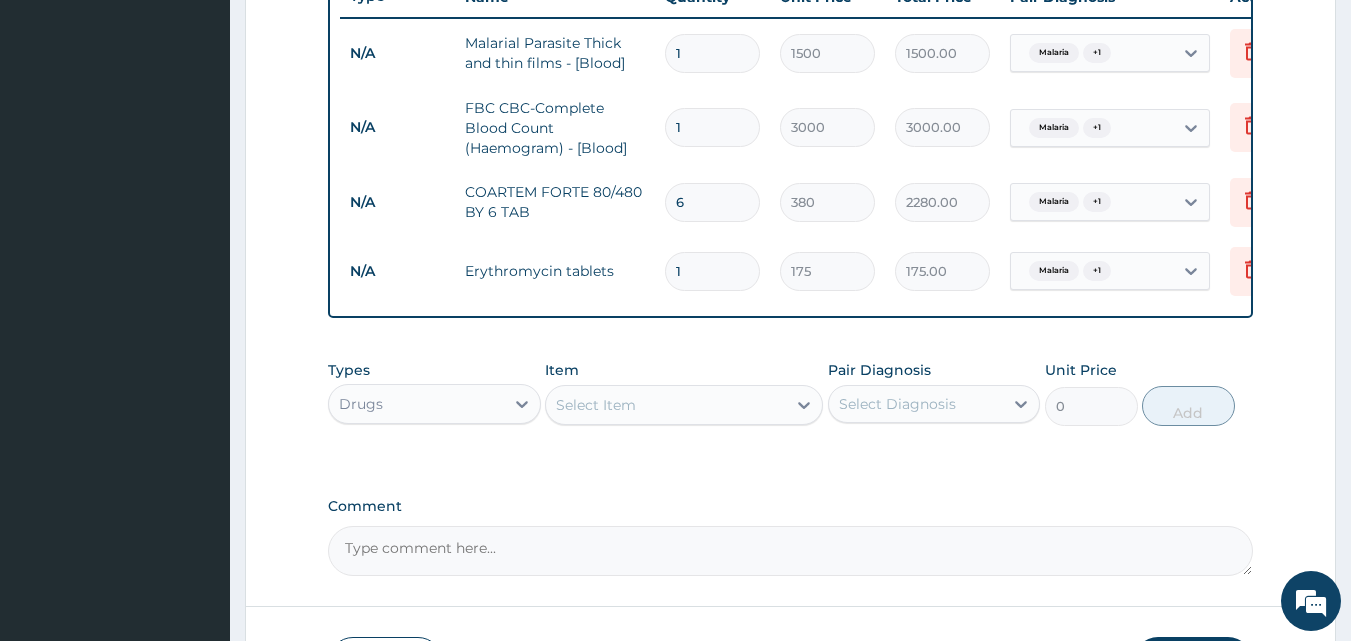 type on "15" 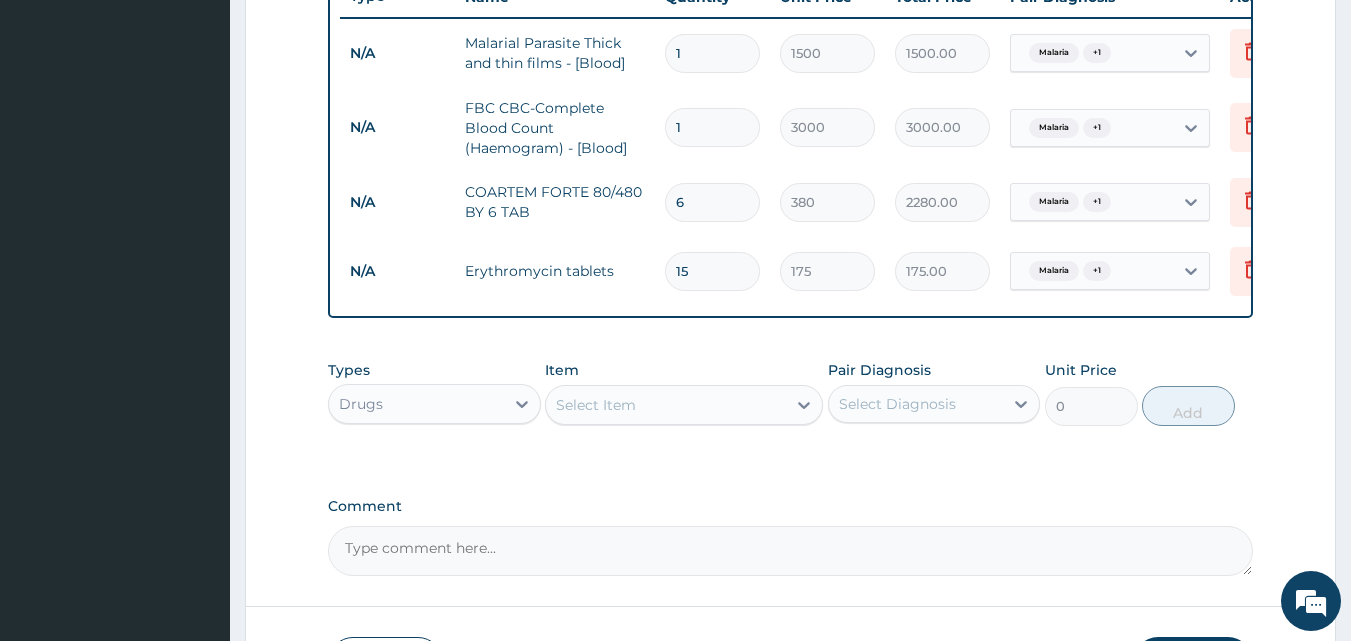 type on "2625.00" 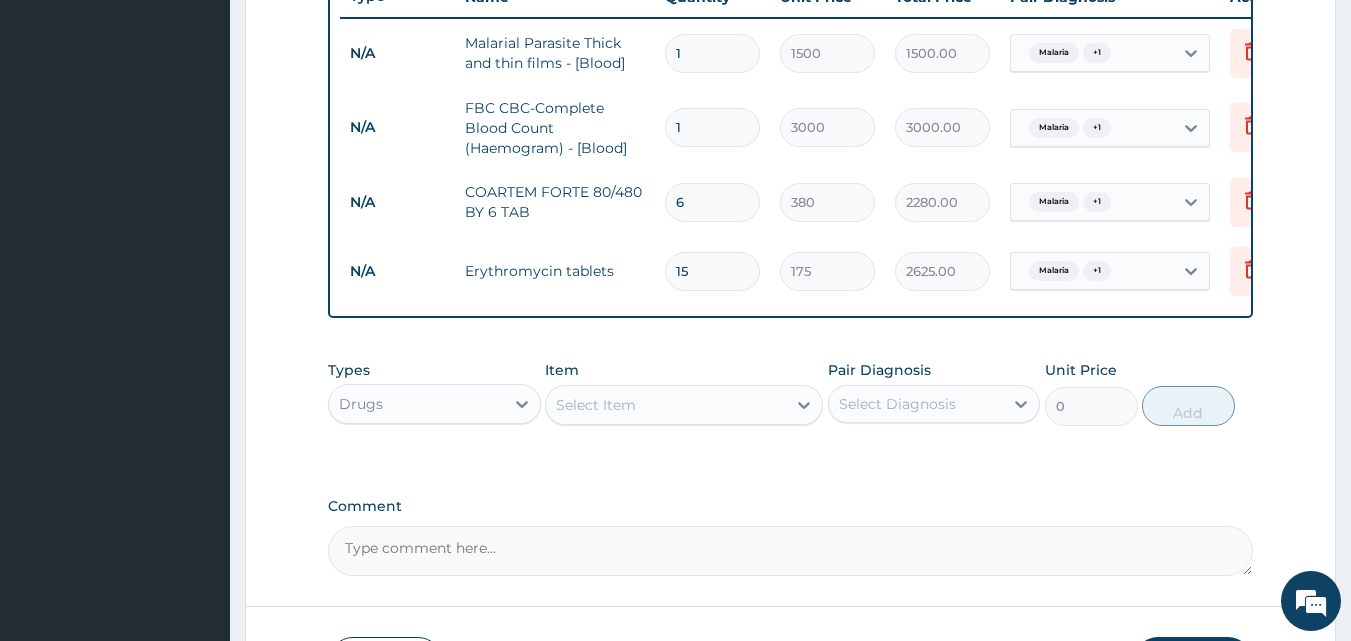 type on "15" 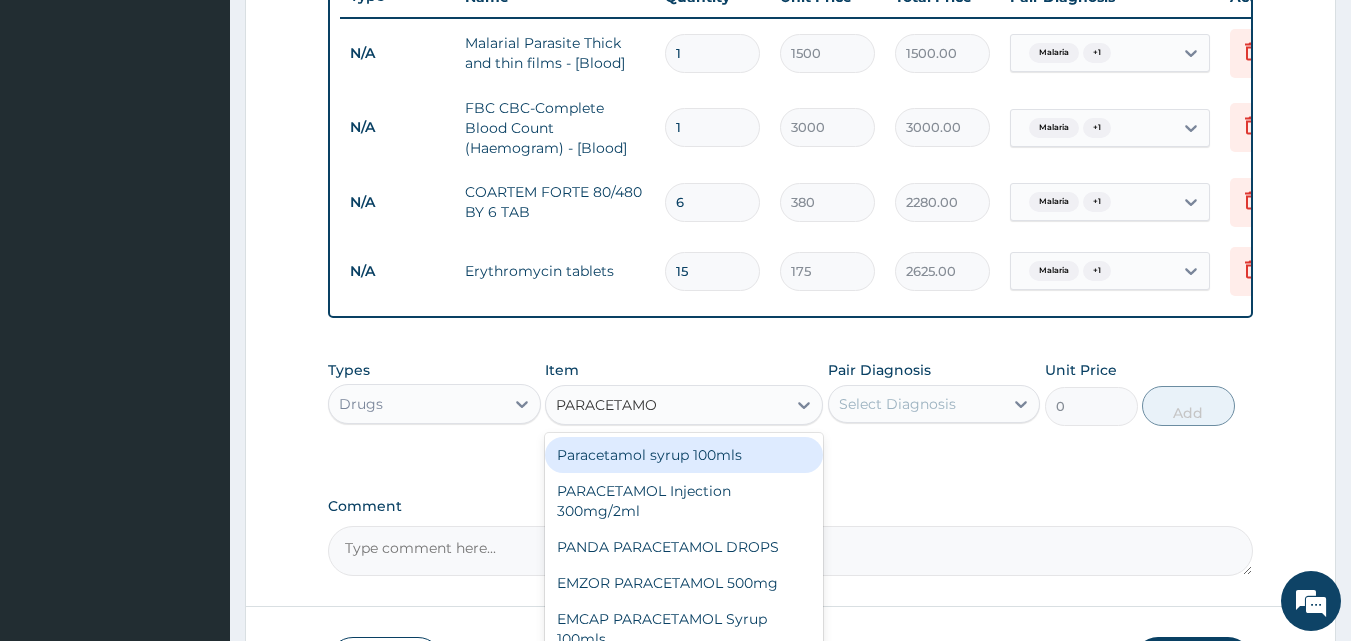 type on "PARACETAMOL" 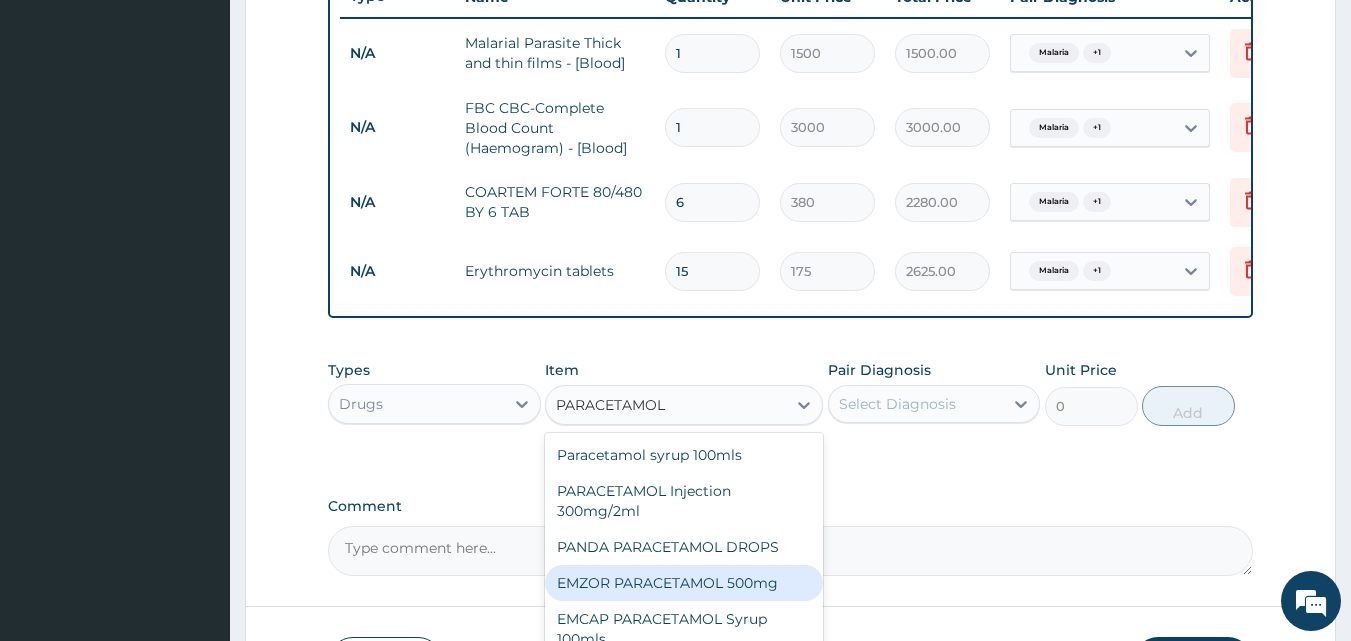 click on "EMZOR PARACETAMOL 500mg" at bounding box center [684, 583] 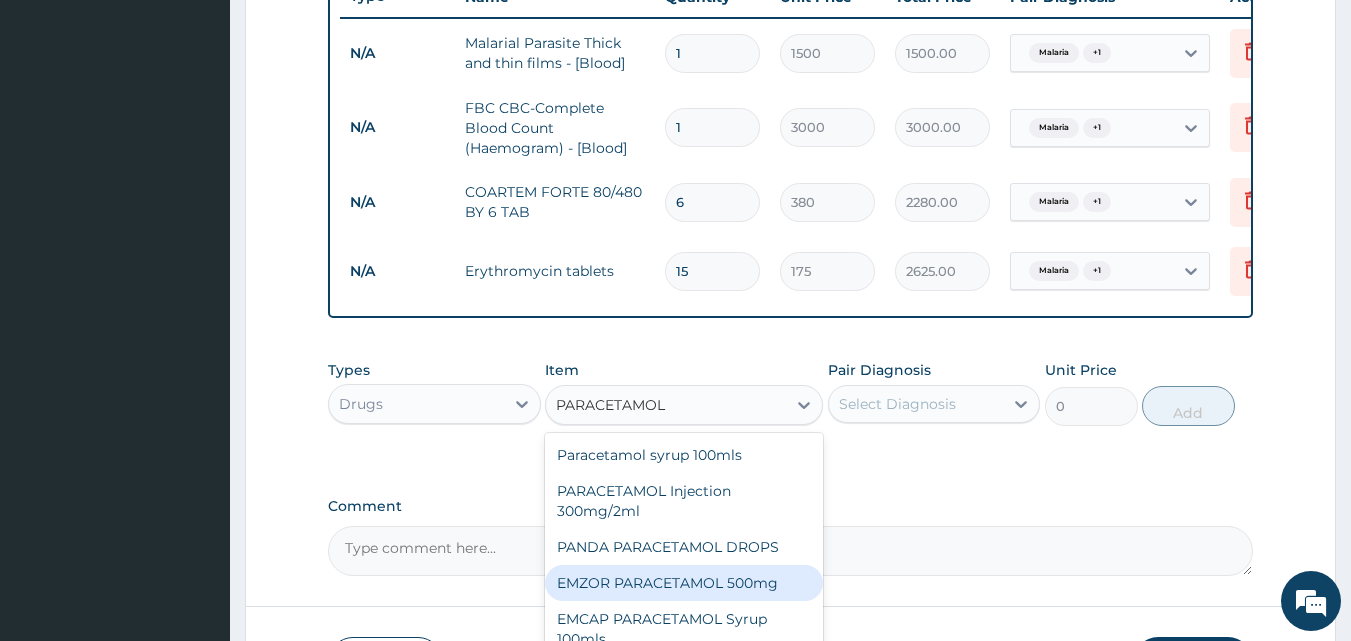 type on "20" 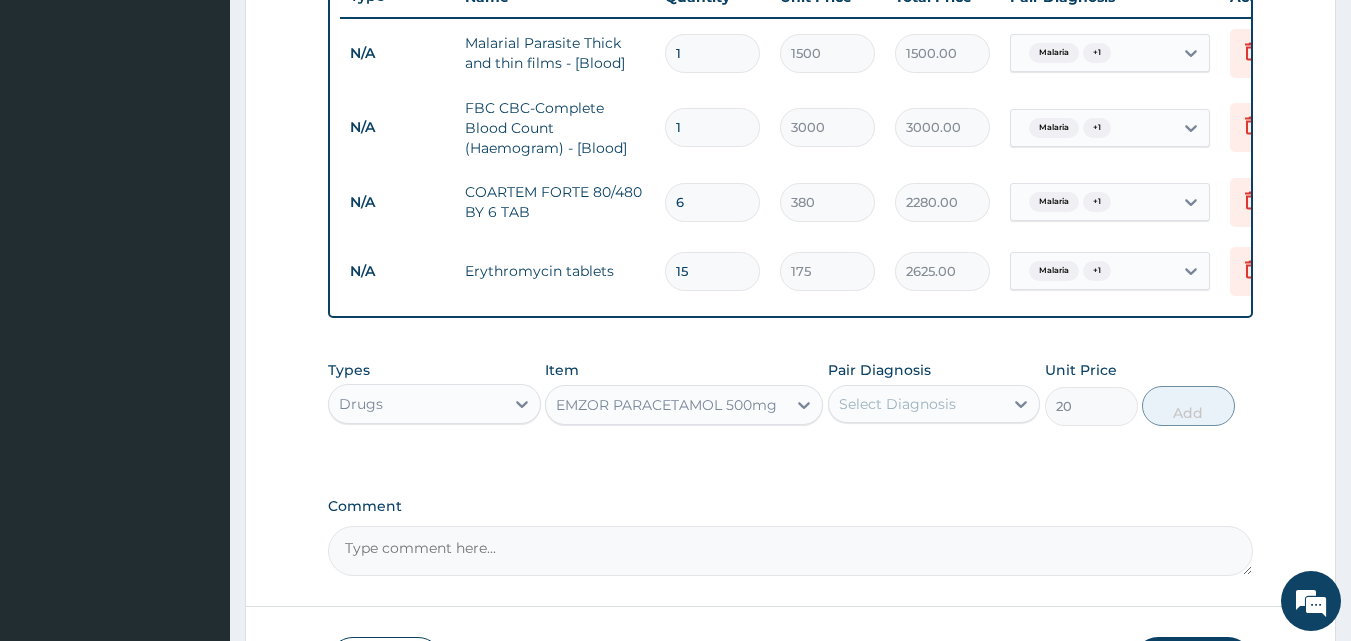 click on "Select Diagnosis" at bounding box center [916, 404] 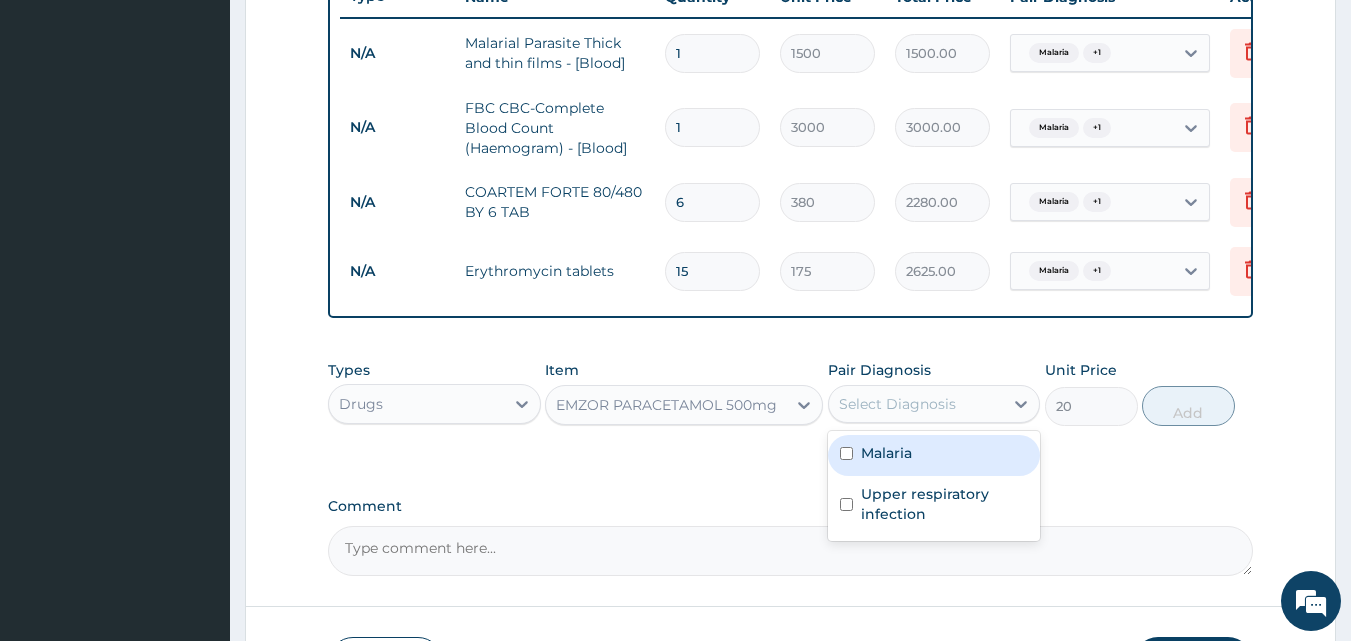 click on "Malaria" at bounding box center (934, 455) 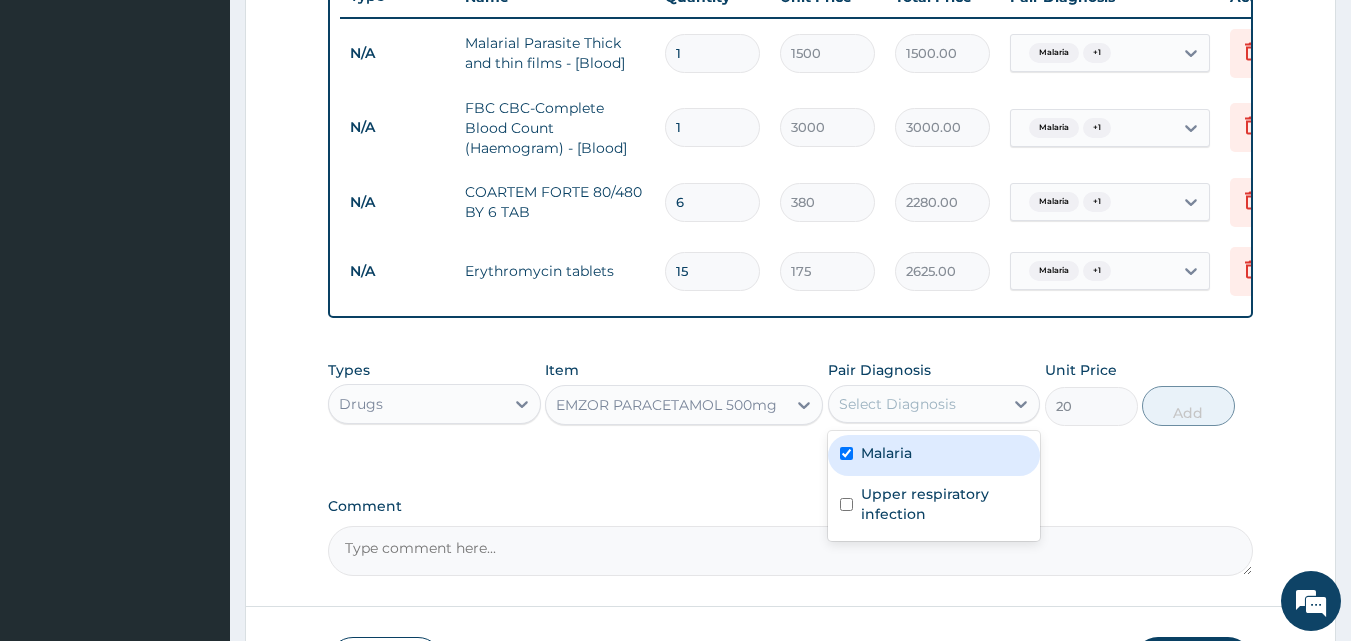 checkbox on "true" 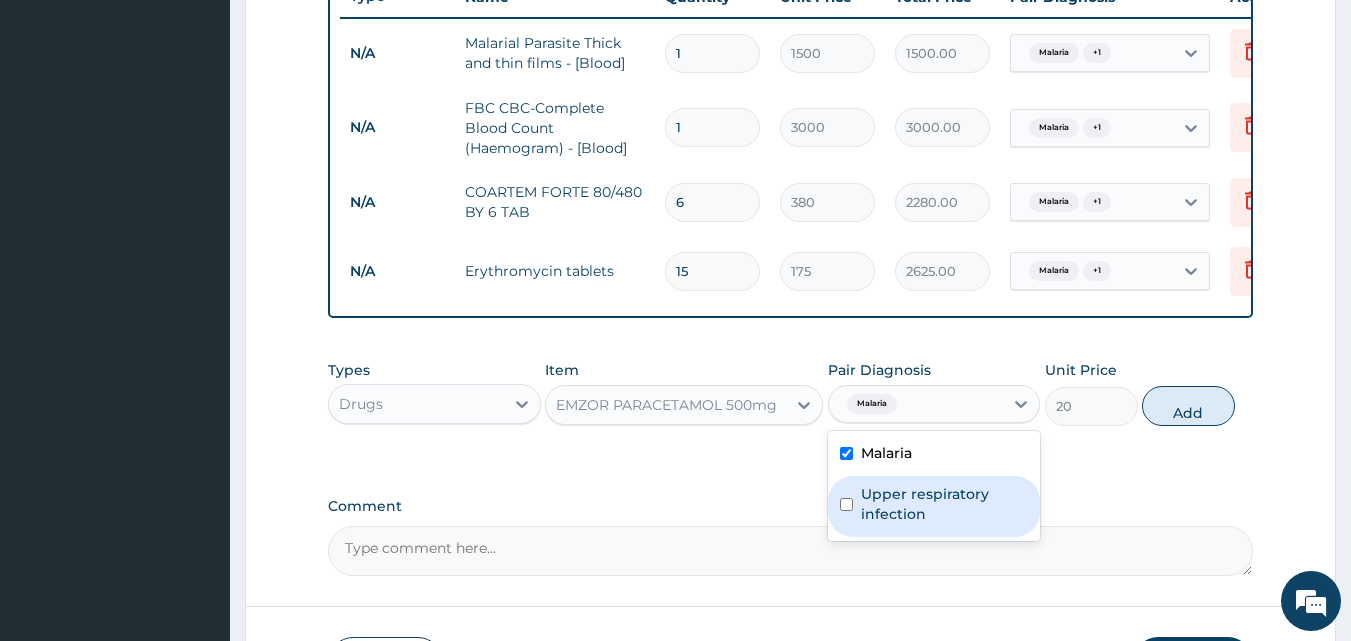 click on "Upper respiratory infection" at bounding box center (945, 504) 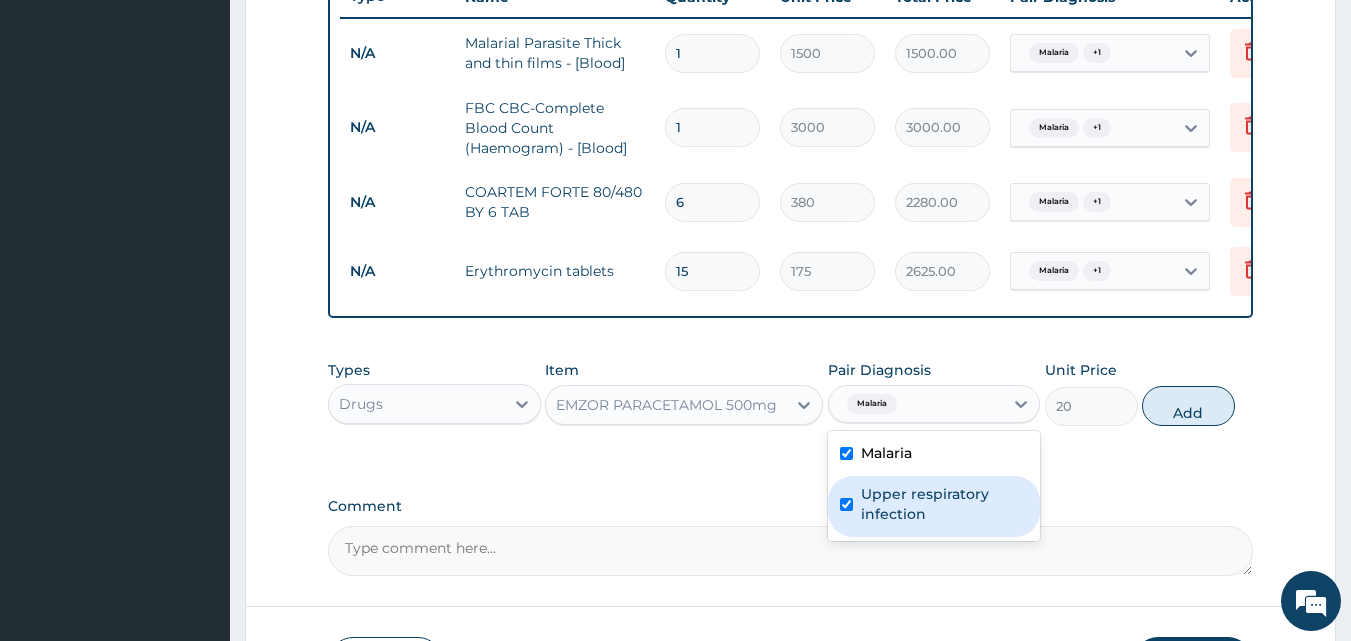 checkbox on "true" 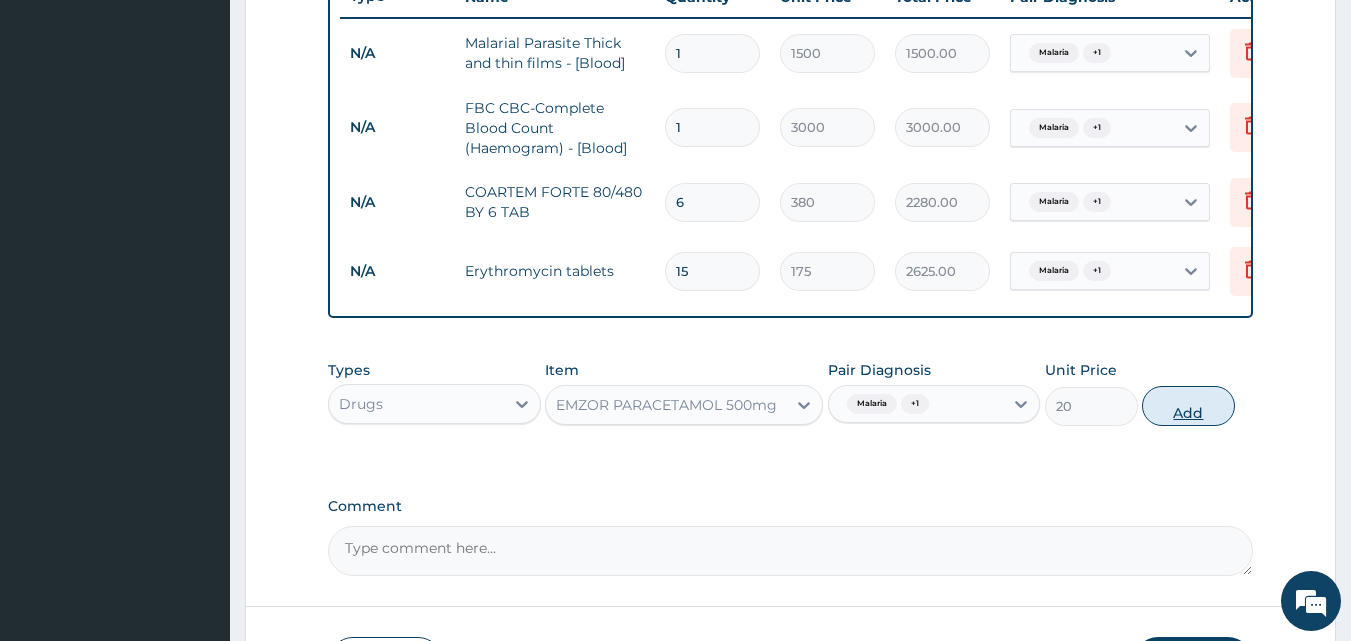 click on "Add" at bounding box center [1188, 406] 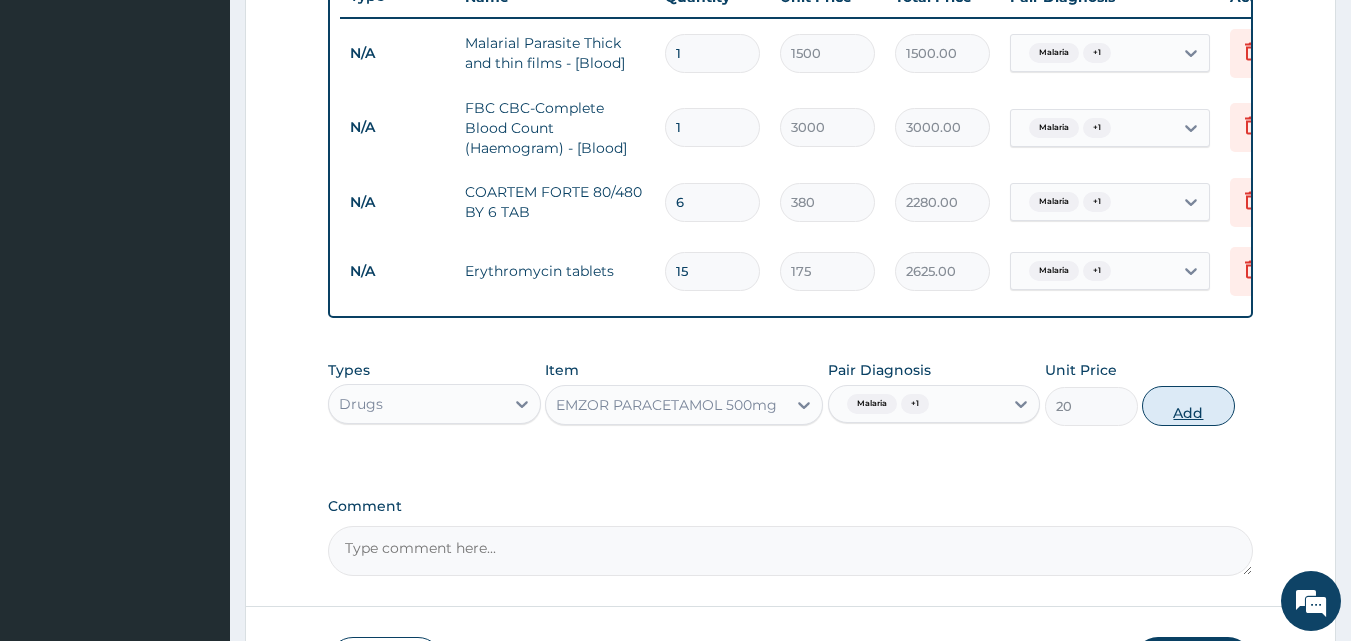 type on "0" 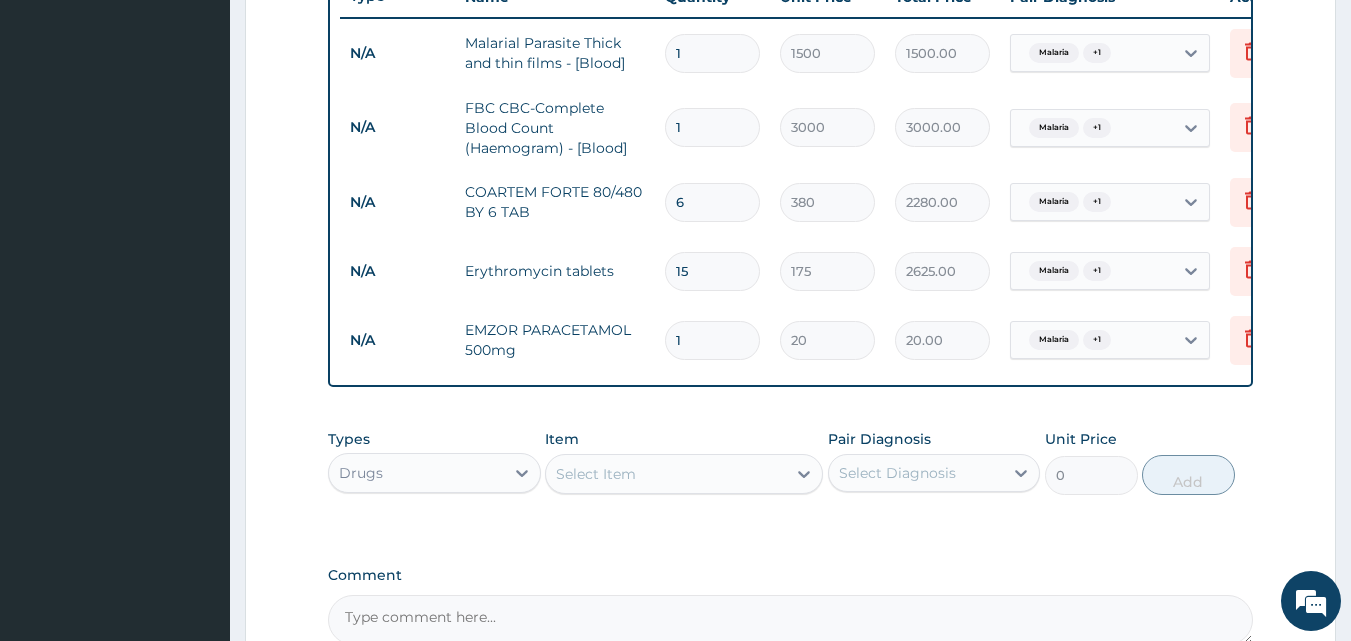 type 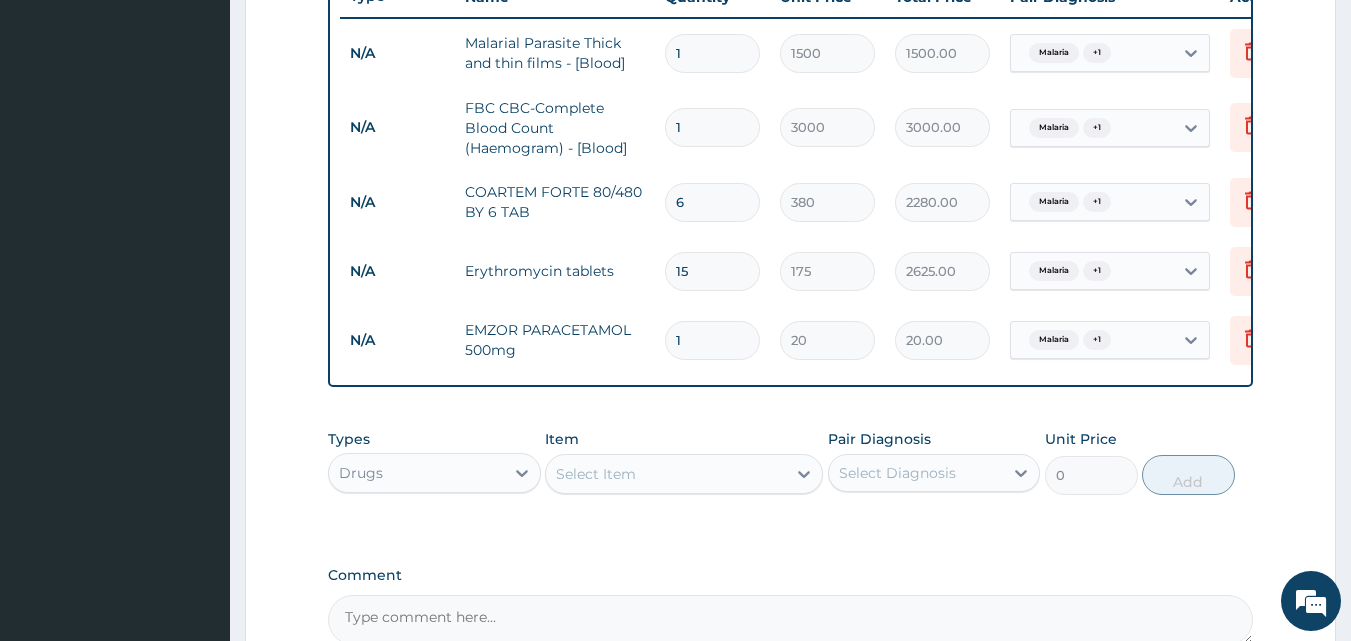 type on "0.00" 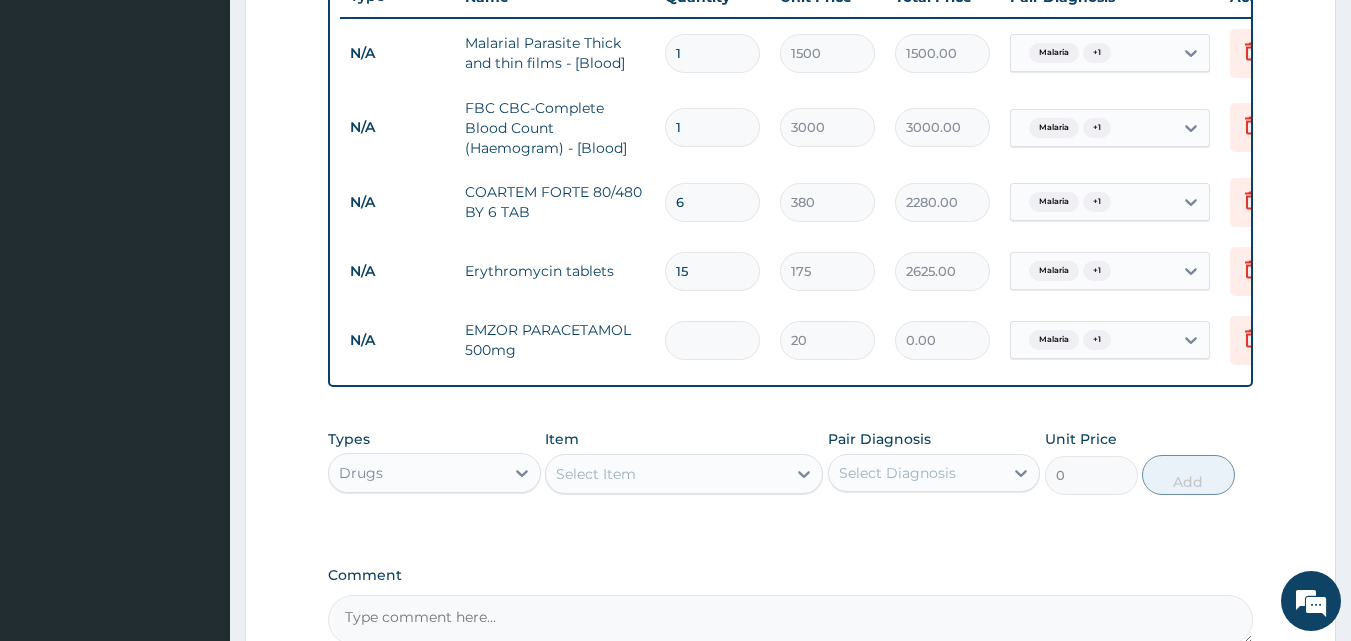 type on "1" 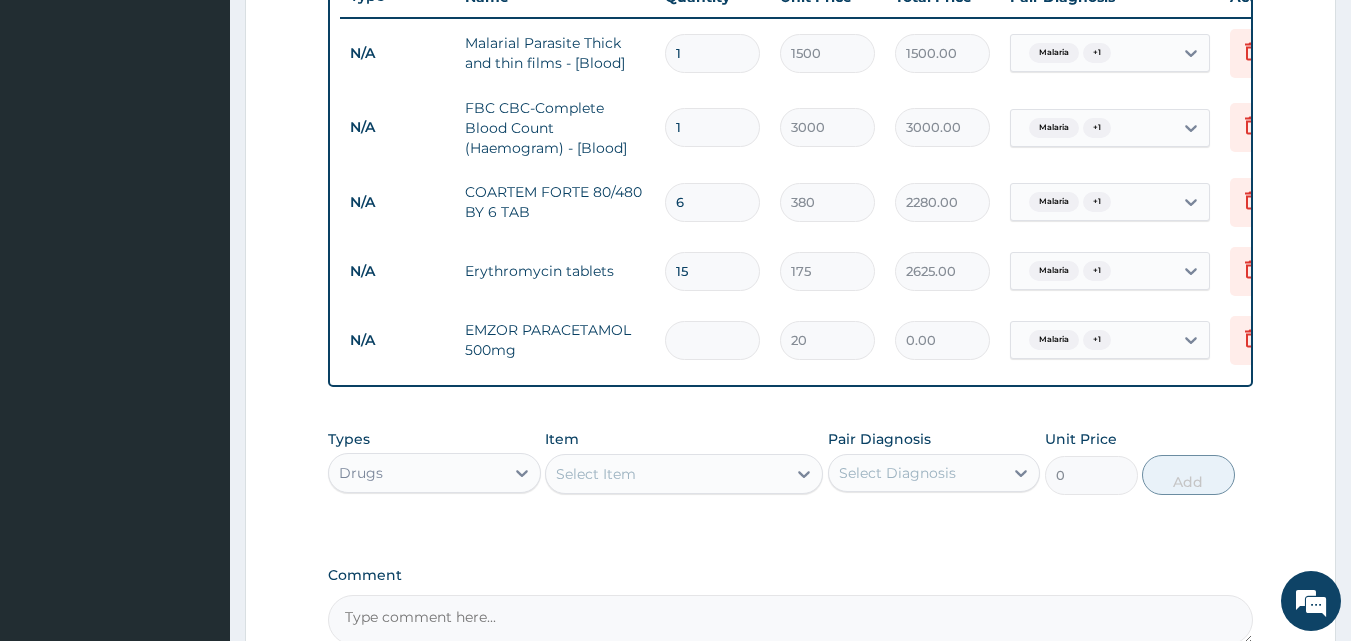 type on "20.00" 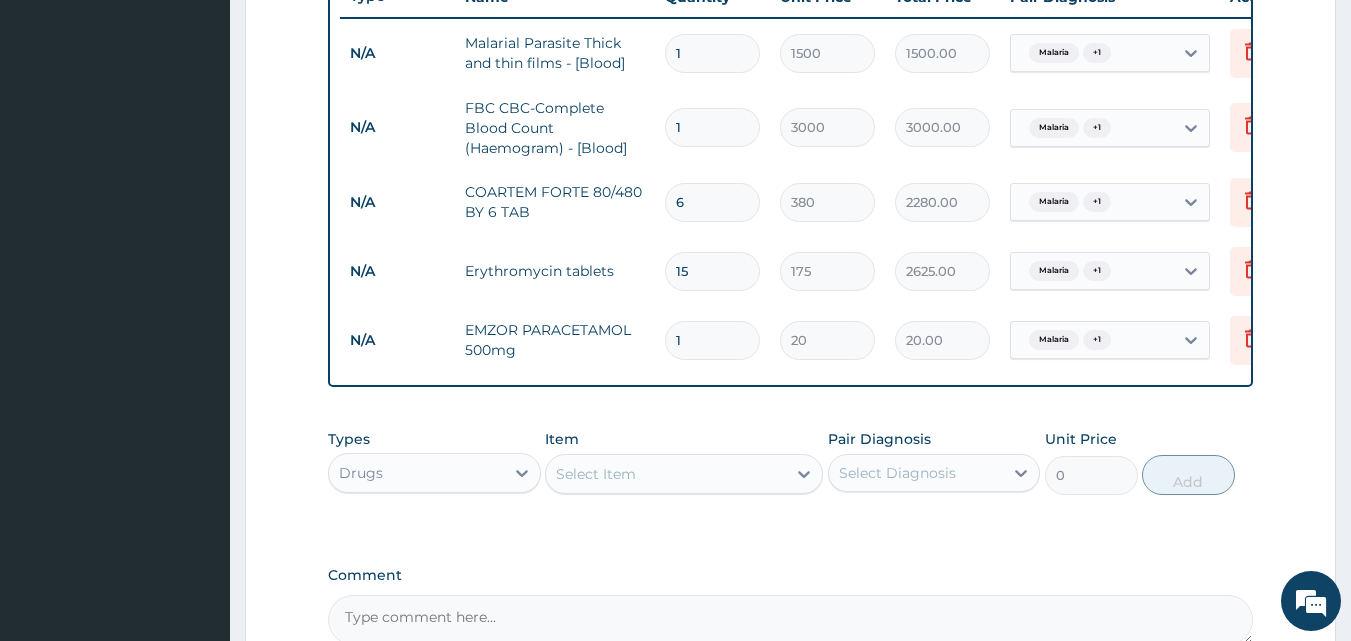 type on "18" 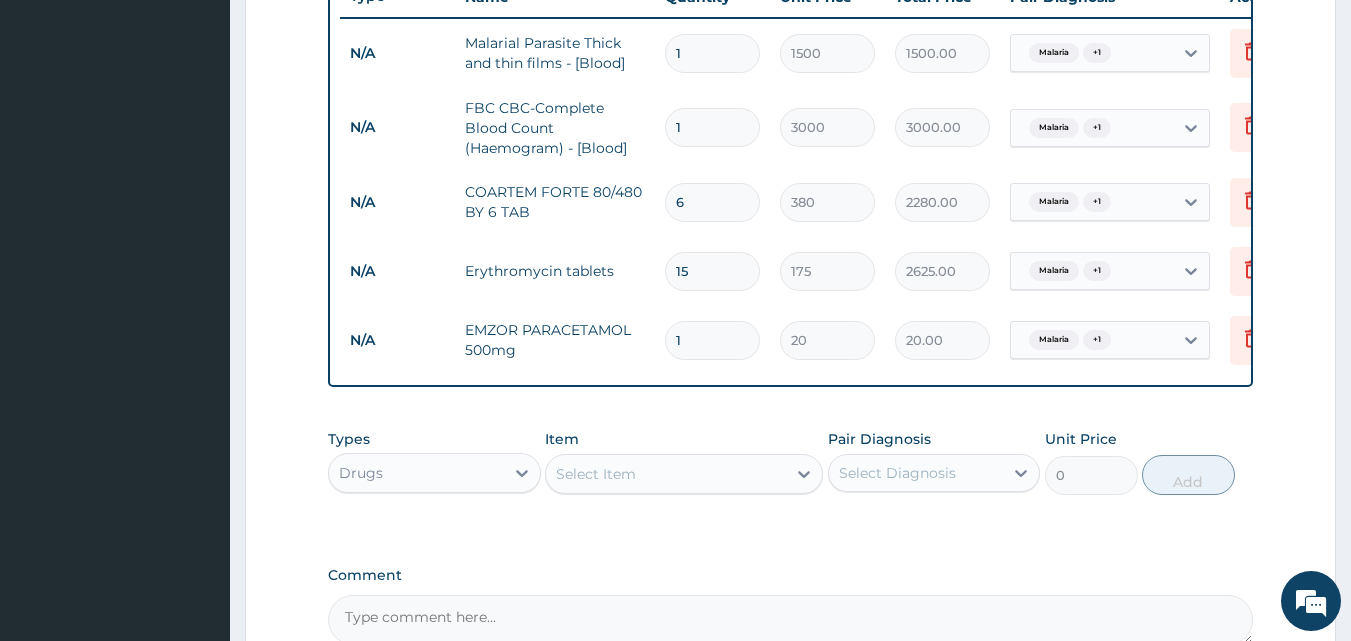 type on "360.00" 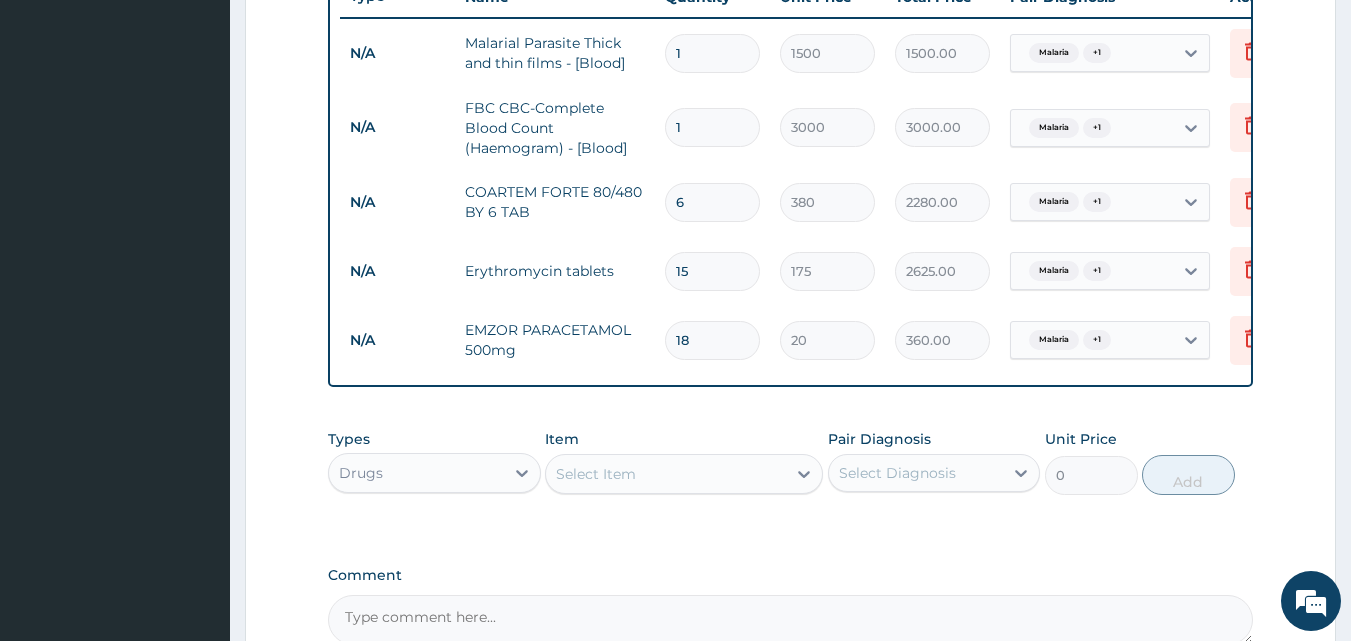 type on "18" 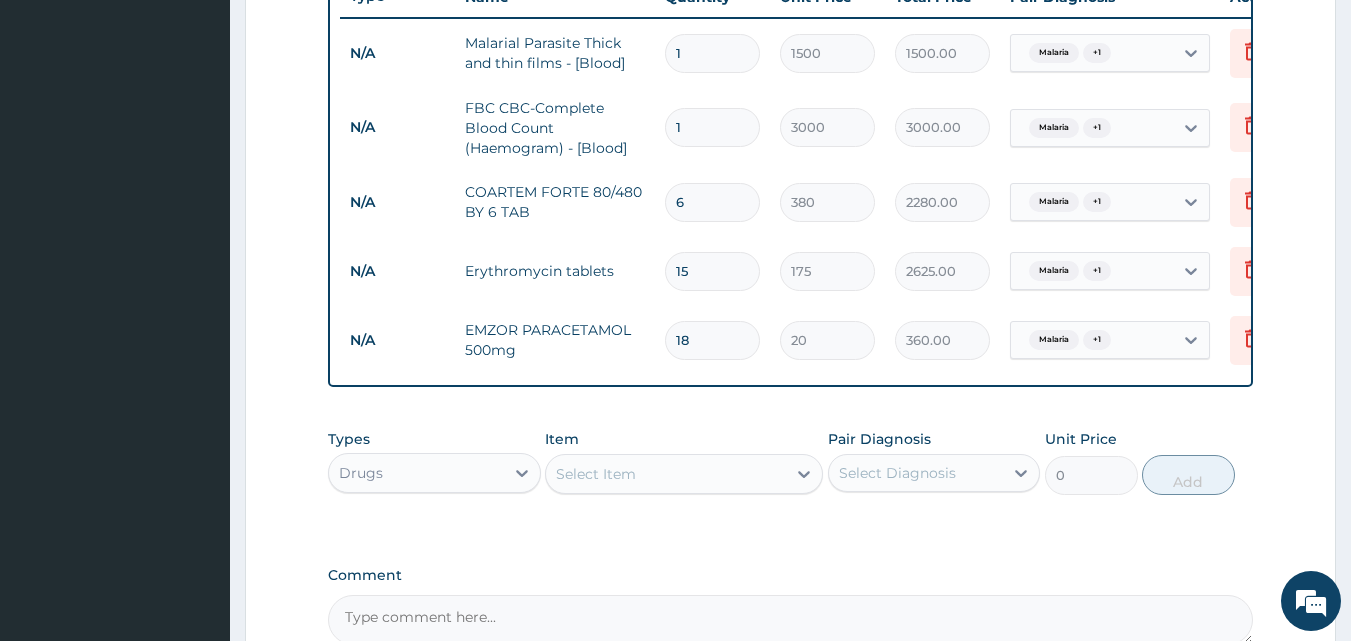 click on "Select Item" at bounding box center [666, 474] 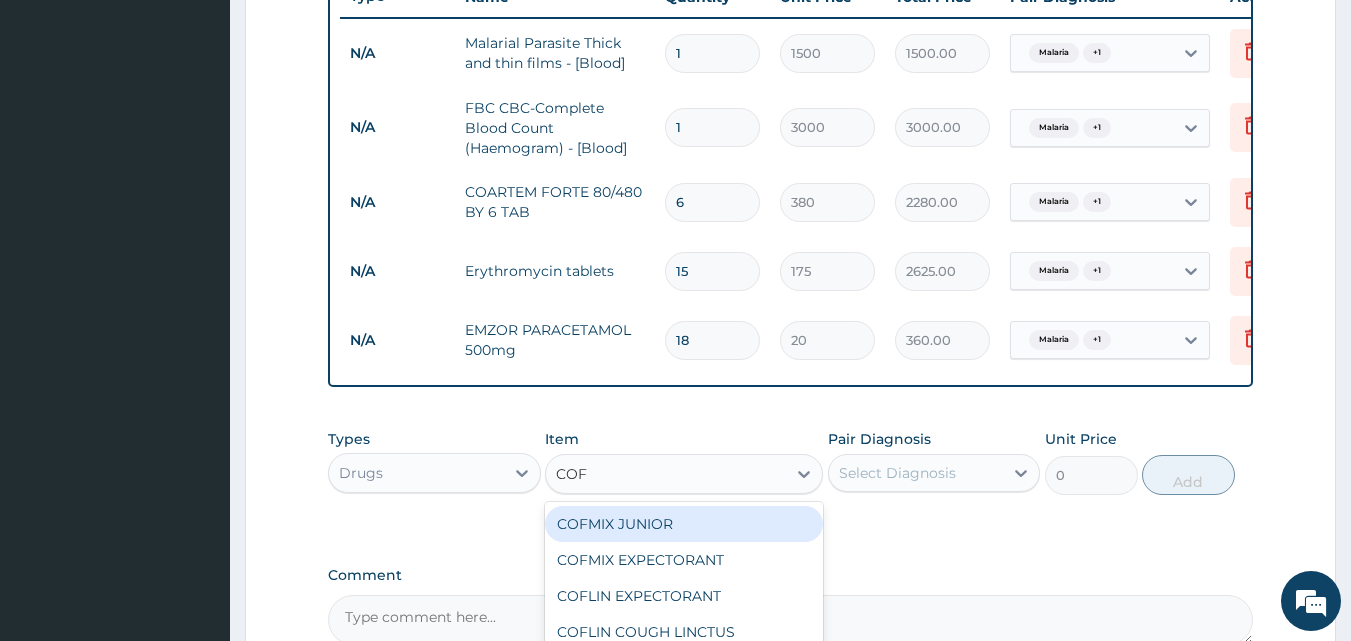 type on "COFE" 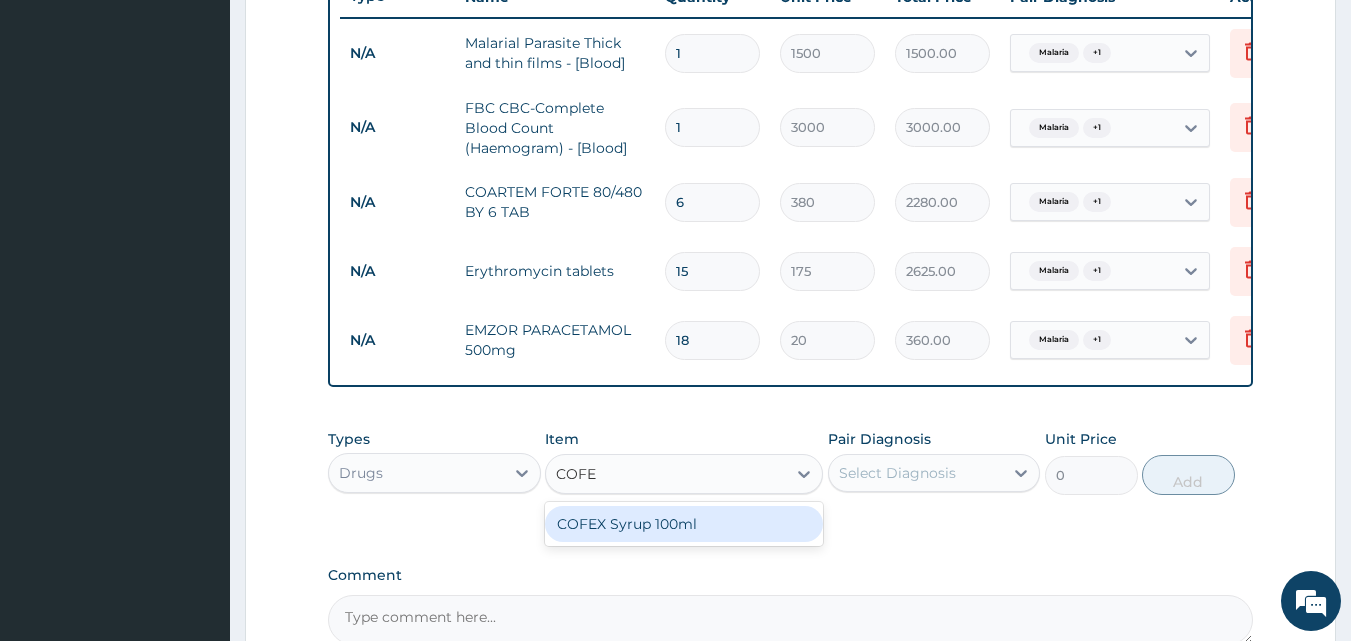 click on "COFEX Syrup 100ml" at bounding box center [684, 524] 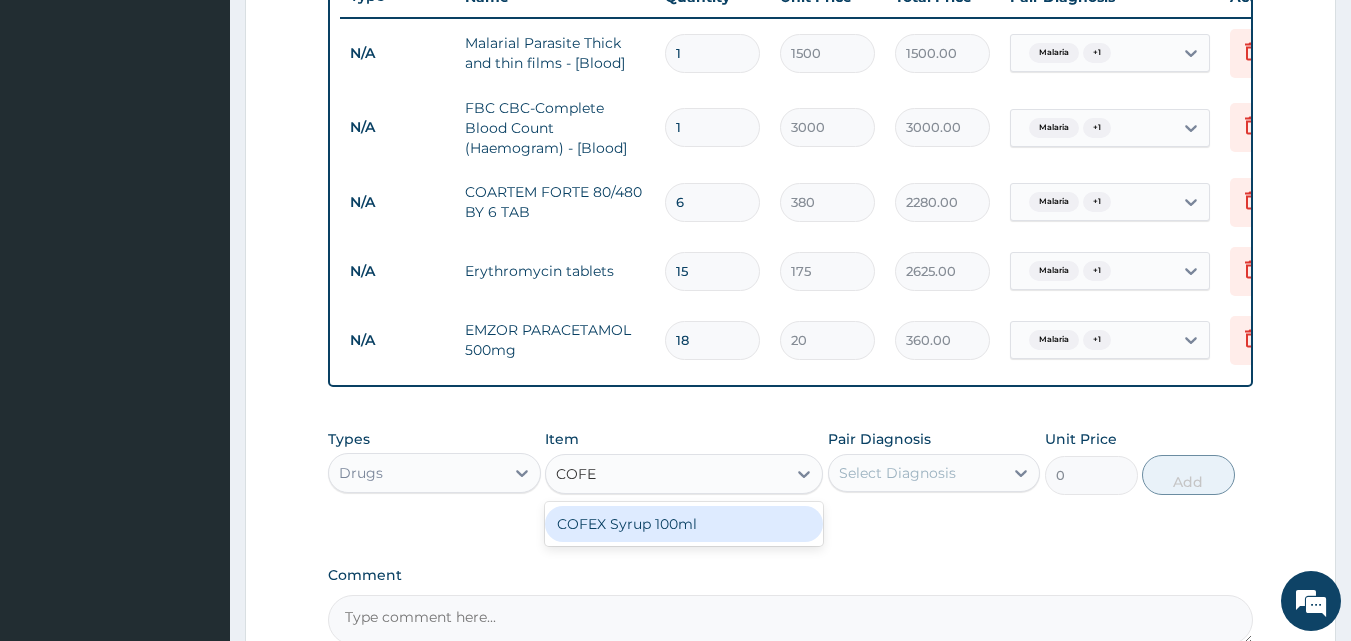 type 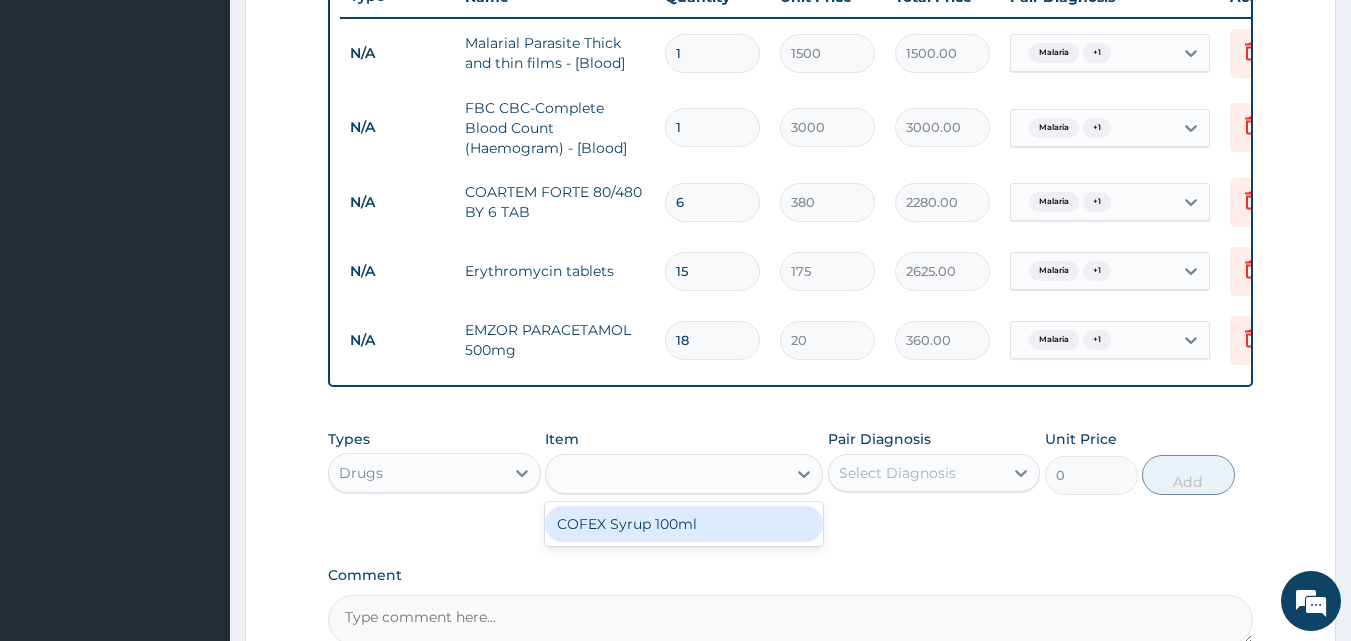 type on "700" 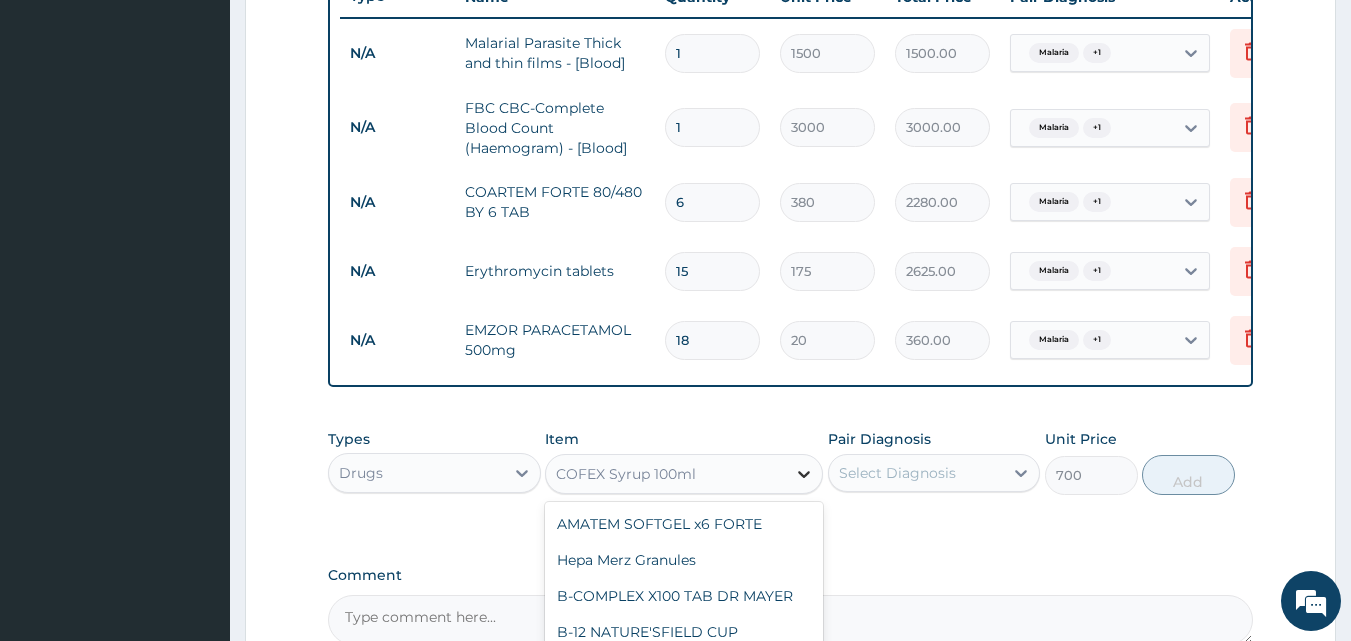 click at bounding box center [804, 474] 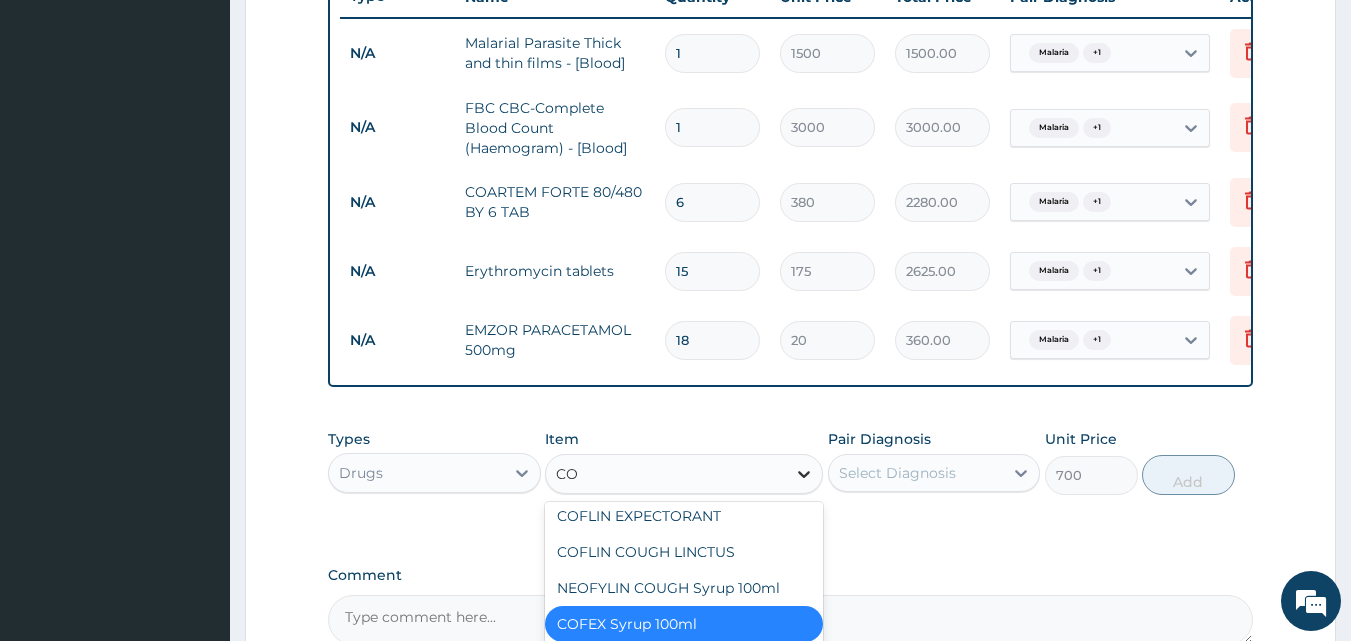 scroll, scrollTop: 0, scrollLeft: 0, axis: both 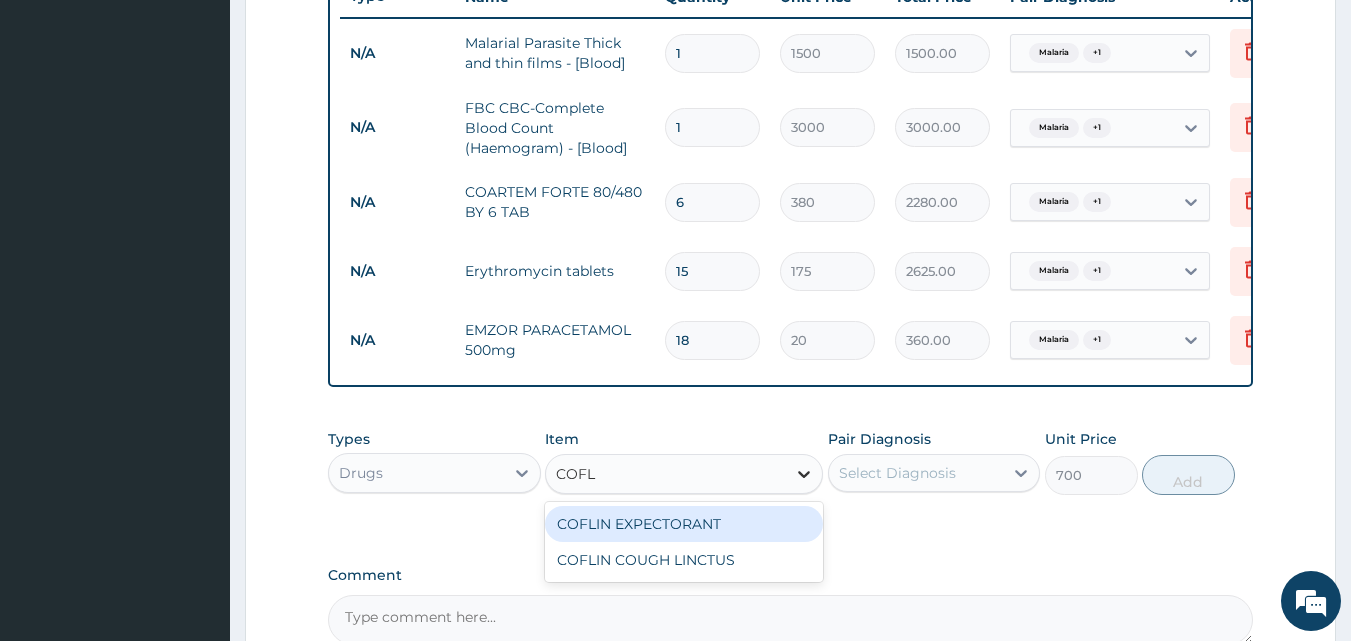 type on "COFLI" 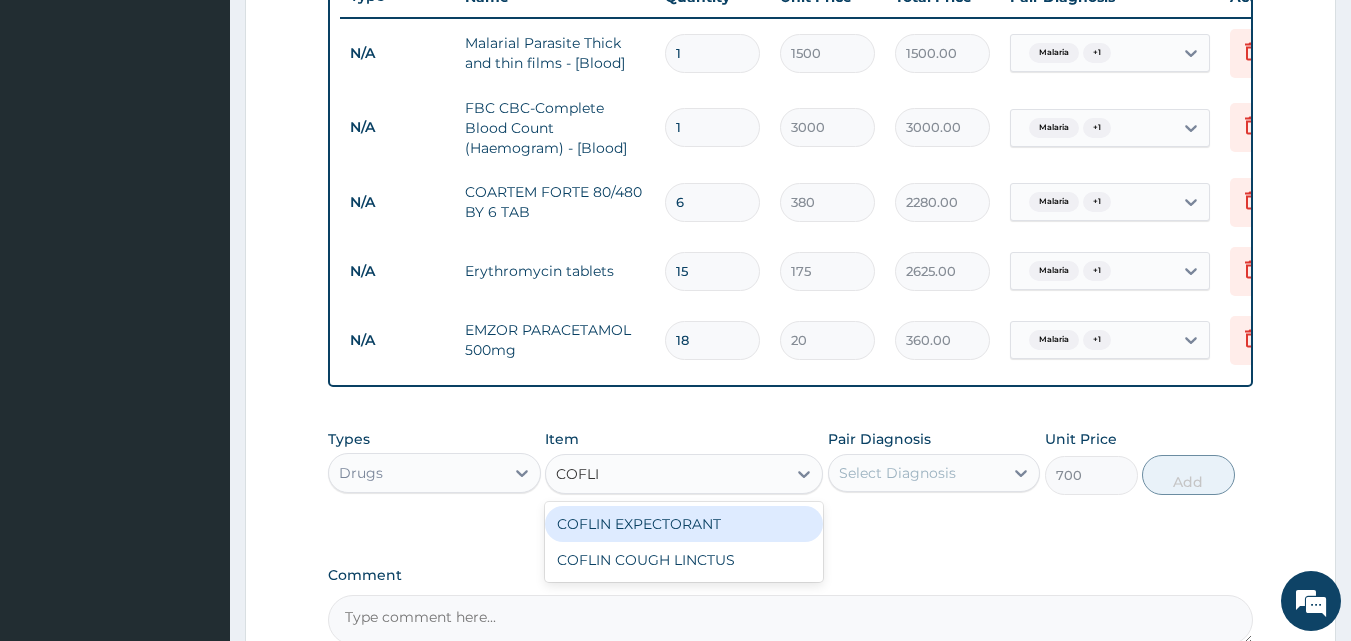 click on "COFLIN EXPECTORANT" at bounding box center [684, 524] 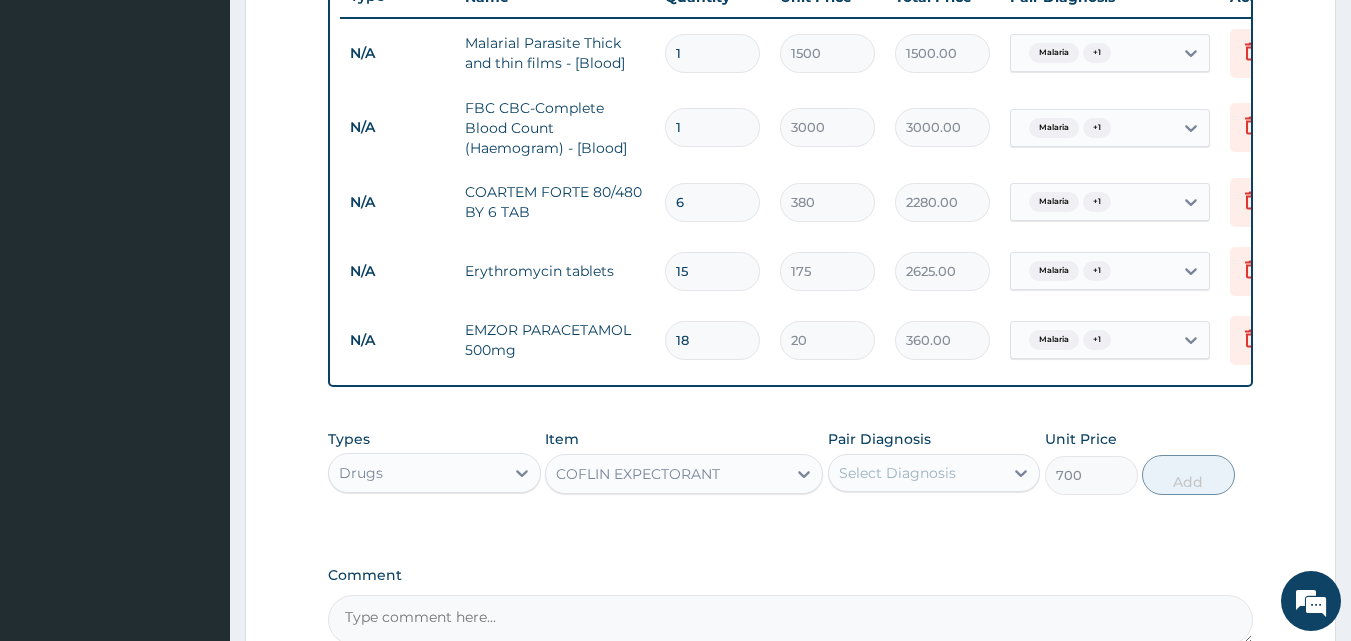 click on "COFLIN EXPECTORANT" at bounding box center (666, 474) 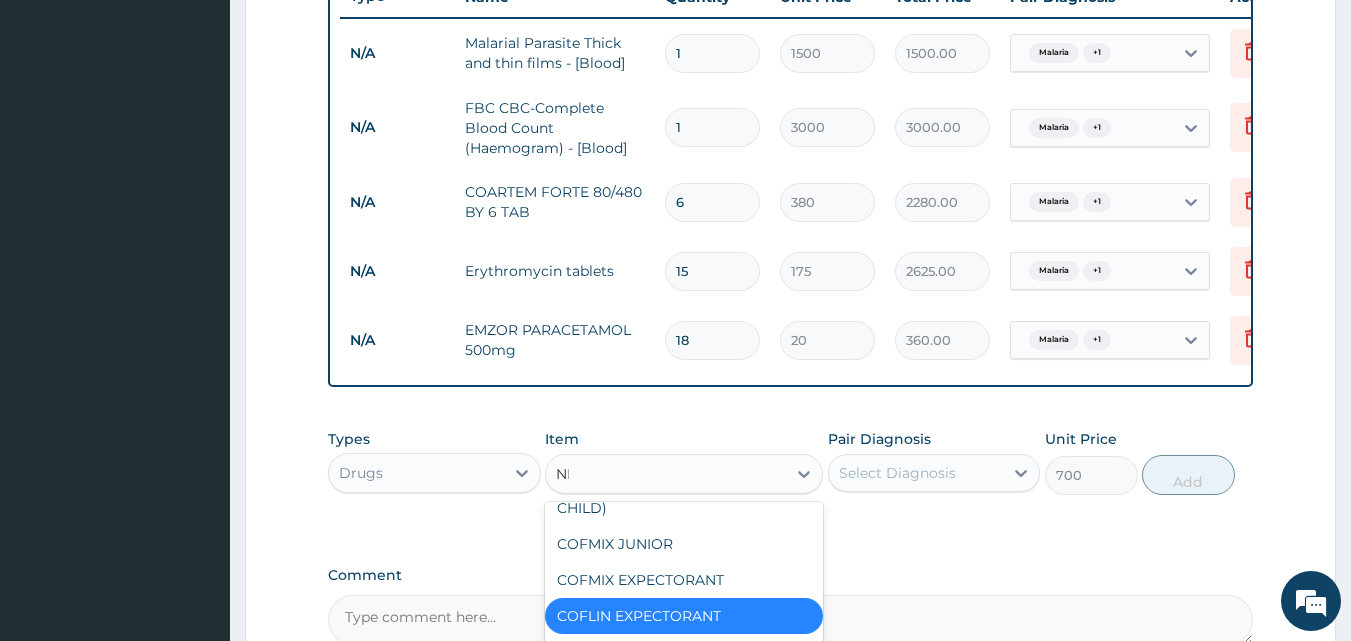 scroll, scrollTop: 920, scrollLeft: 0, axis: vertical 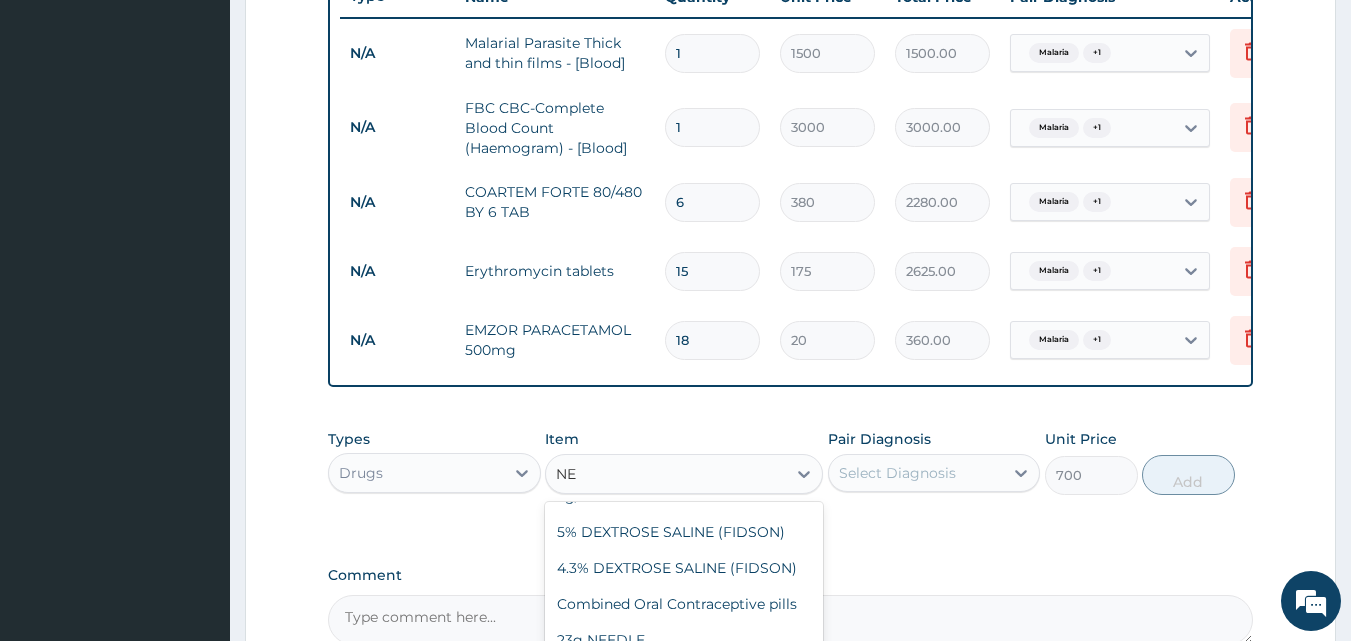 type on "NEO" 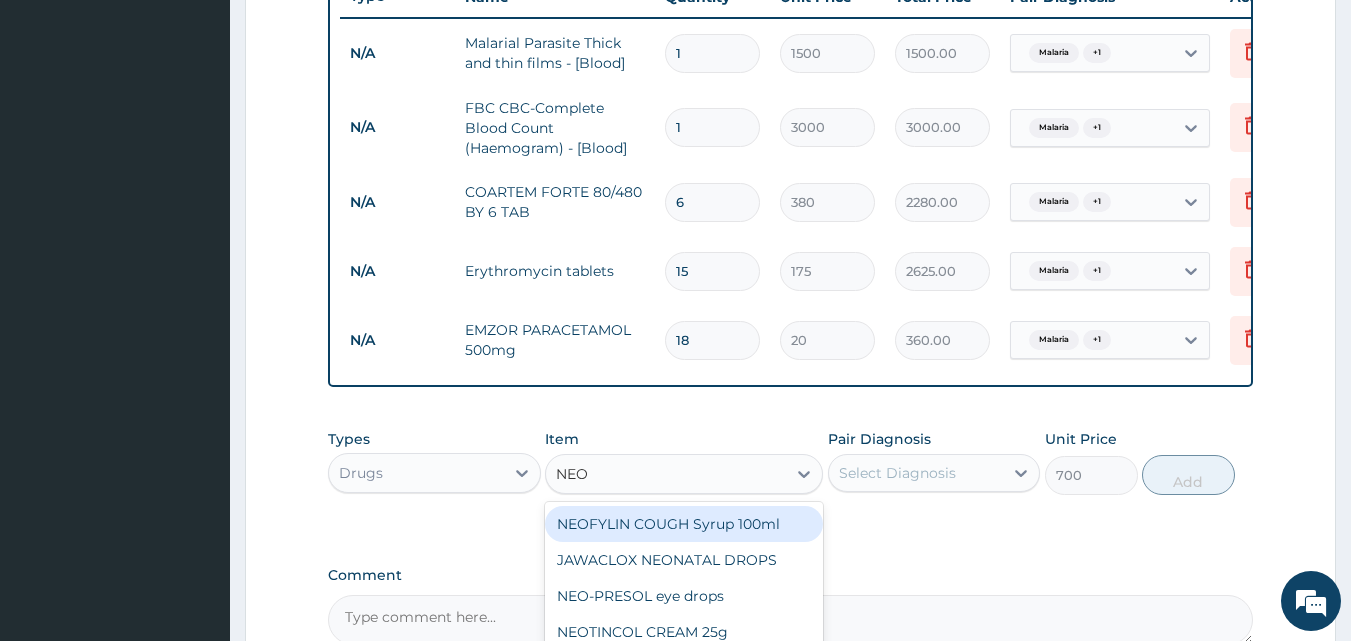 scroll, scrollTop: 0, scrollLeft: 0, axis: both 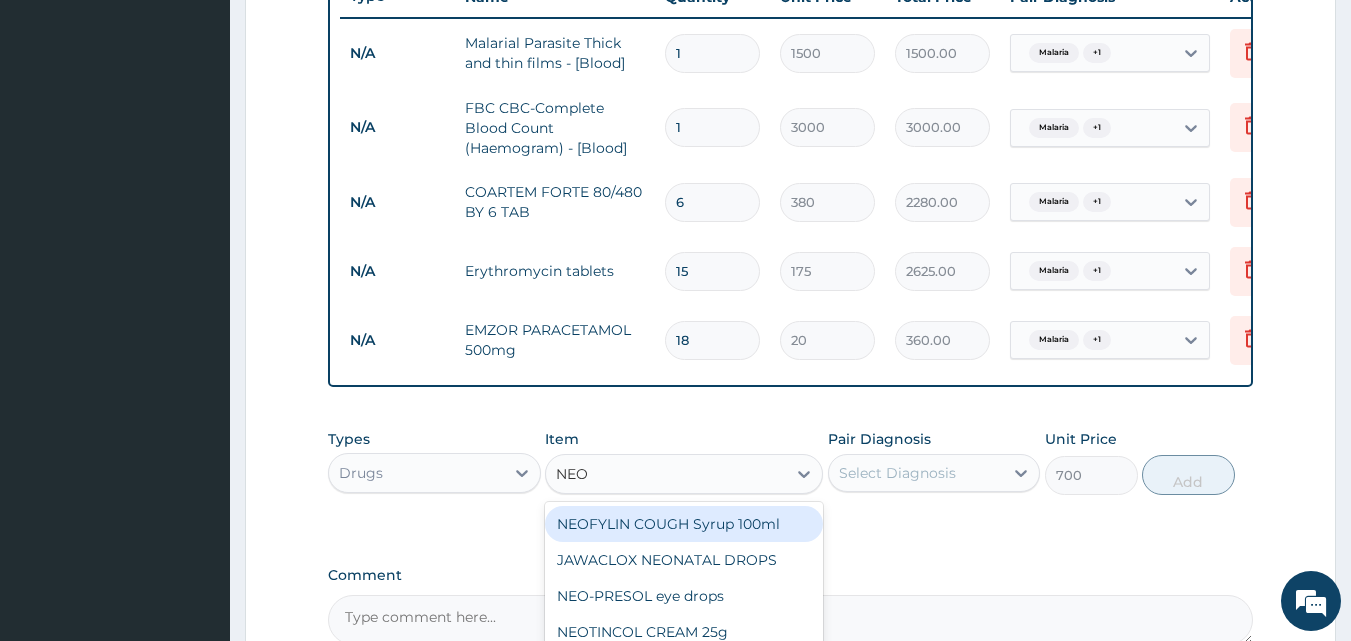 click on "NEOFYLIN COUGH Syrup 100ml" at bounding box center (684, 524) 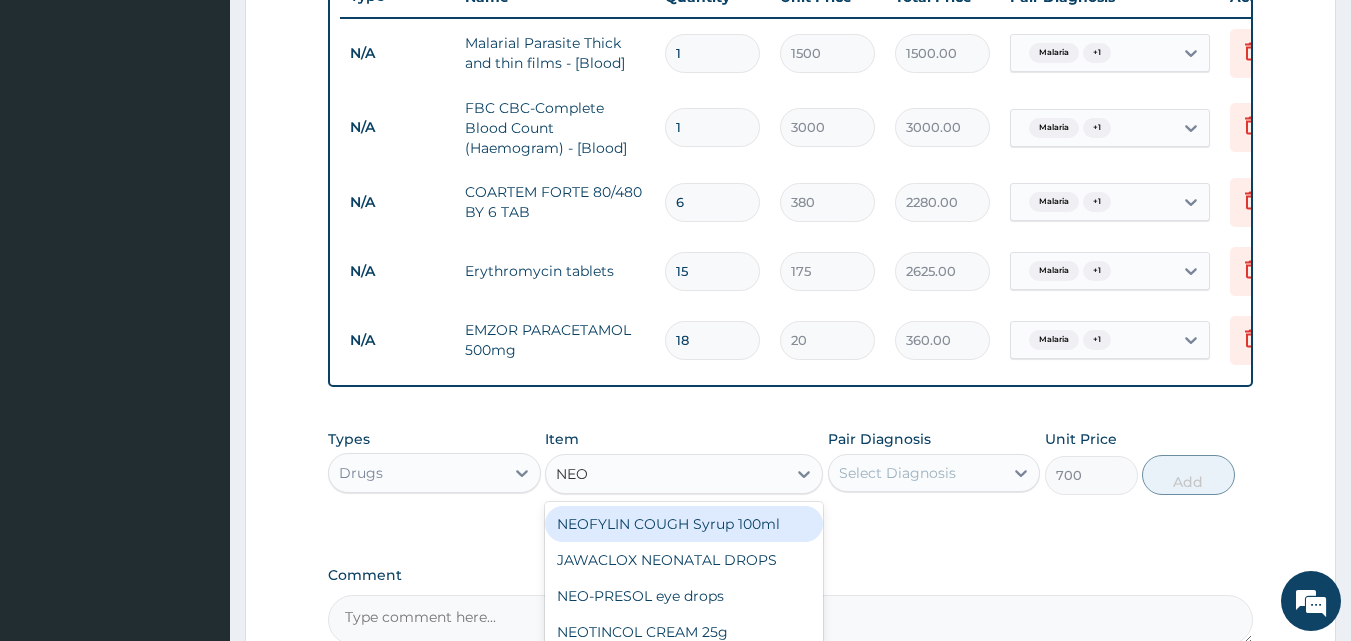 type 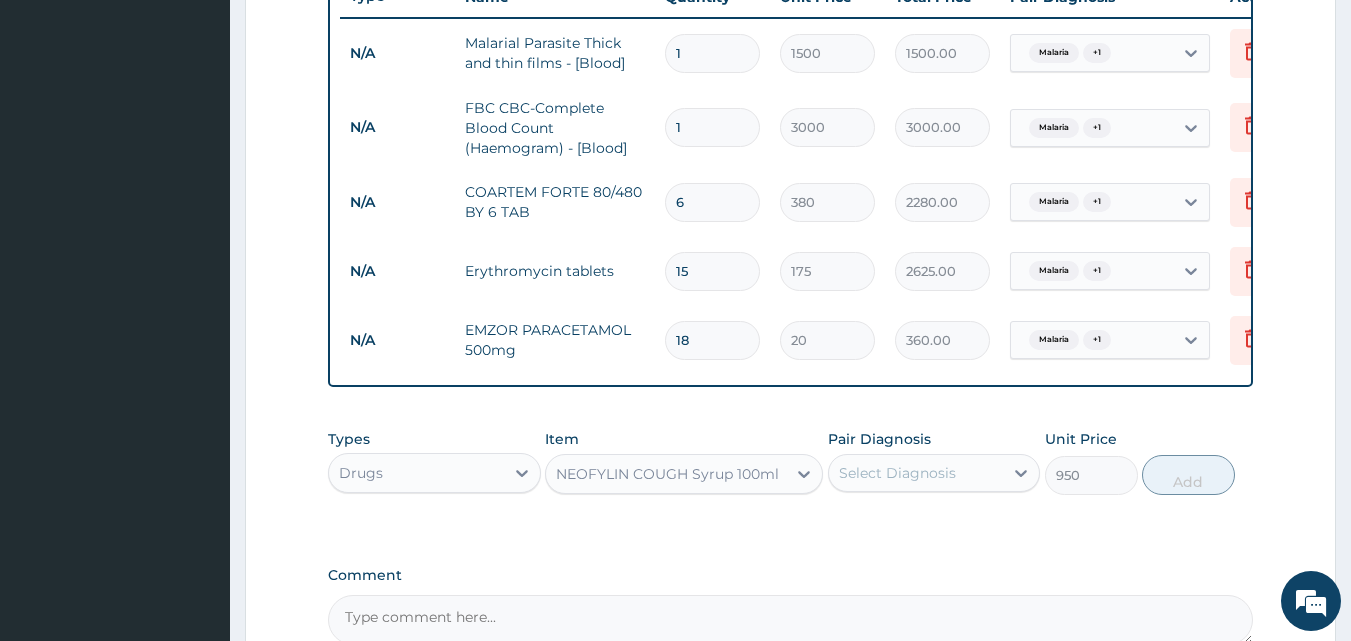 click on "Select Diagnosis" at bounding box center (897, 473) 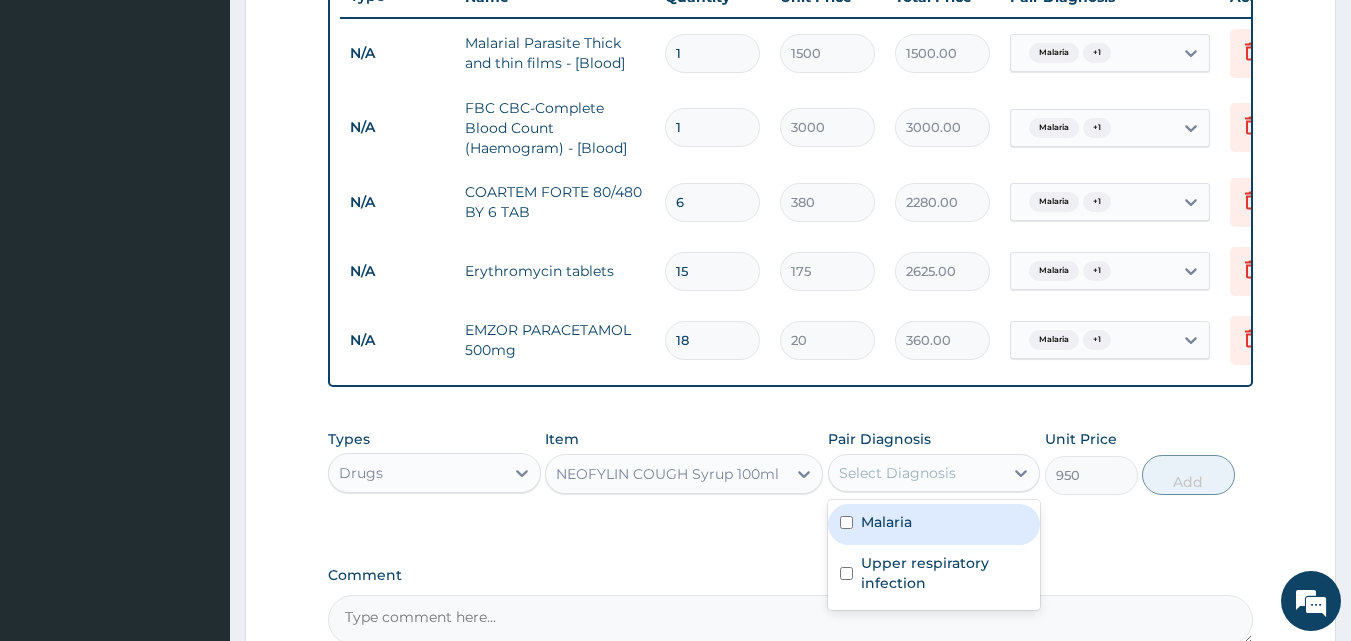 click on "Malaria" at bounding box center [886, 522] 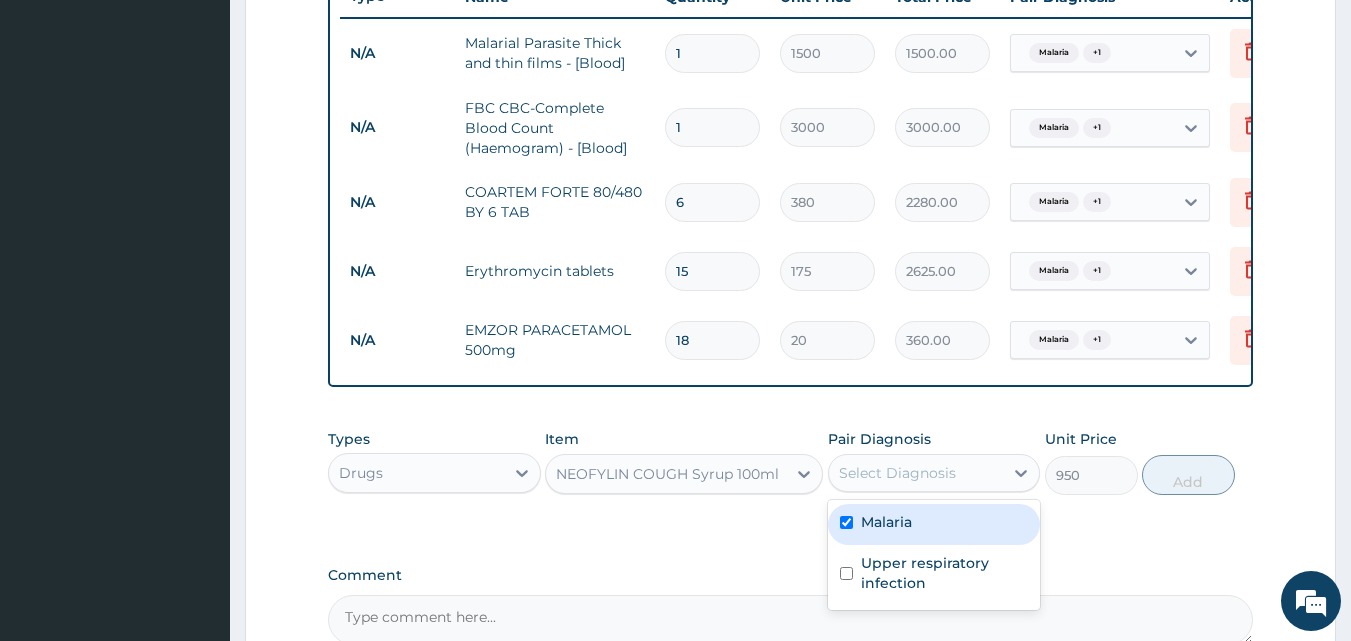 checkbox on "true" 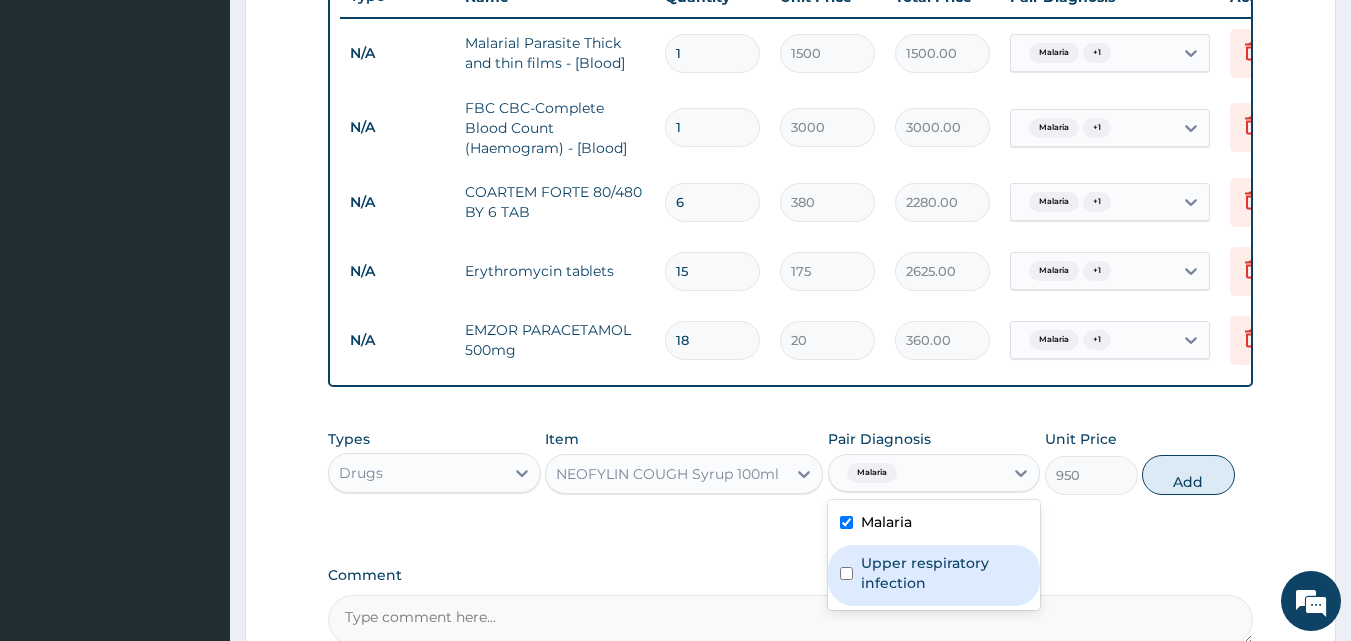 click on "Upper respiratory infection" at bounding box center (945, 573) 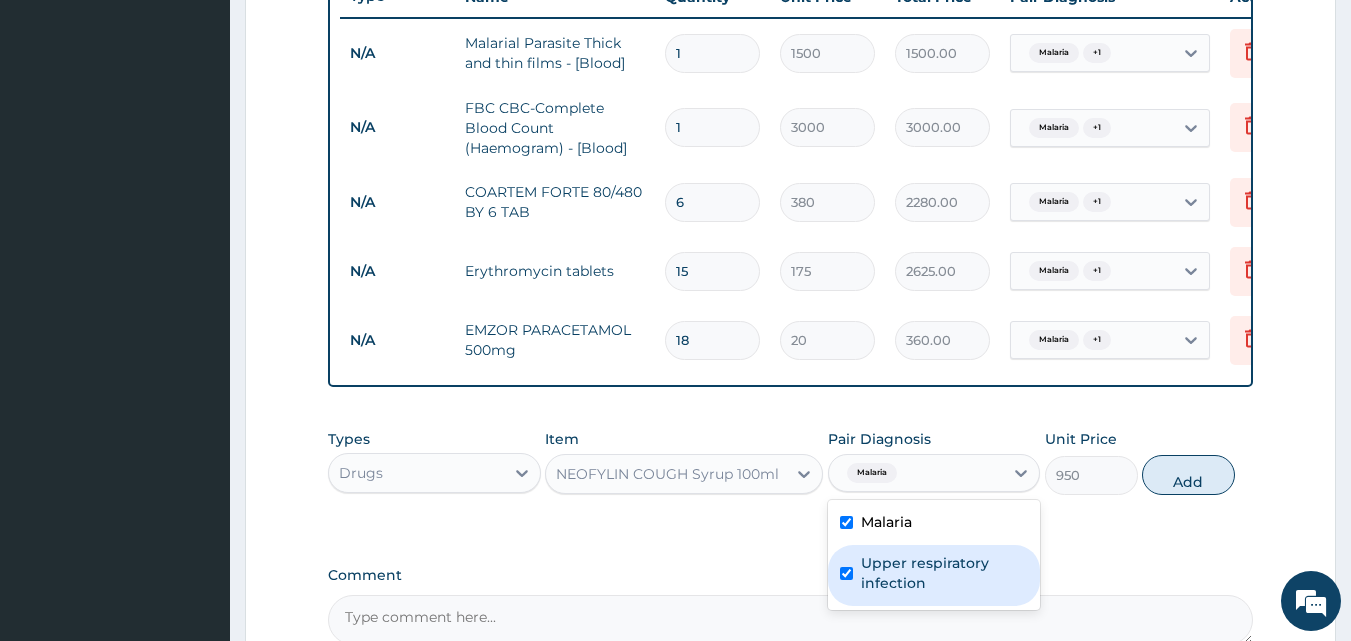 checkbox on "true" 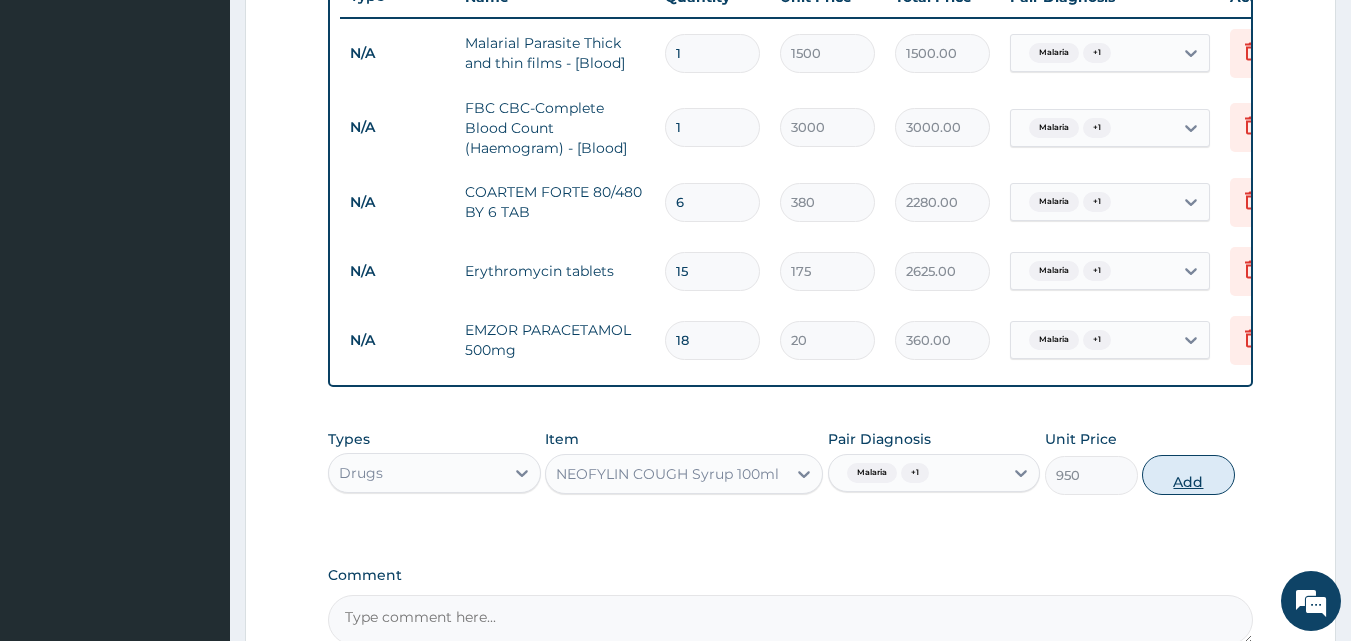 click on "Add" at bounding box center (1188, 475) 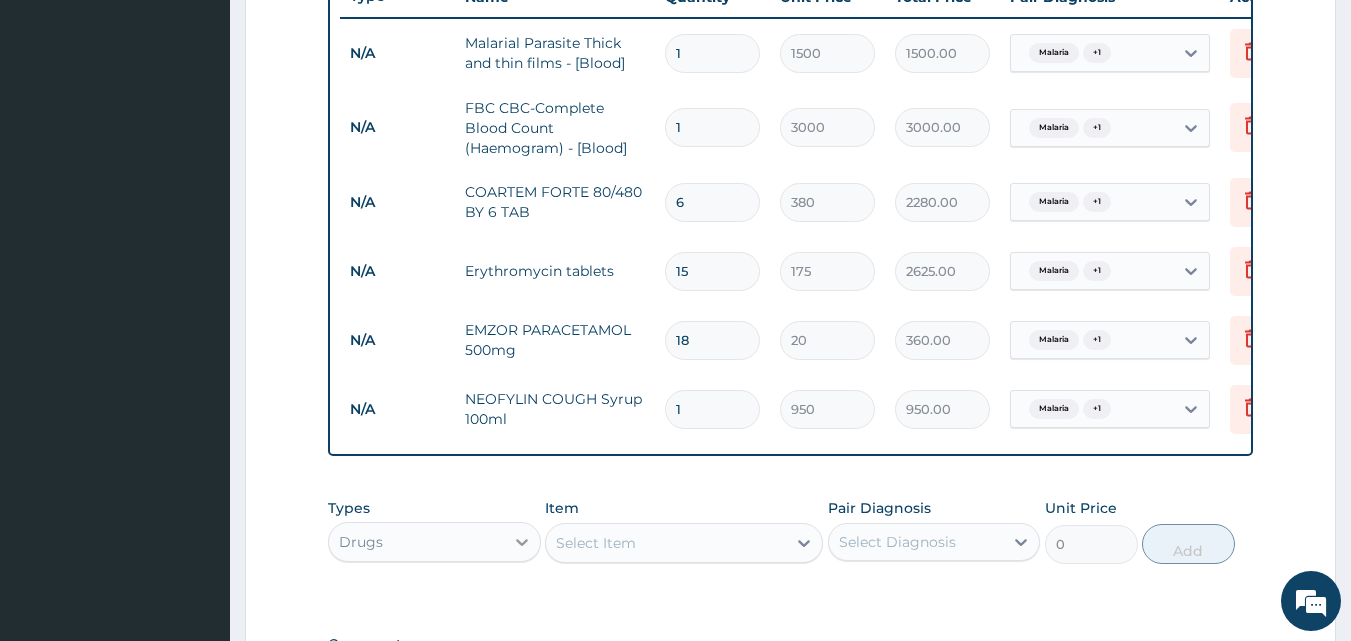 click 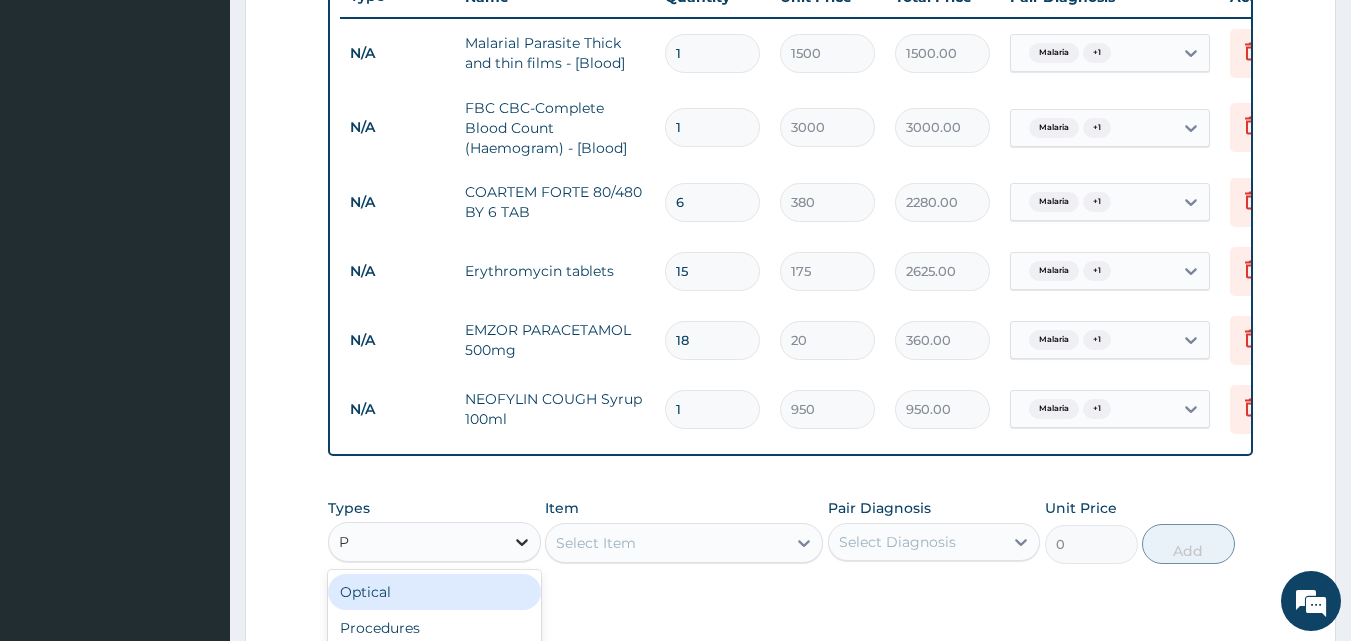 type on "PR" 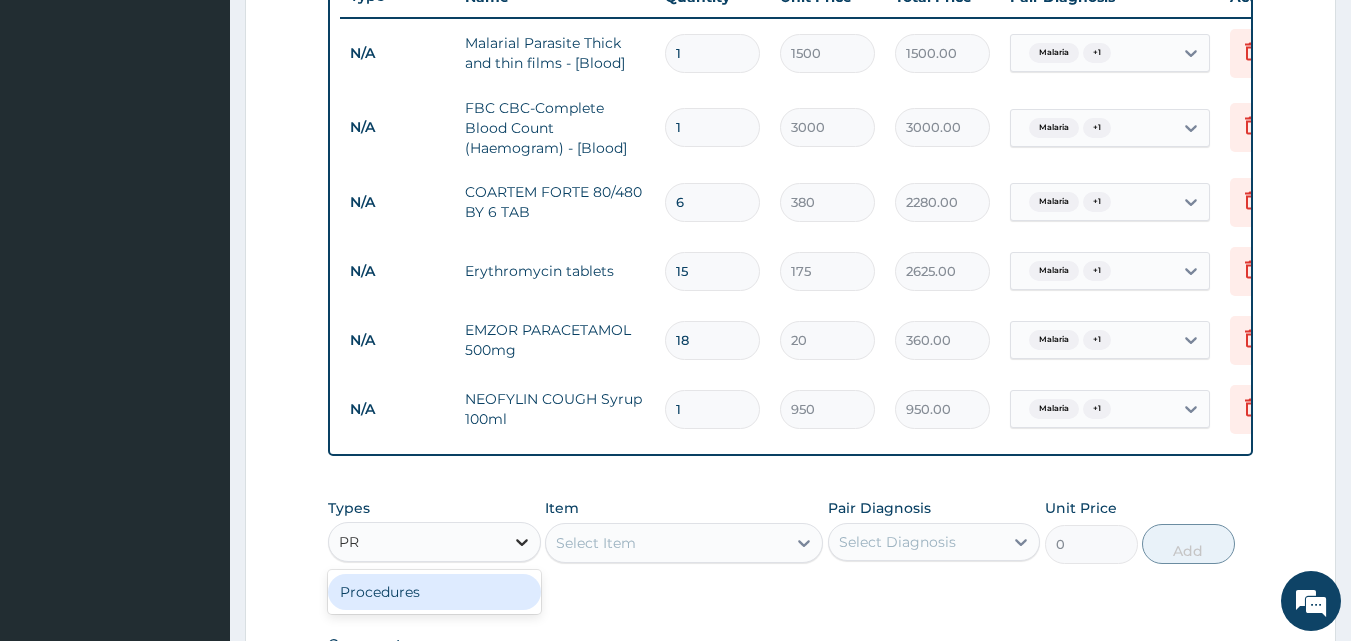 type 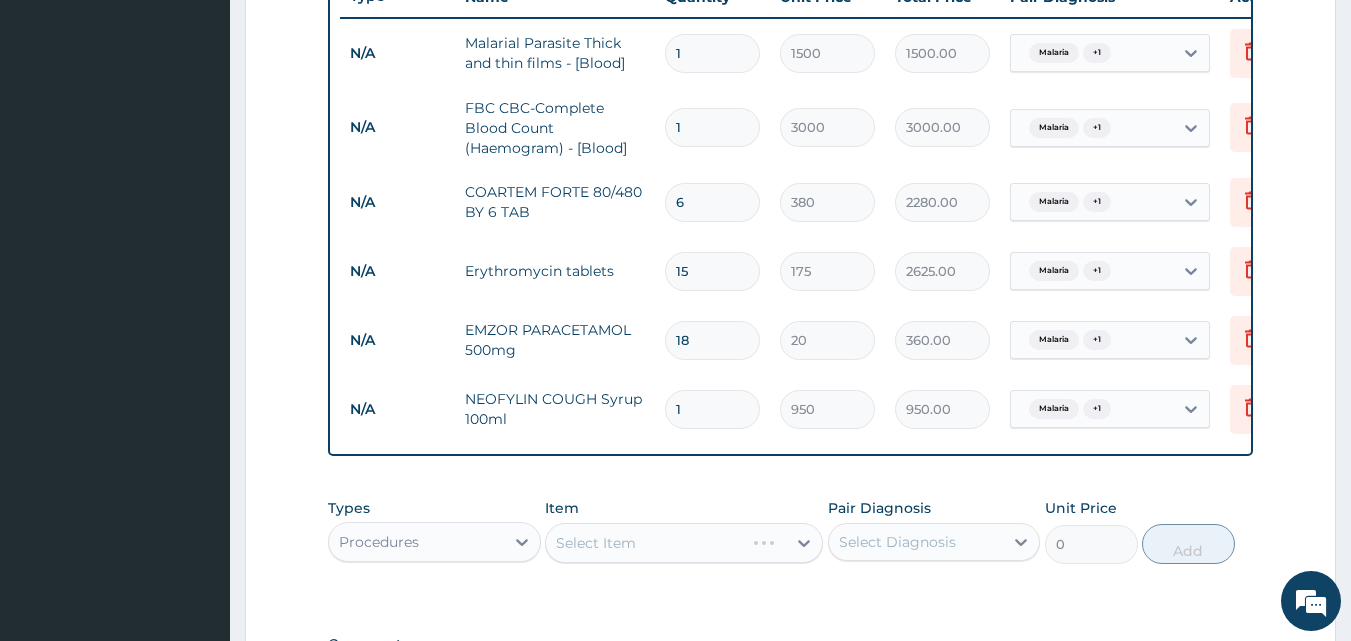 click on "Select Item" at bounding box center (684, 543) 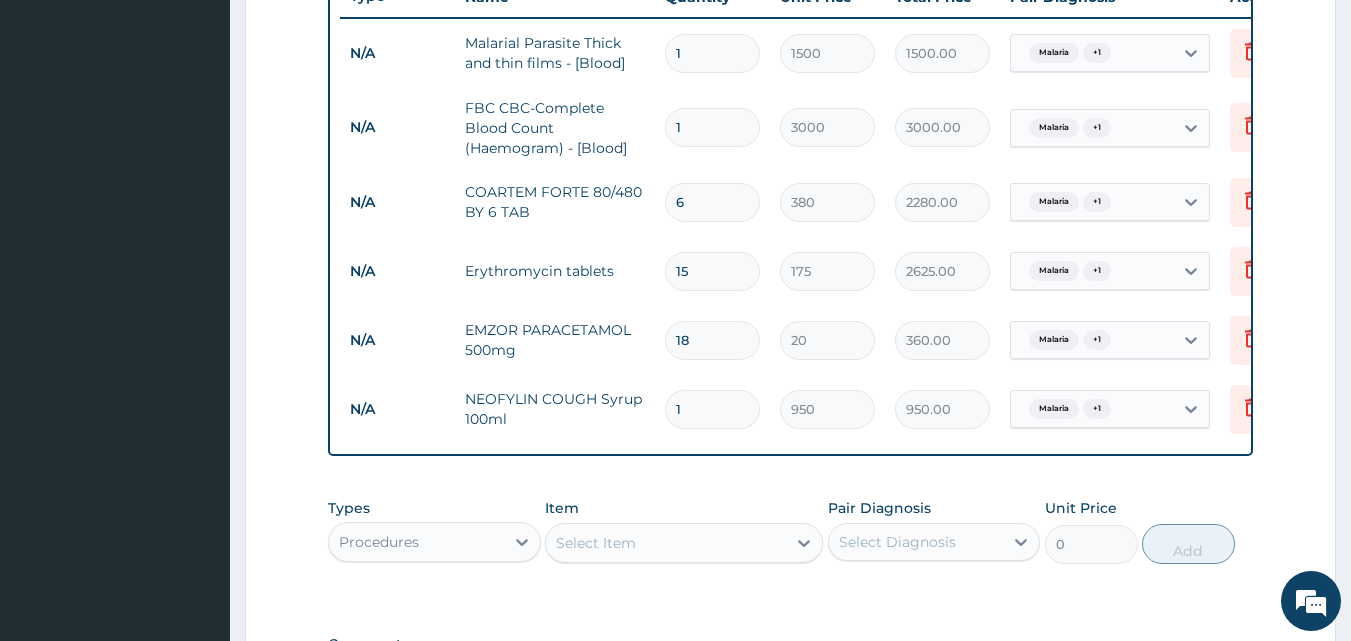click on "Select Item" at bounding box center (666, 543) 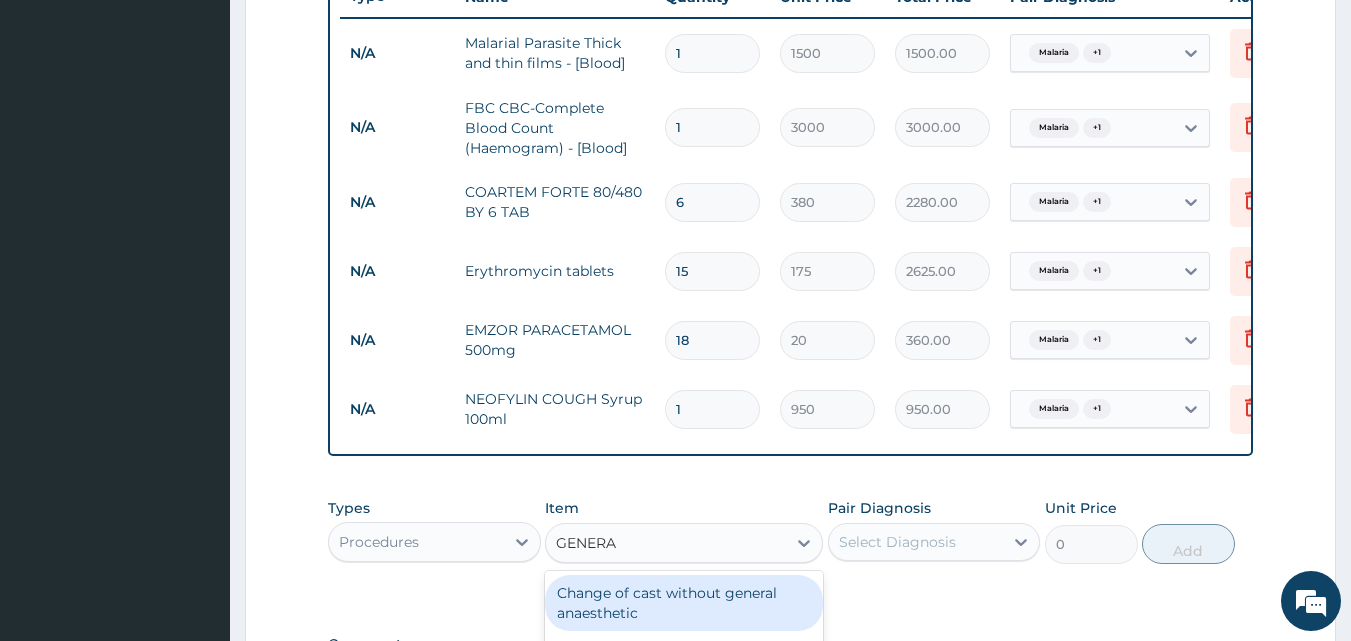 type on "GENERAL" 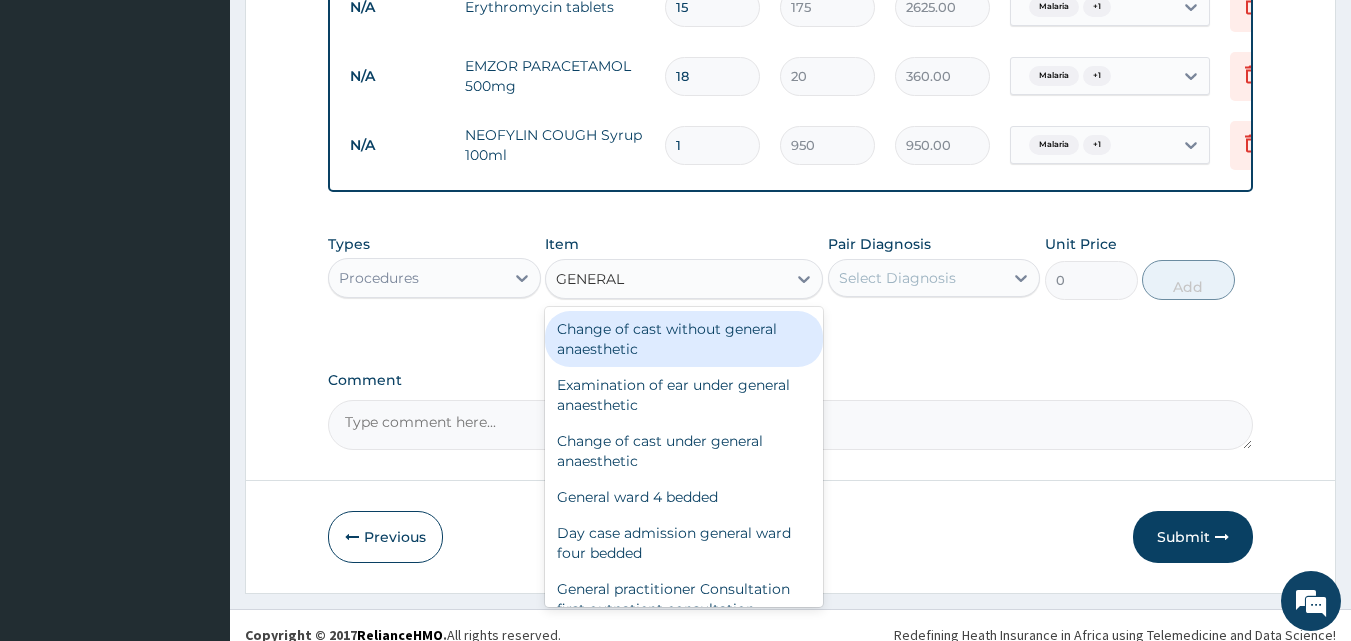scroll, scrollTop: 1077, scrollLeft: 0, axis: vertical 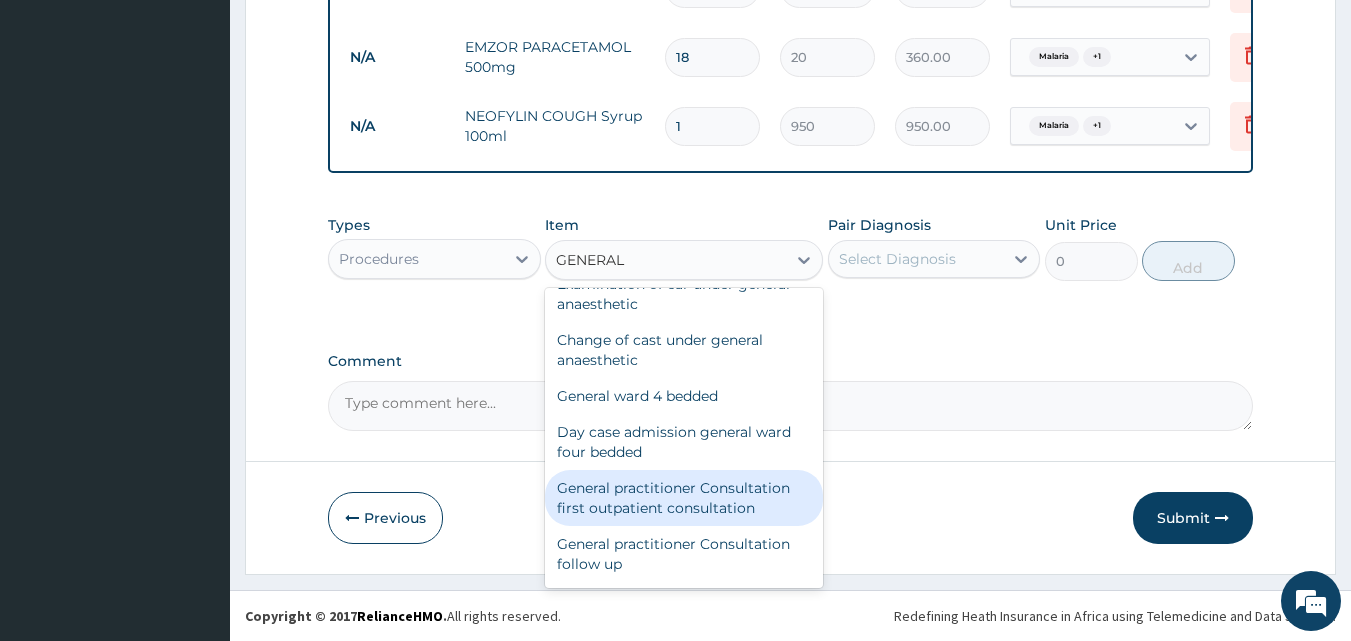 click on "General practitioner Consultation first outpatient consultation" at bounding box center (684, 498) 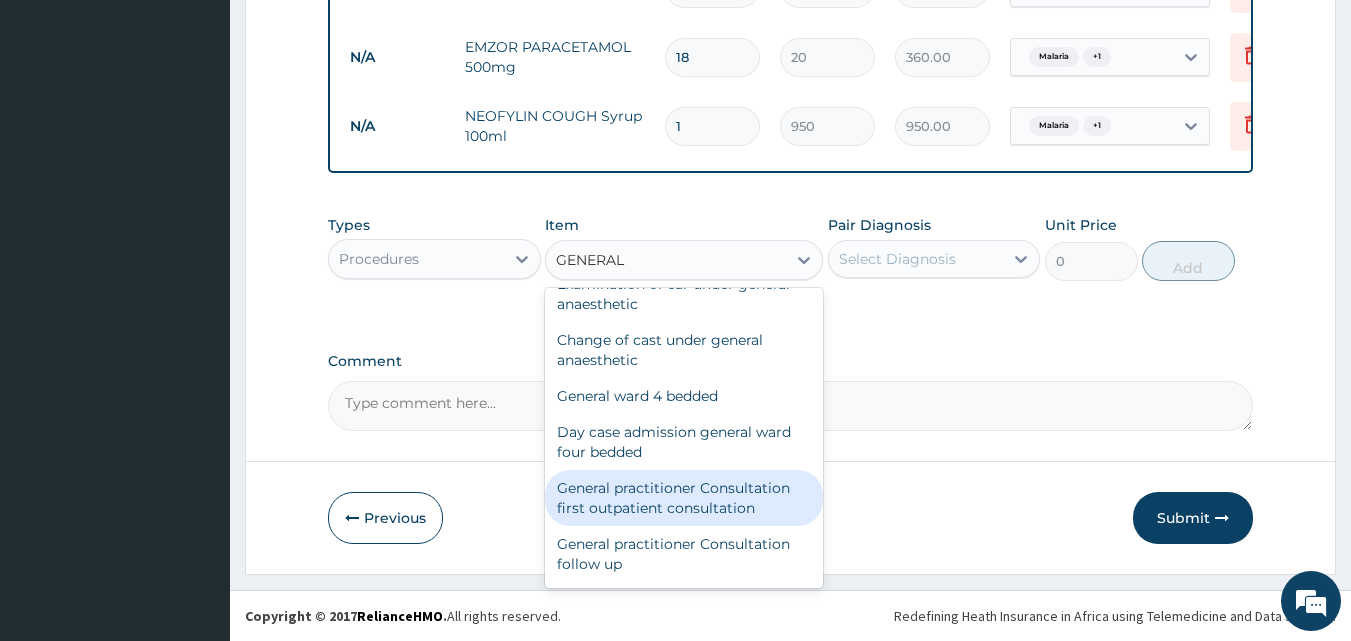 type 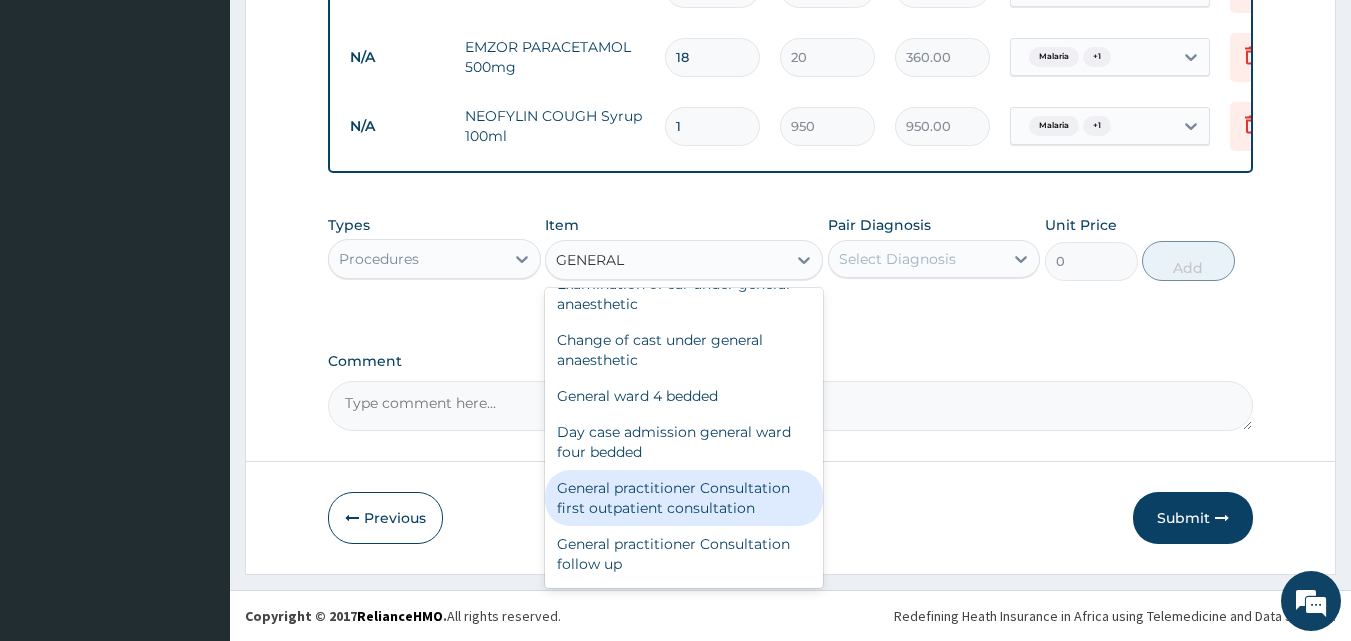 type on "3000" 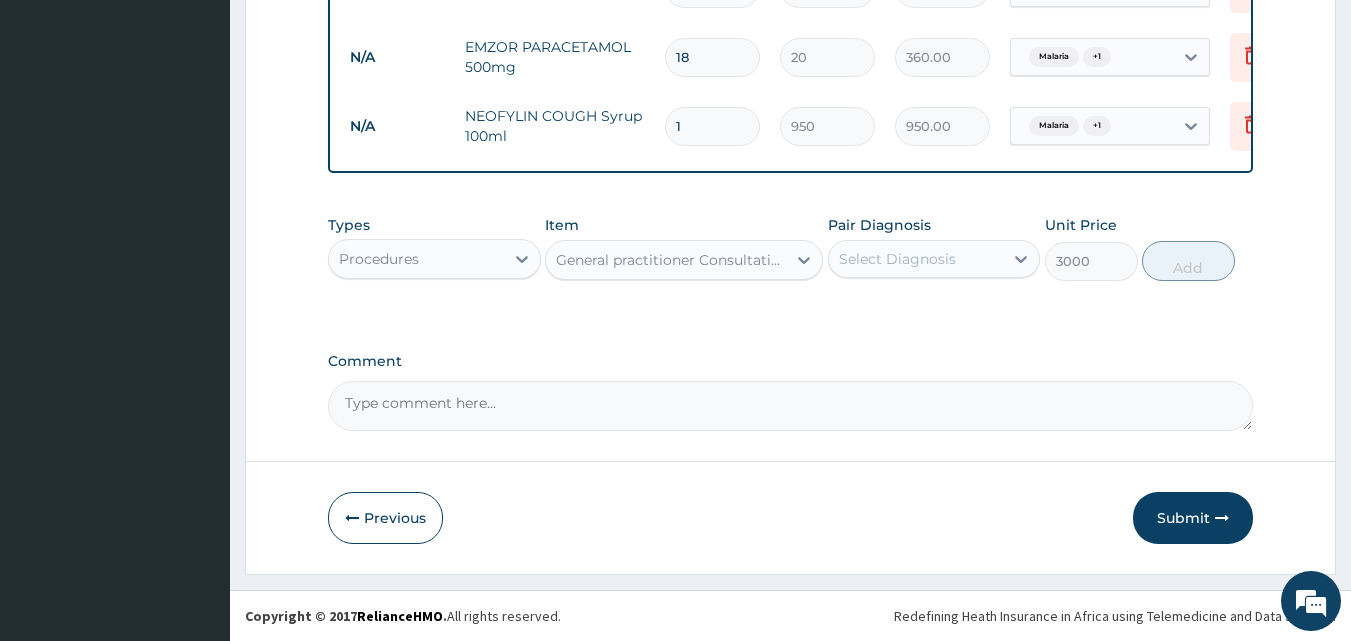 click on "Select Diagnosis" at bounding box center (897, 259) 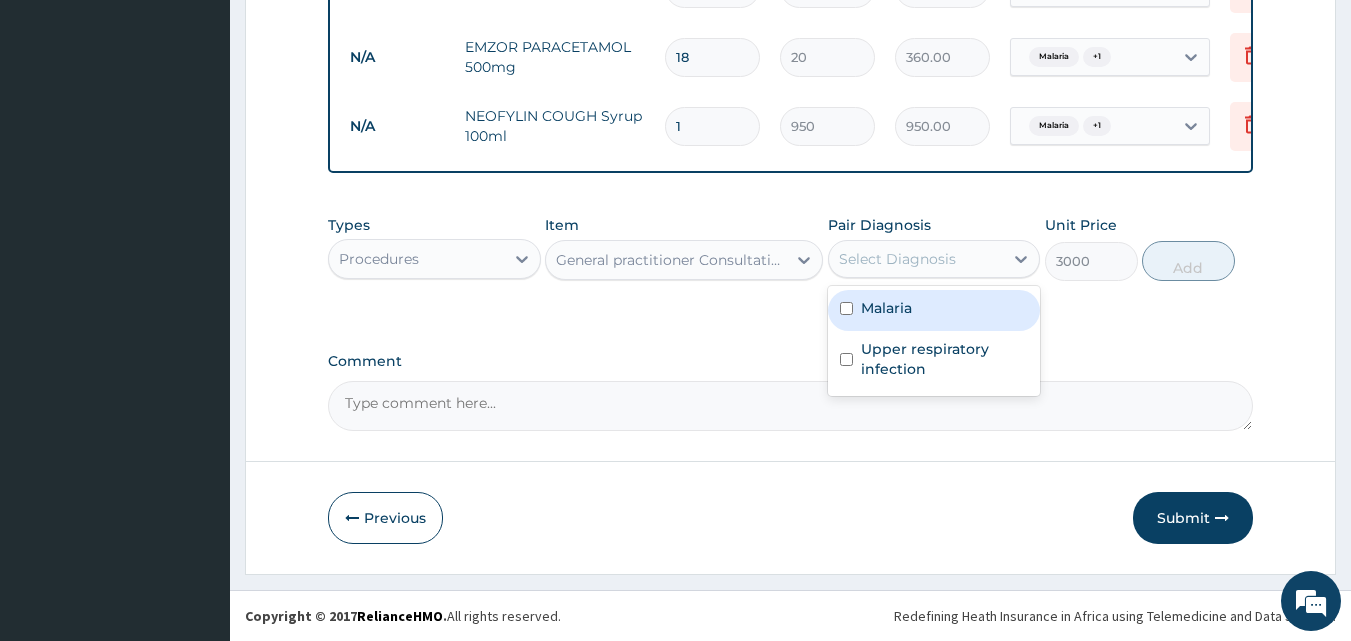 click on "Malaria" at bounding box center [886, 308] 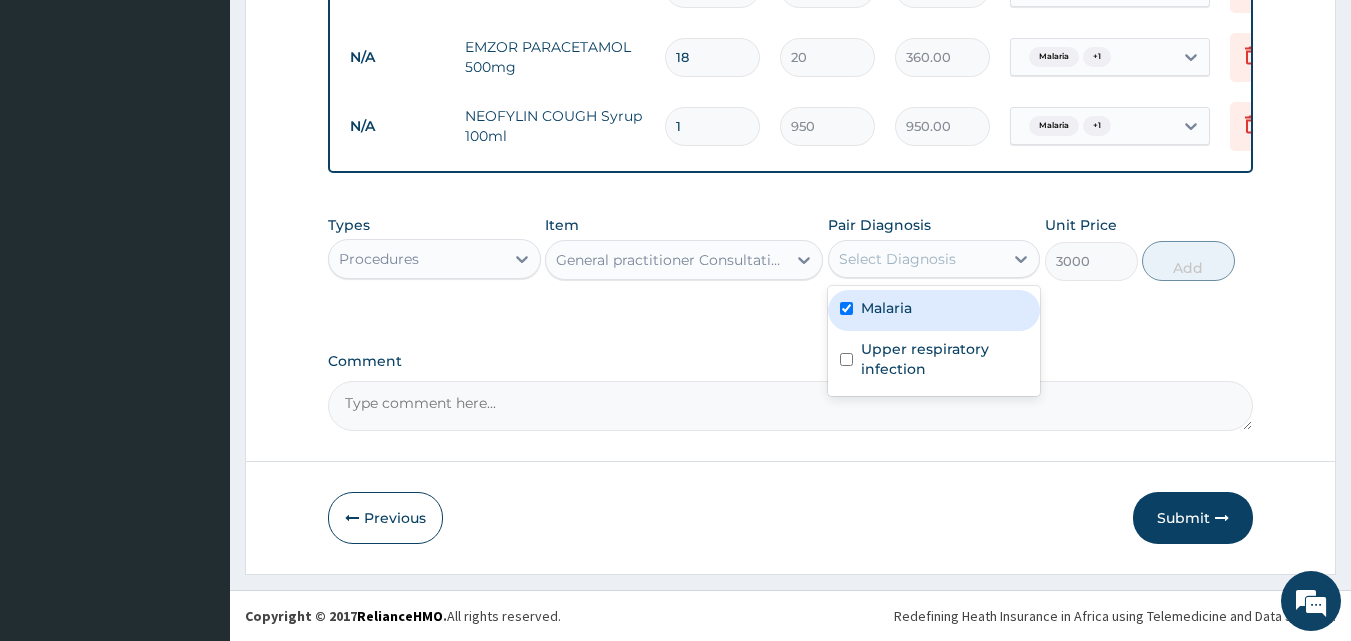 checkbox on "true" 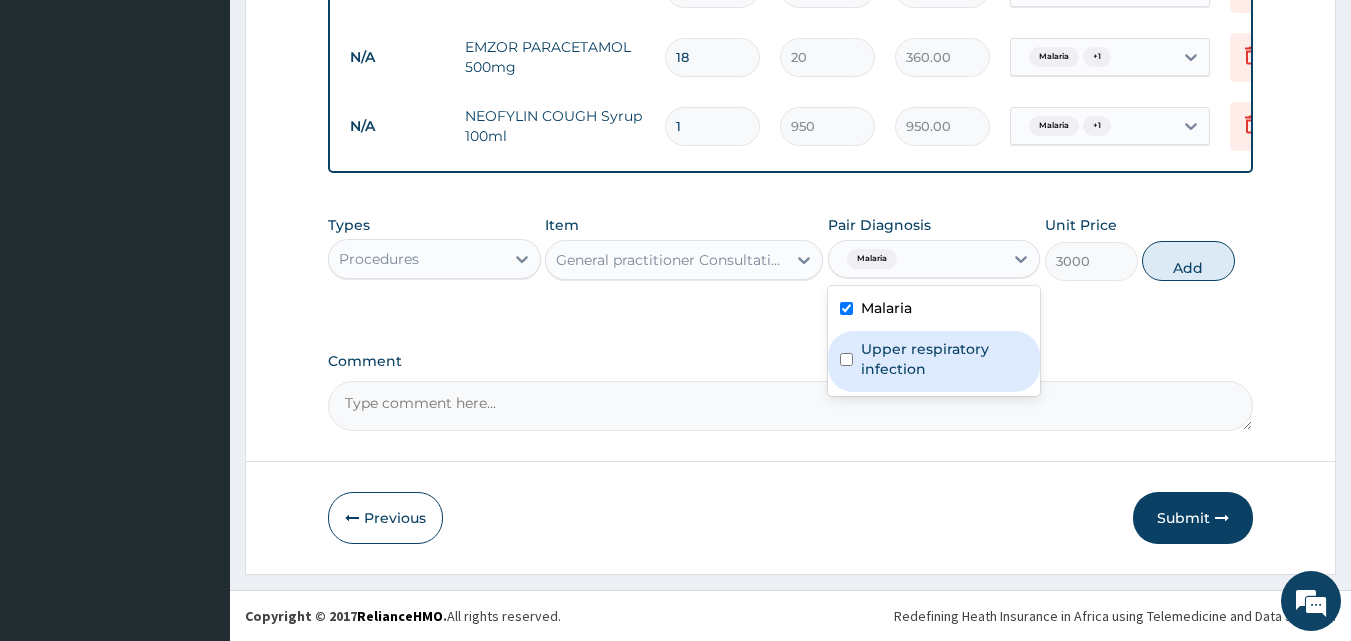 click on "Upper respiratory infection" at bounding box center [945, 359] 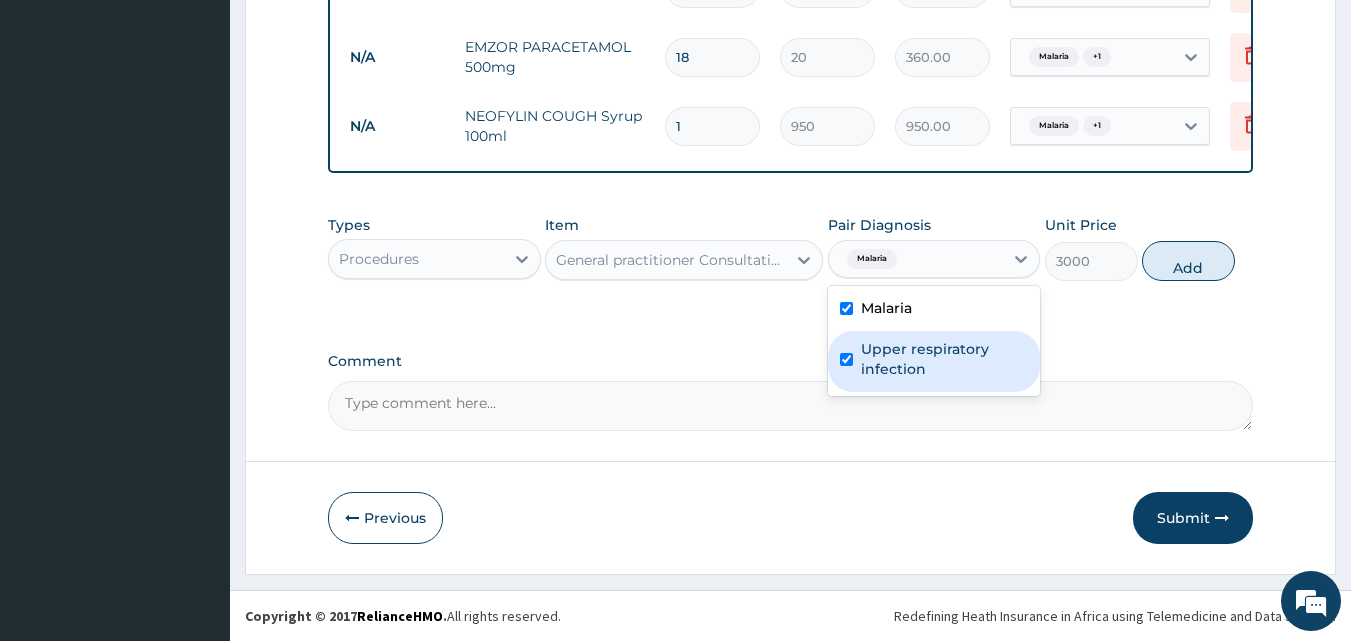 checkbox on "true" 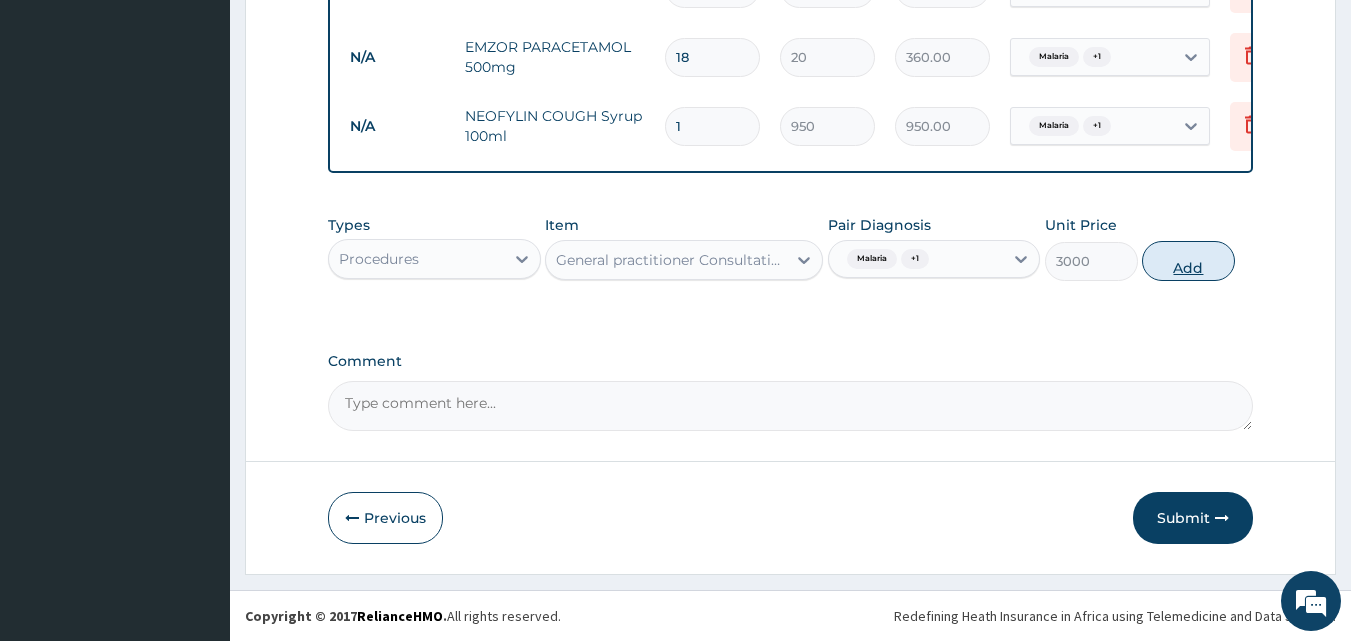 click on "Add" at bounding box center (1188, 261) 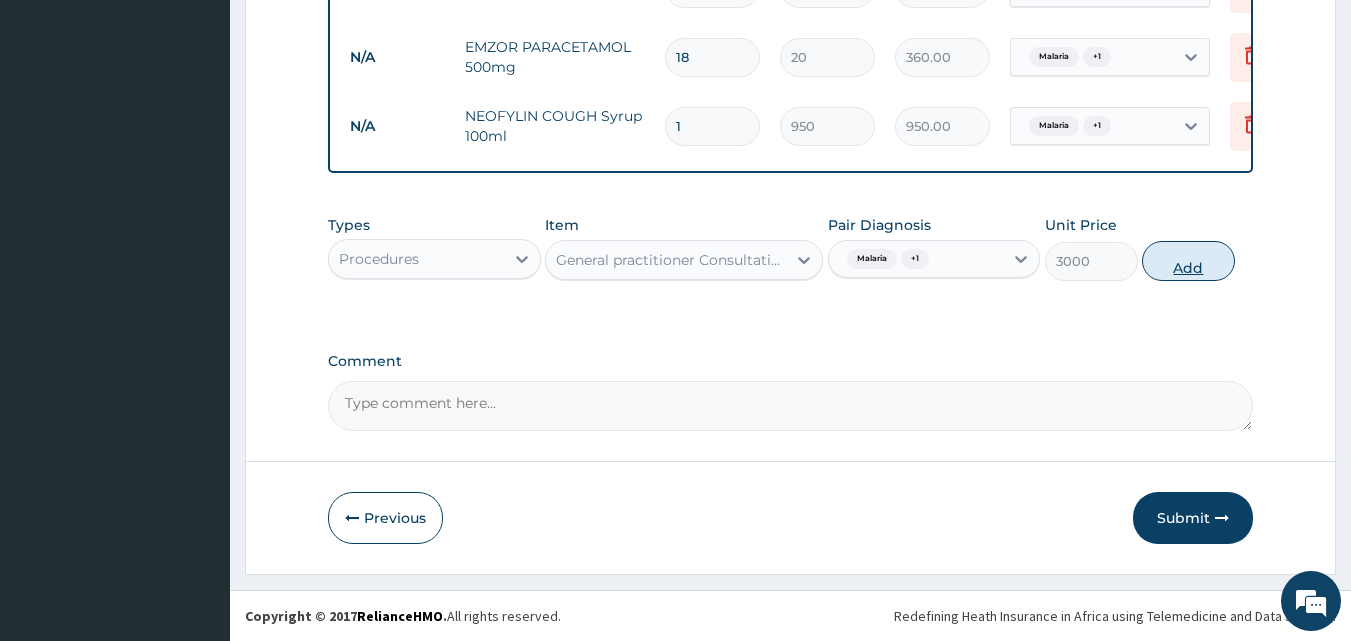 type on "0" 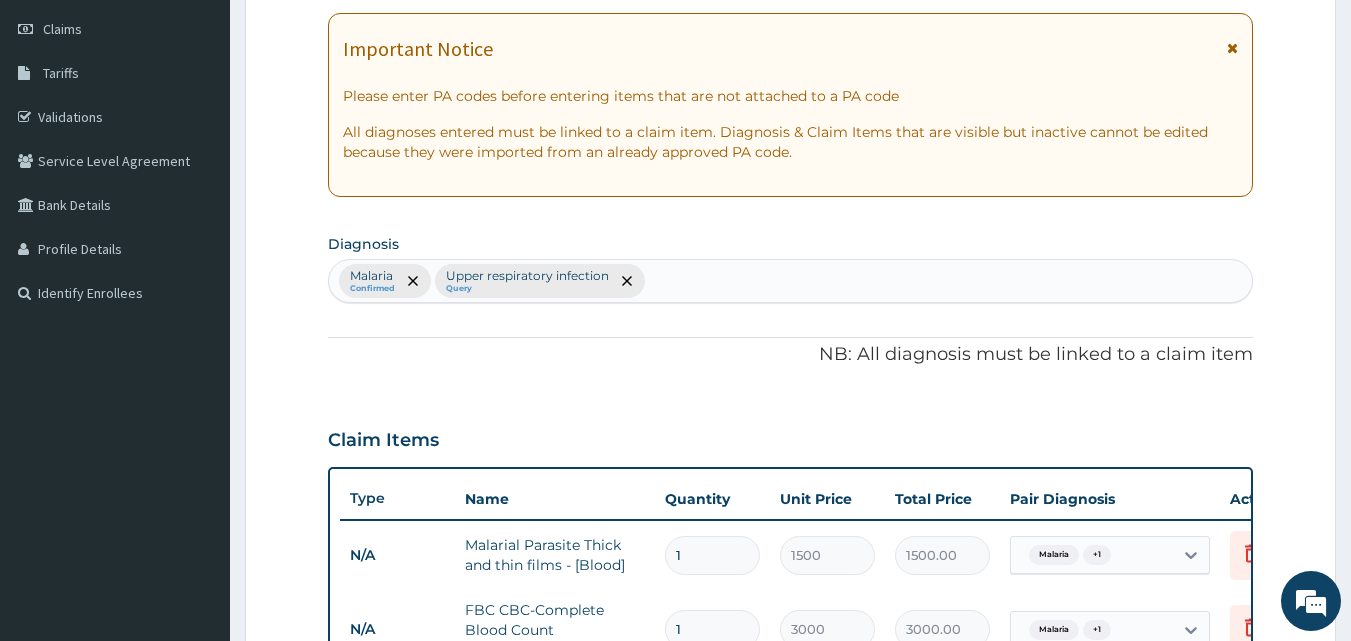 scroll, scrollTop: 348, scrollLeft: 0, axis: vertical 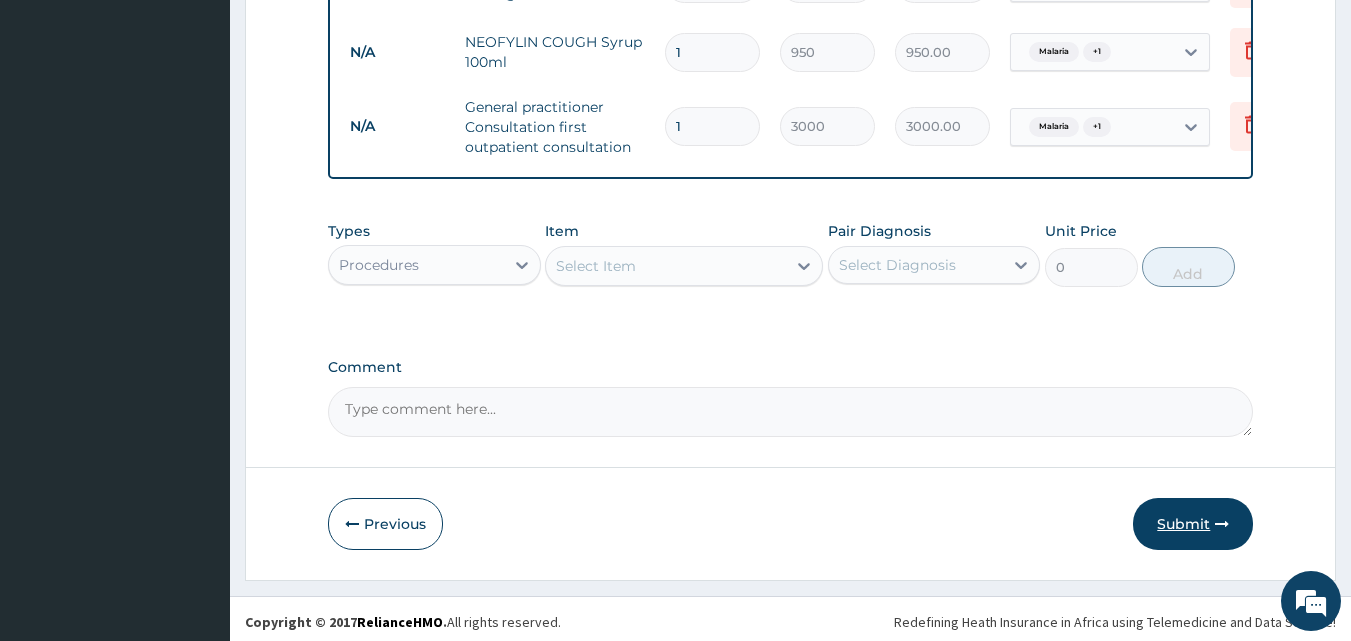 click on "Submit" at bounding box center (1193, 524) 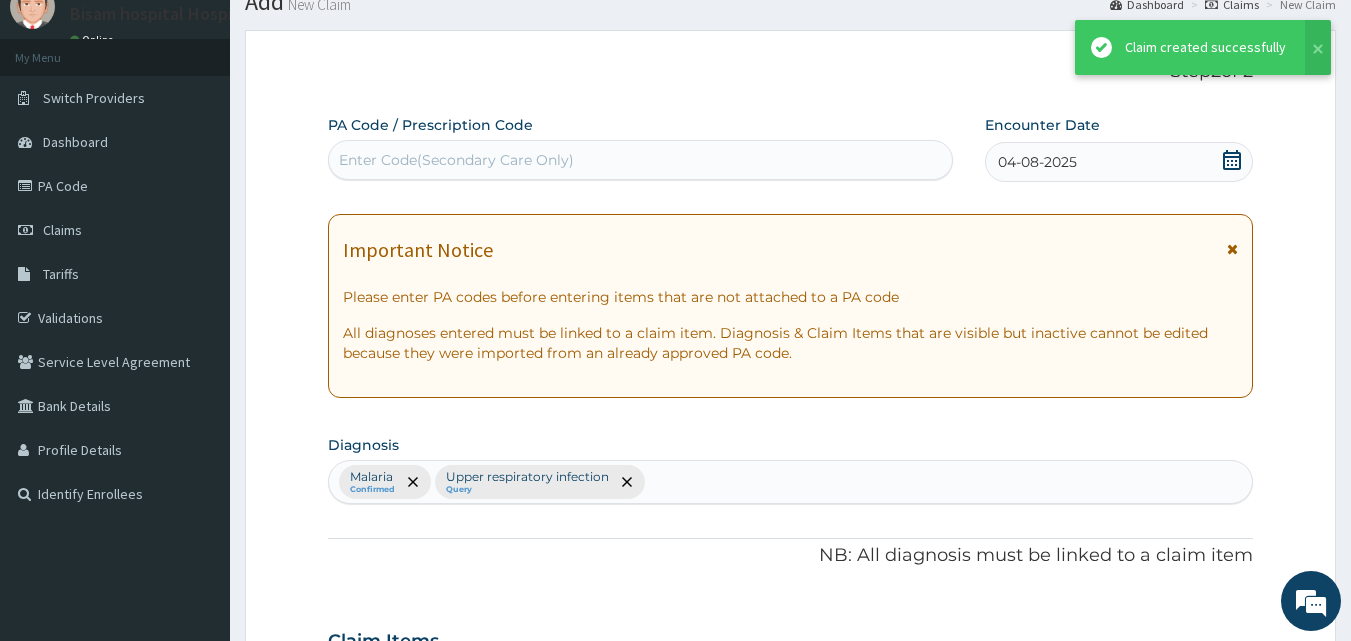 scroll, scrollTop: 1136, scrollLeft: 0, axis: vertical 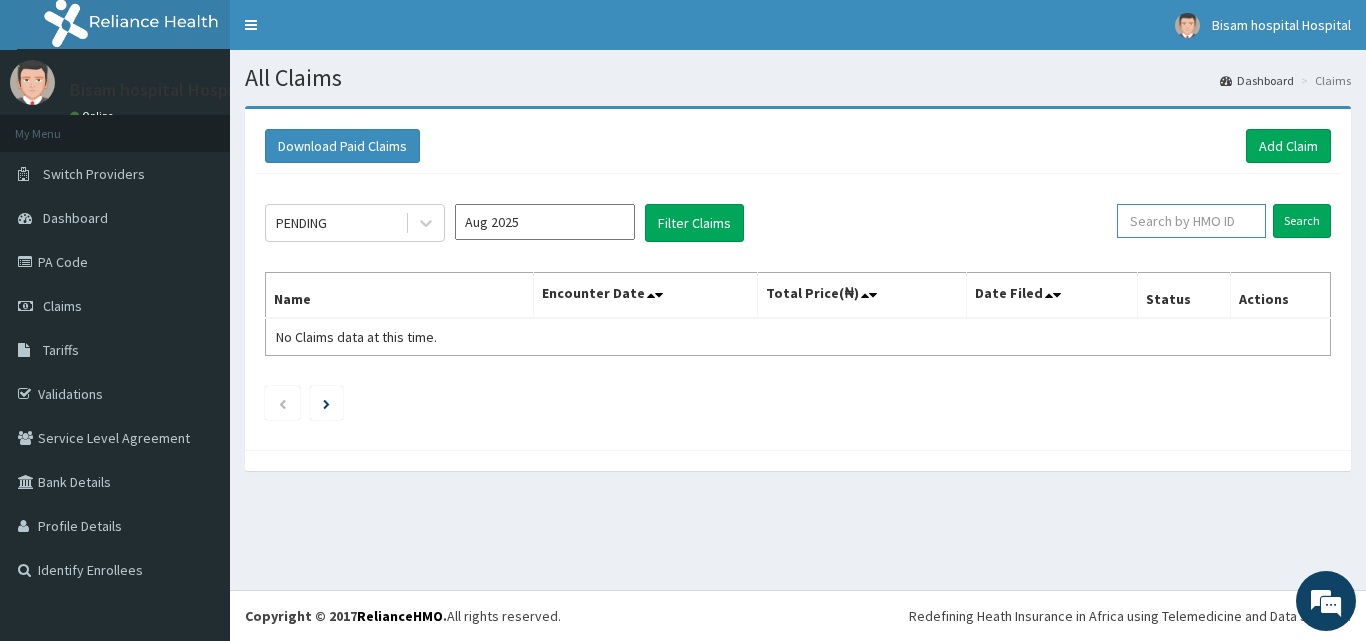 click at bounding box center [1191, 221] 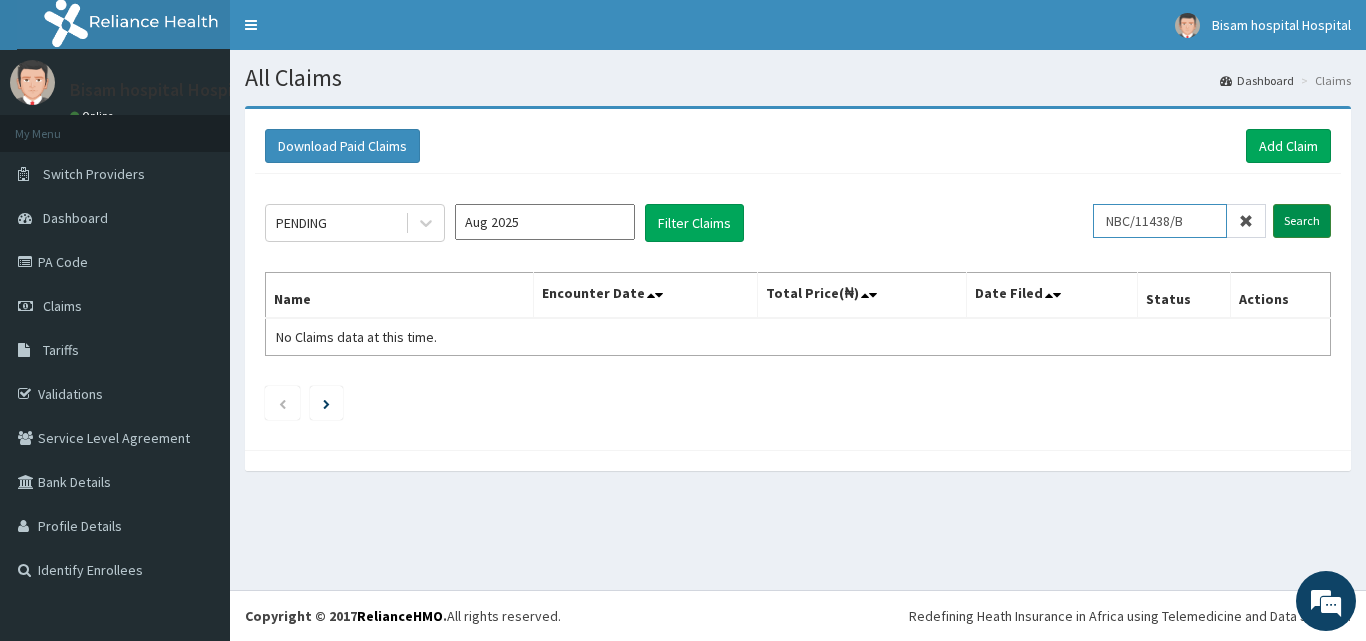 type on "NBC/11438/B" 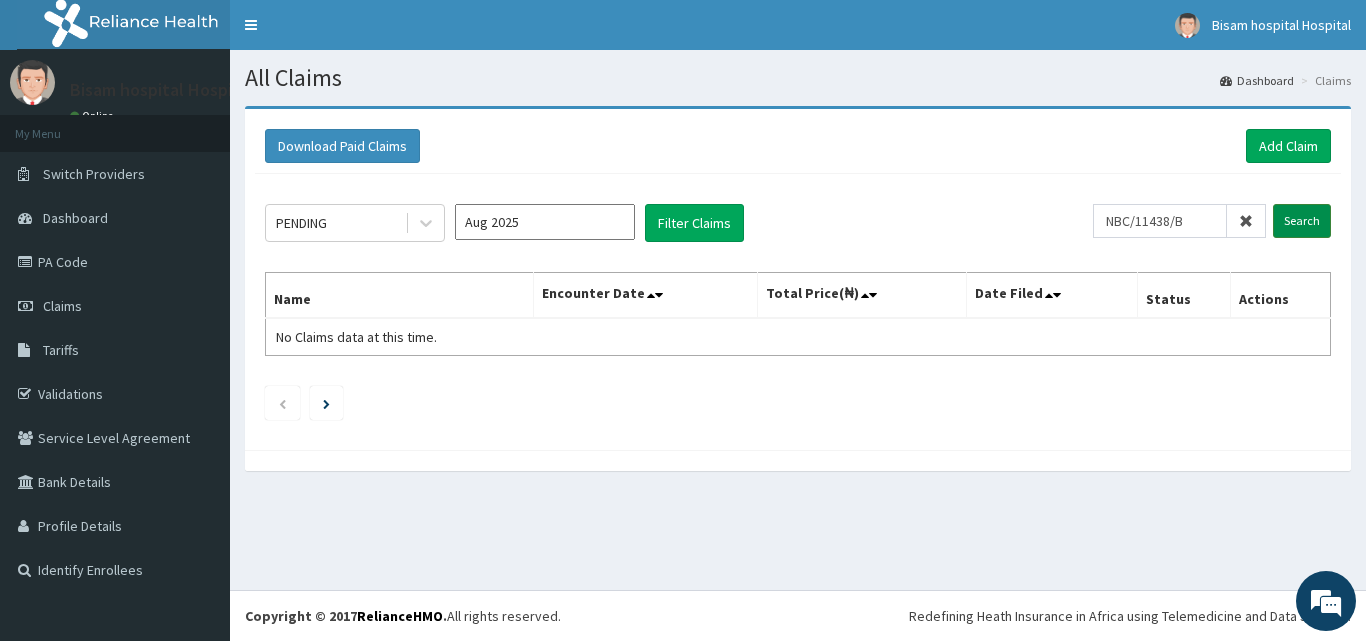 click on "Search" at bounding box center [1302, 221] 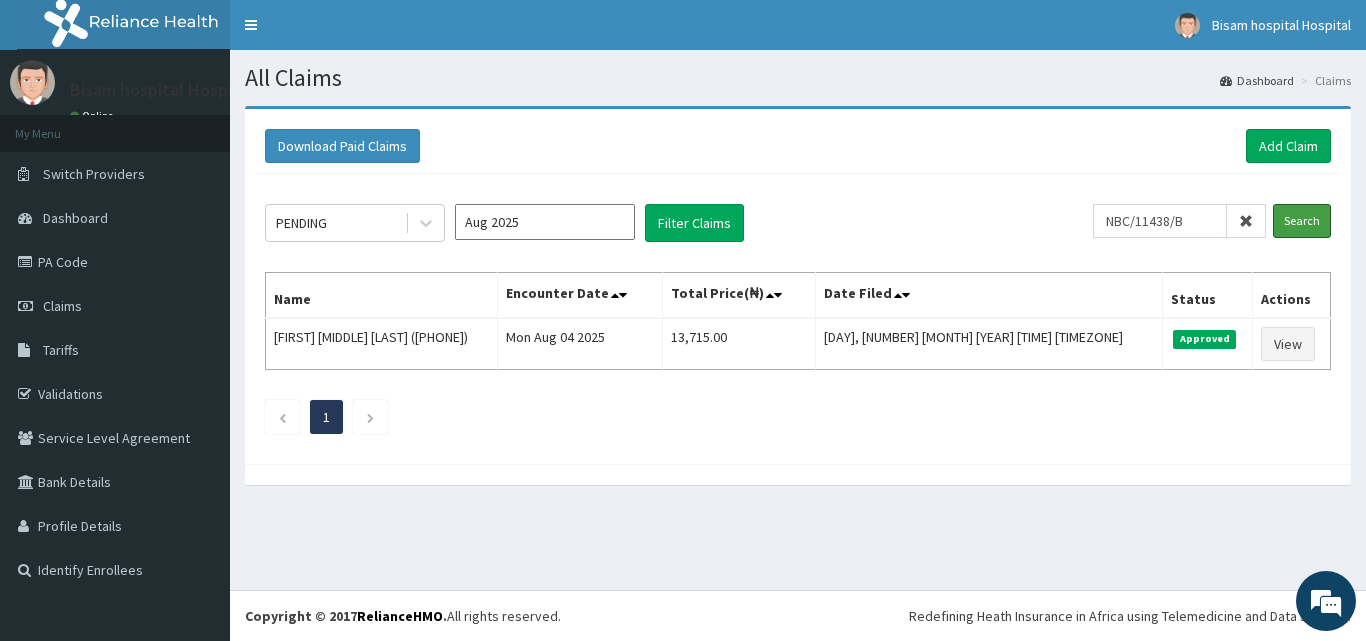 scroll, scrollTop: 0, scrollLeft: 0, axis: both 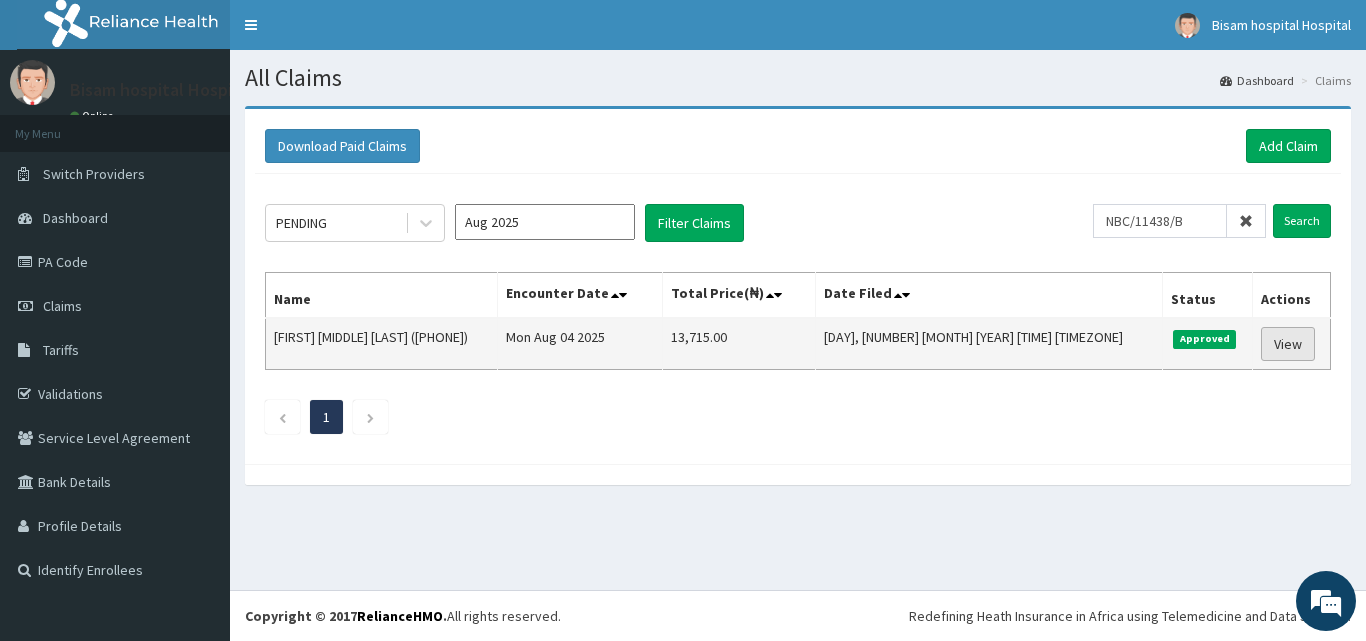 click on "View" at bounding box center (1288, 344) 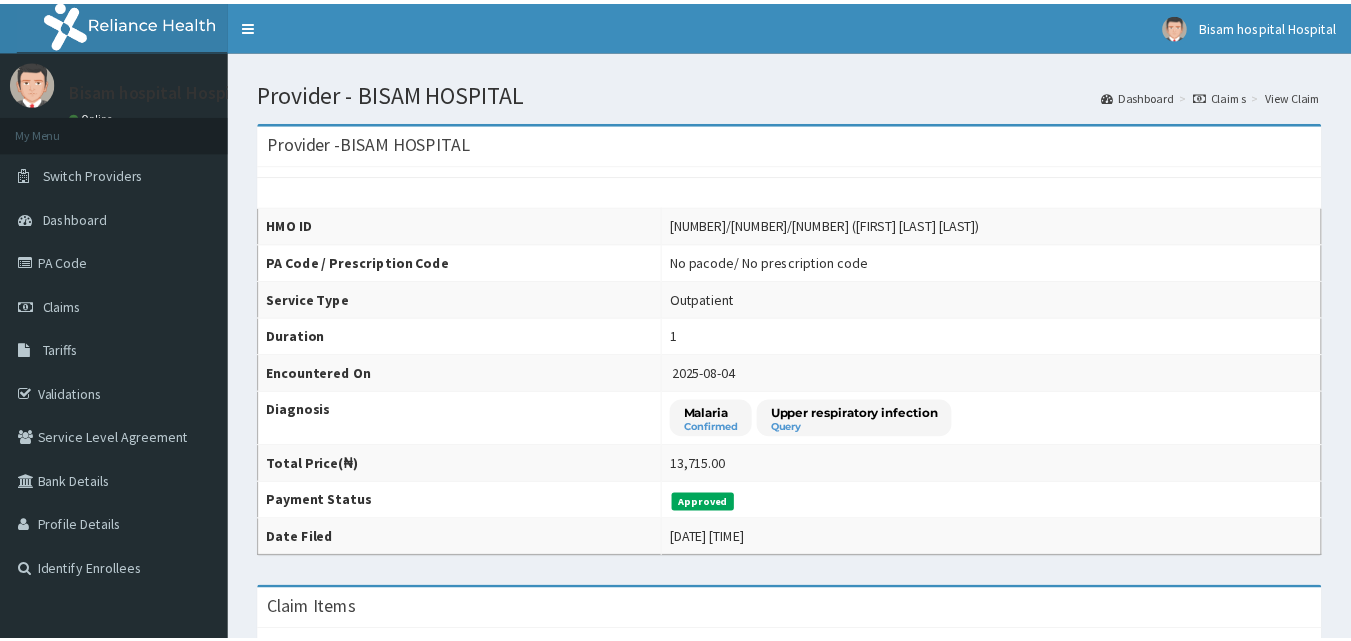 scroll, scrollTop: 0, scrollLeft: 0, axis: both 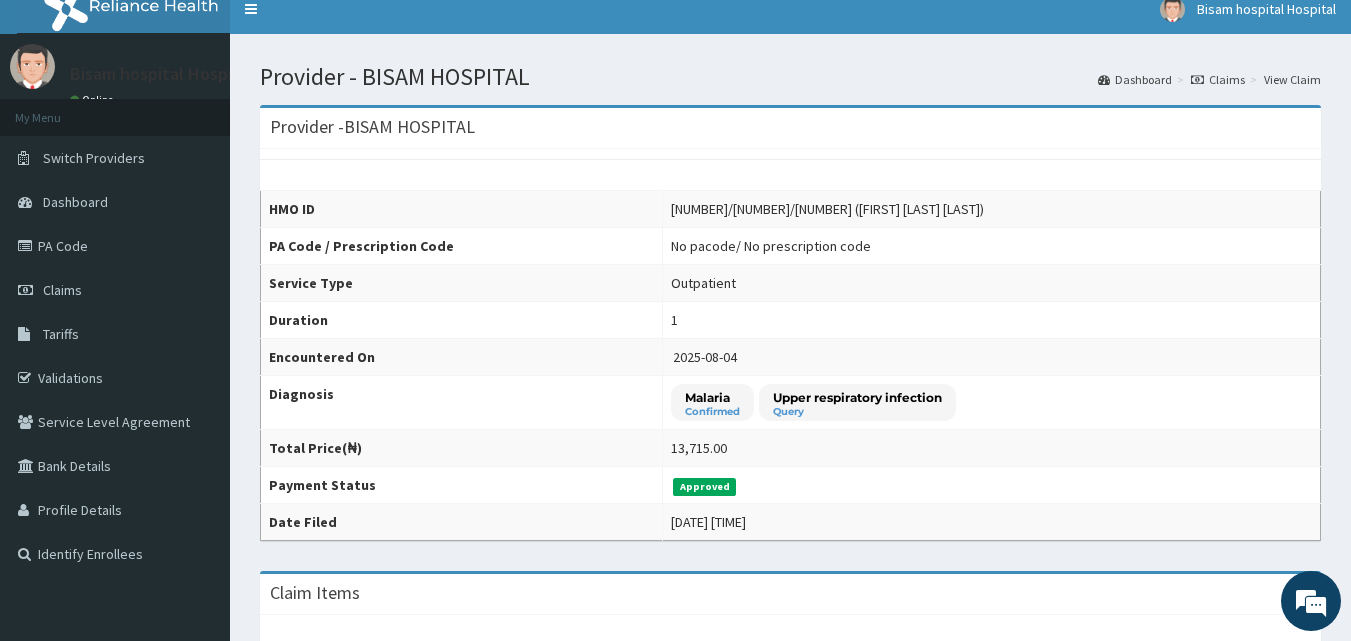 click on "Provider -  BISAM HOSPITAL" at bounding box center (790, 128) 